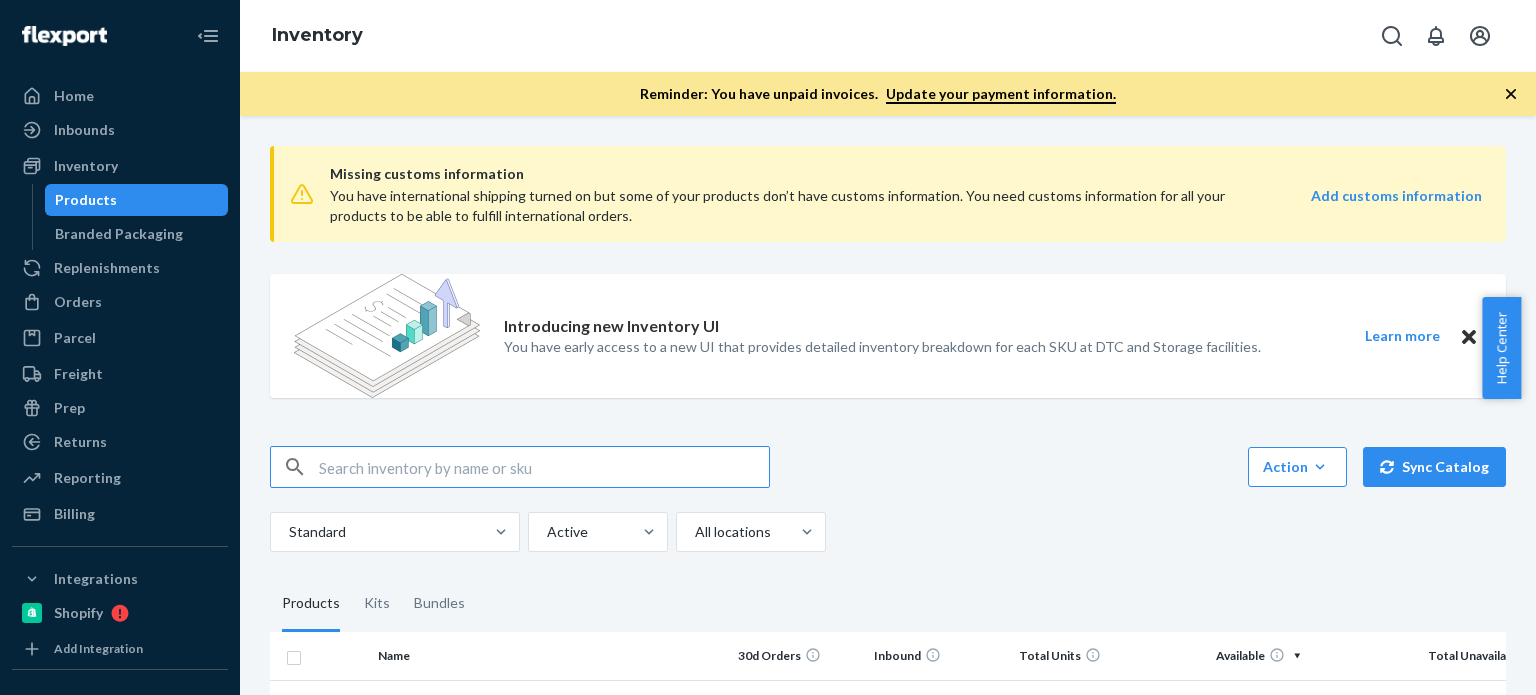 click on "Inventory" at bounding box center [86, 166] 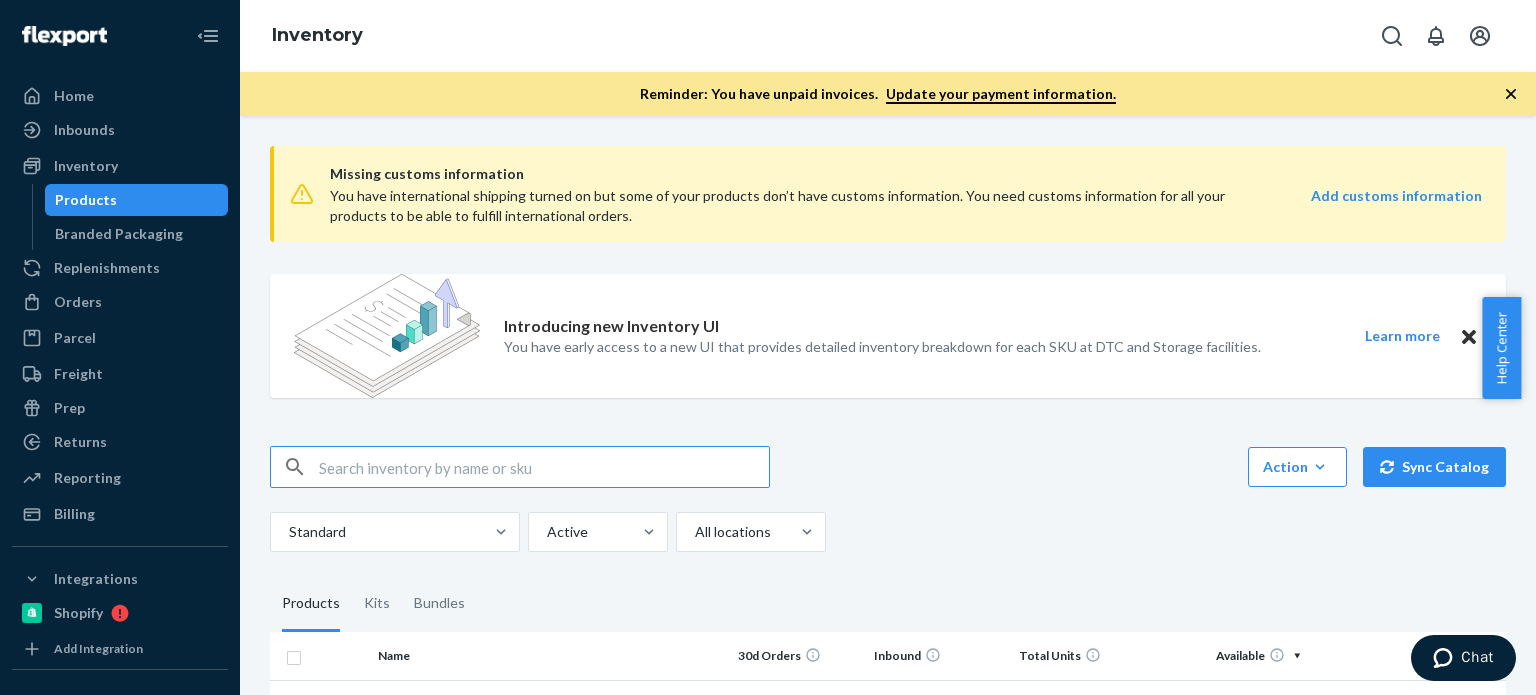 scroll, scrollTop: 0, scrollLeft: 0, axis: both 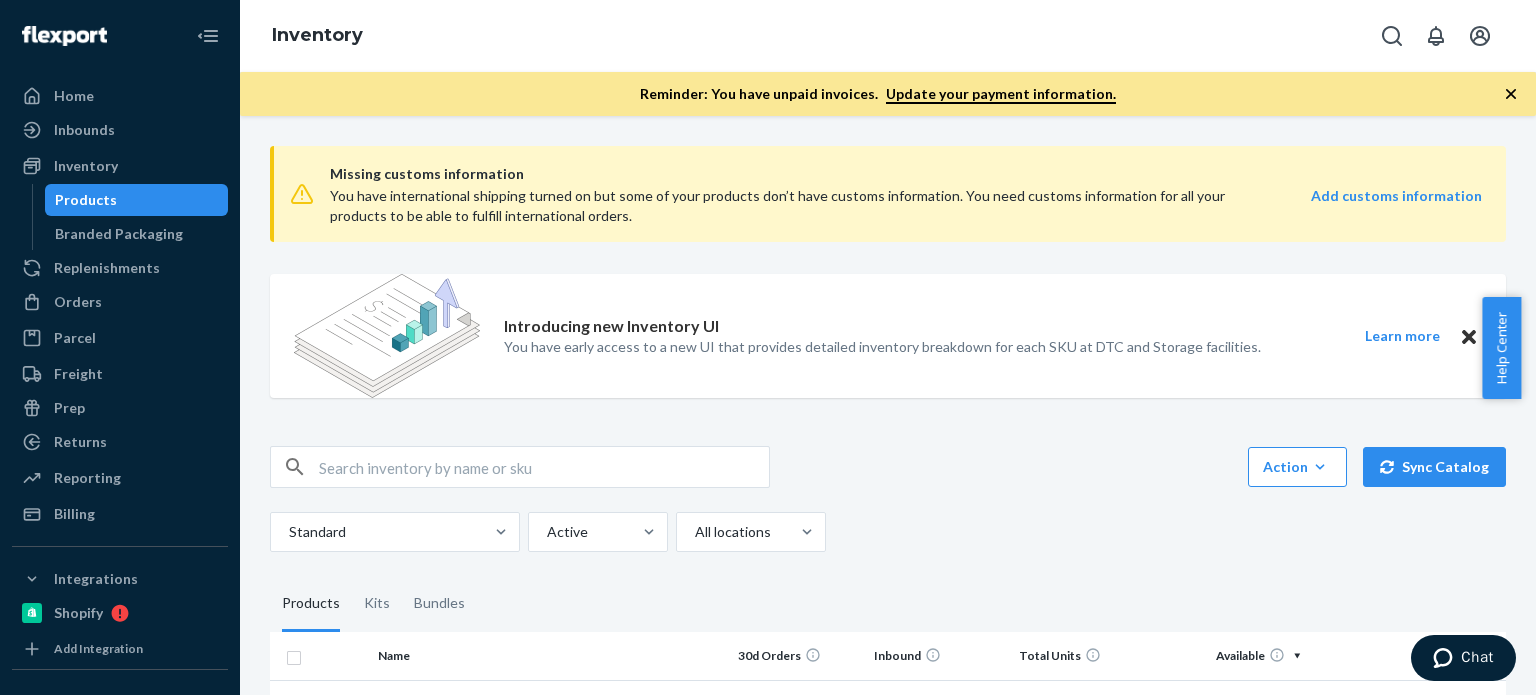 click at bounding box center [544, 467] 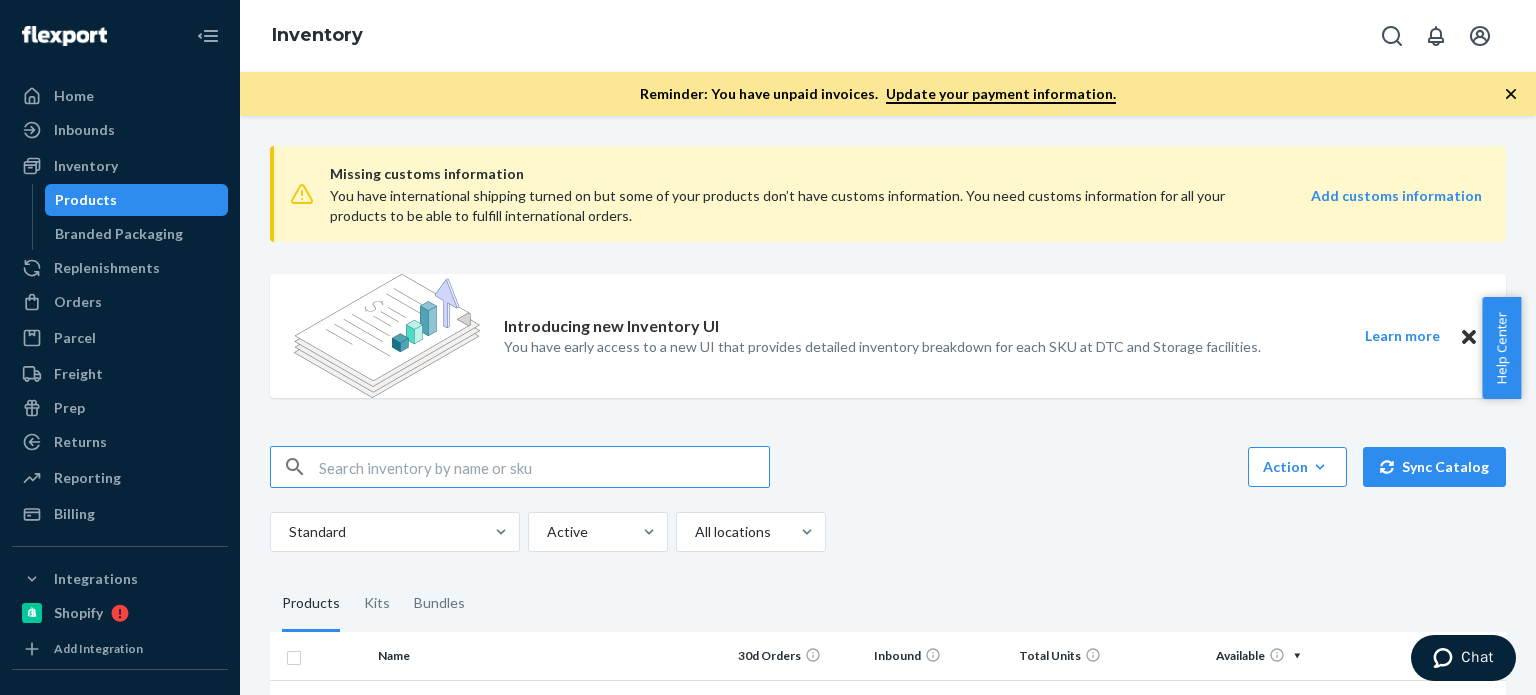 paste on "D62018-01" 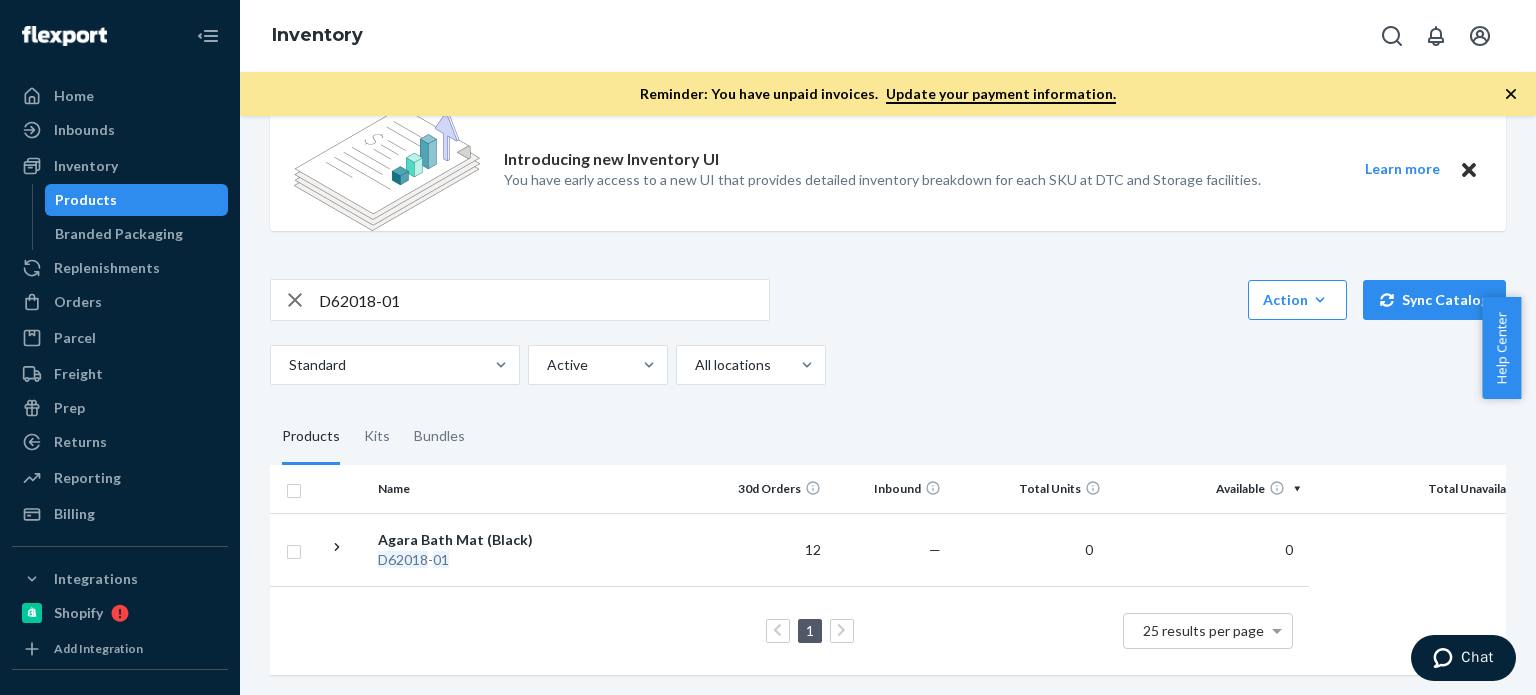 scroll, scrollTop: 180, scrollLeft: 0, axis: vertical 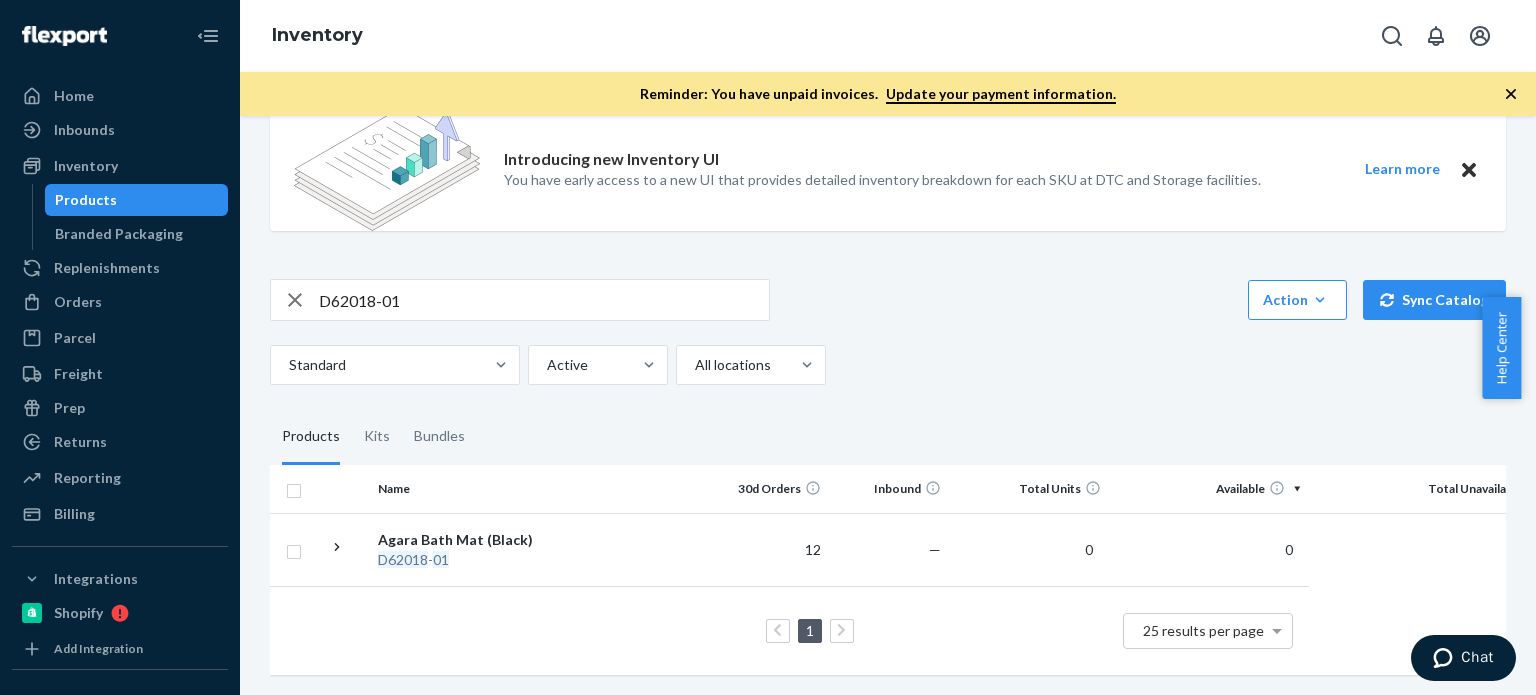 click on "D62018-01" at bounding box center (544, 300) 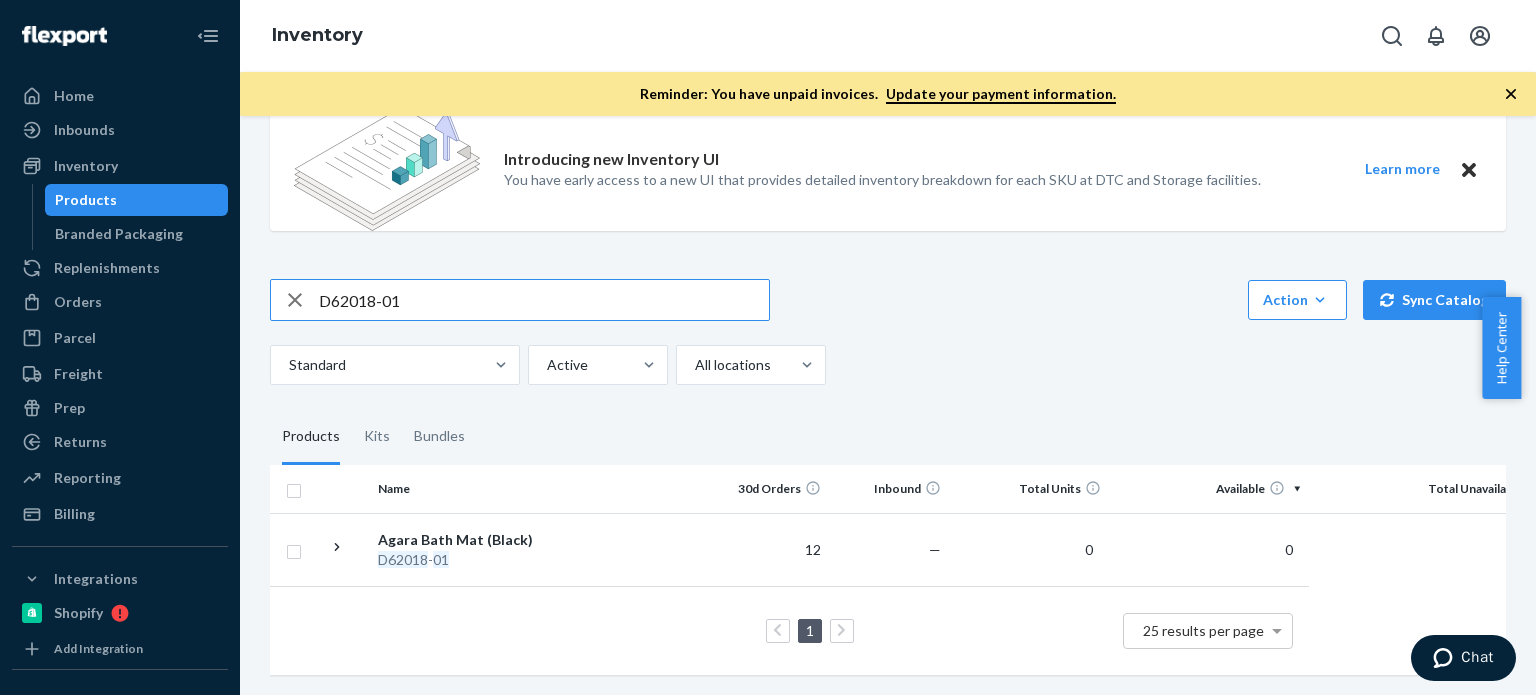 click on "D62018-01" at bounding box center (544, 300) 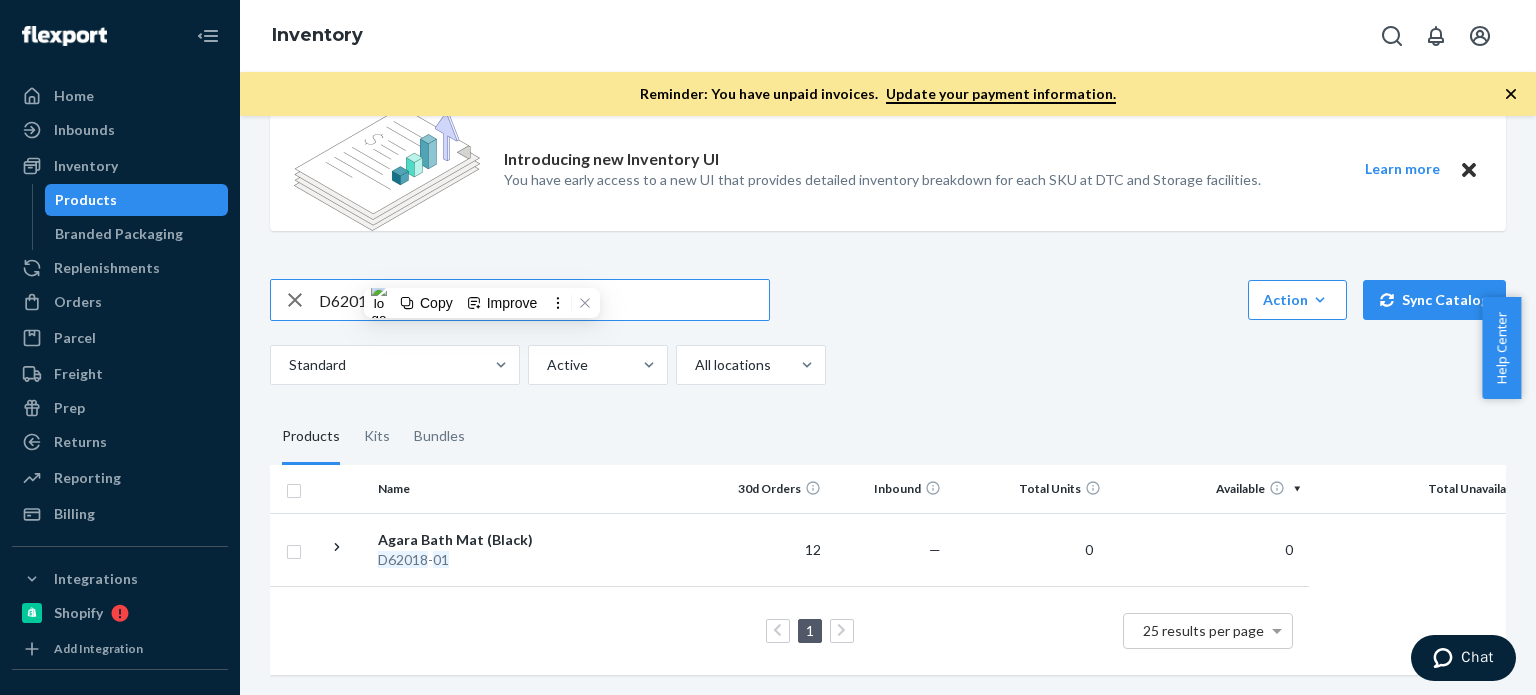 click on "D62018-01" at bounding box center (544, 300) 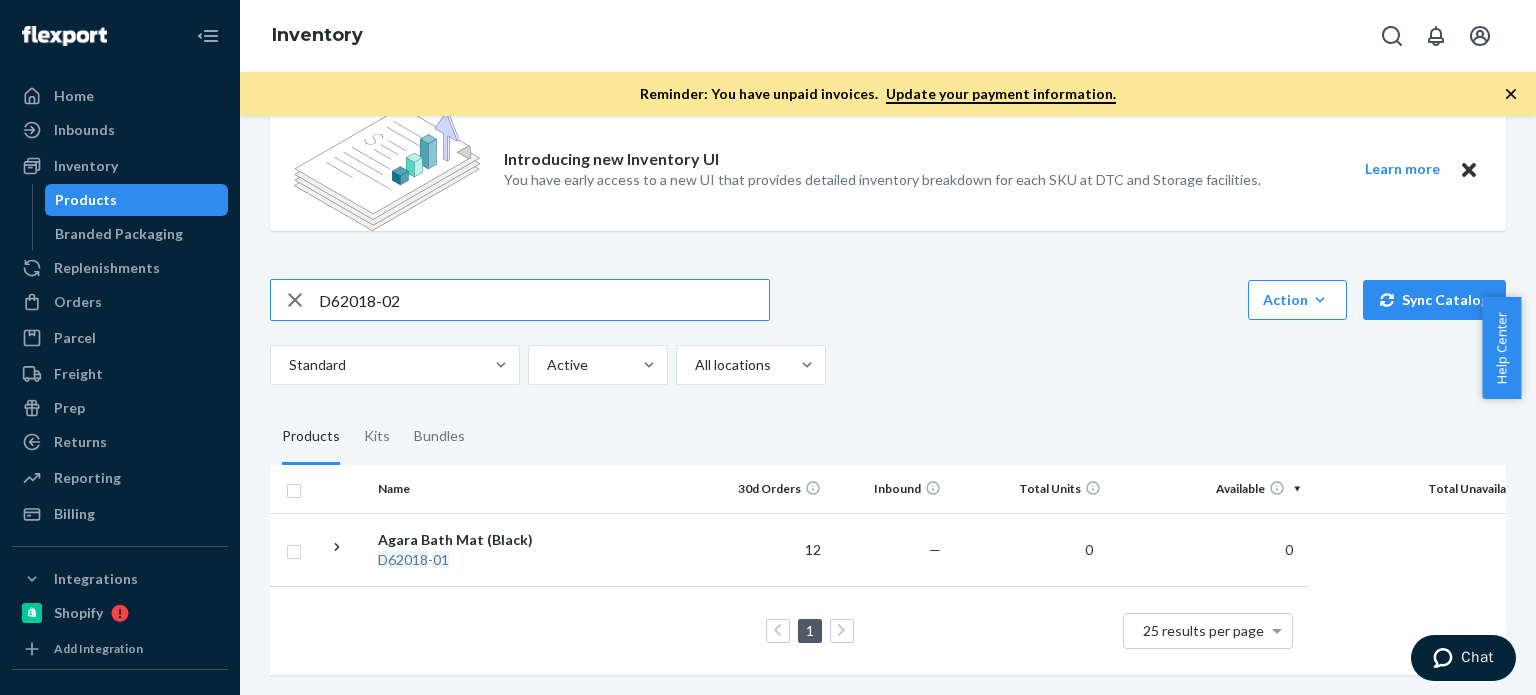 type on "D62018-02" 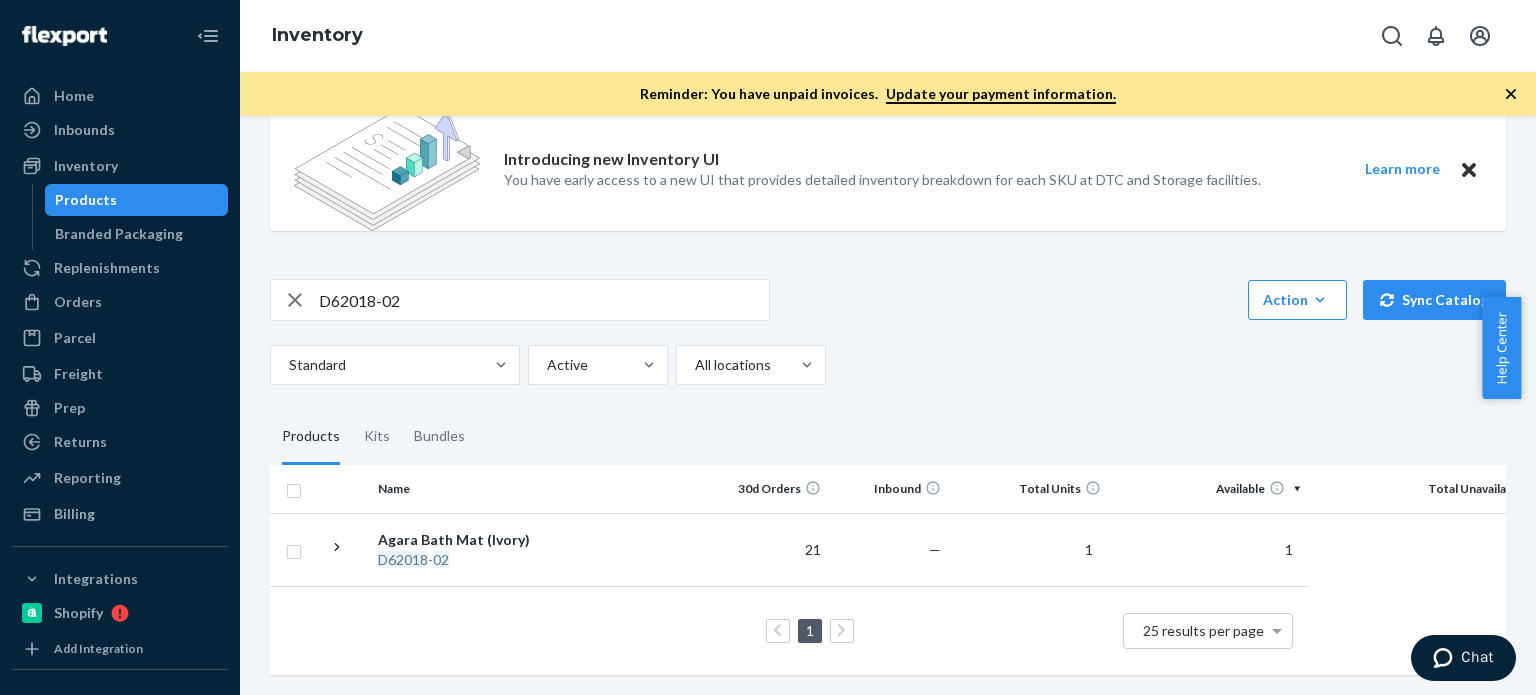 scroll, scrollTop: 180, scrollLeft: 0, axis: vertical 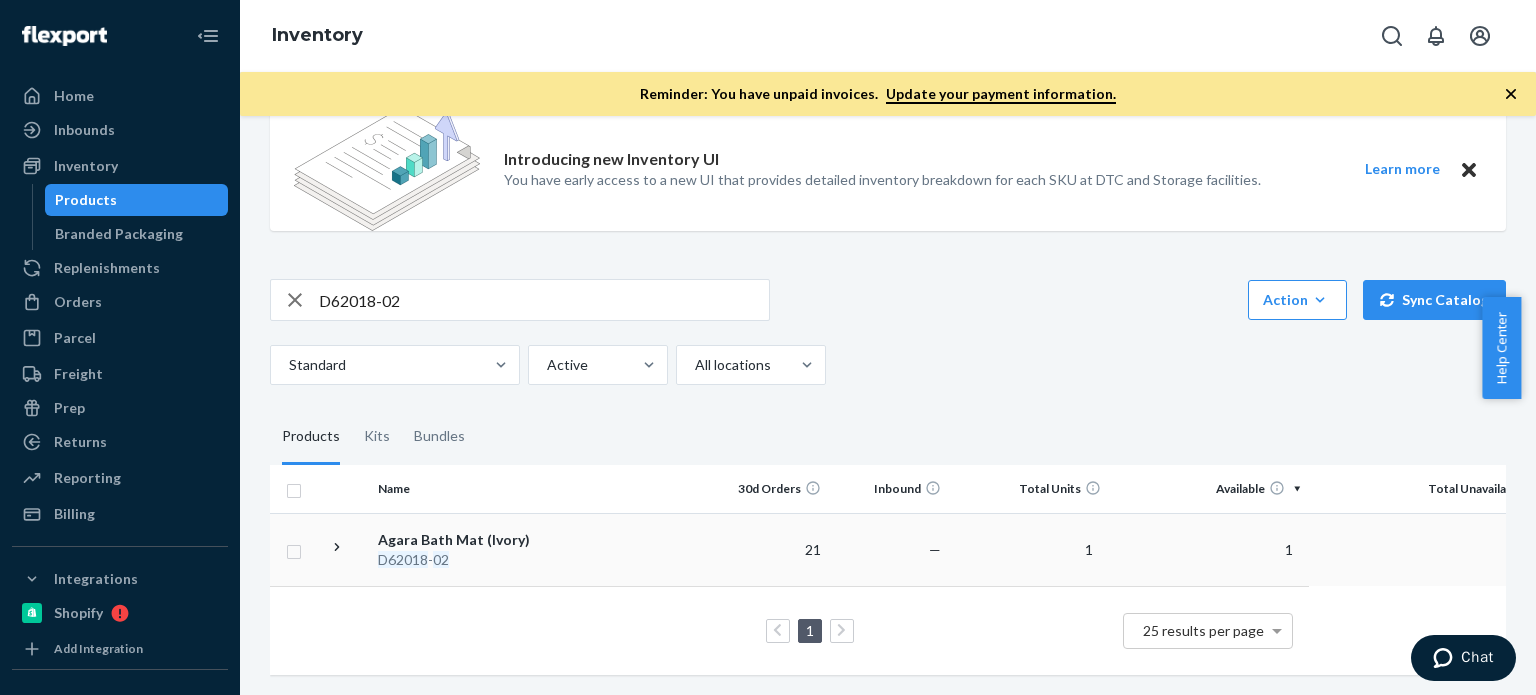 click on "Agara Bath Mat (Ivory)" at bounding box center (482, 540) 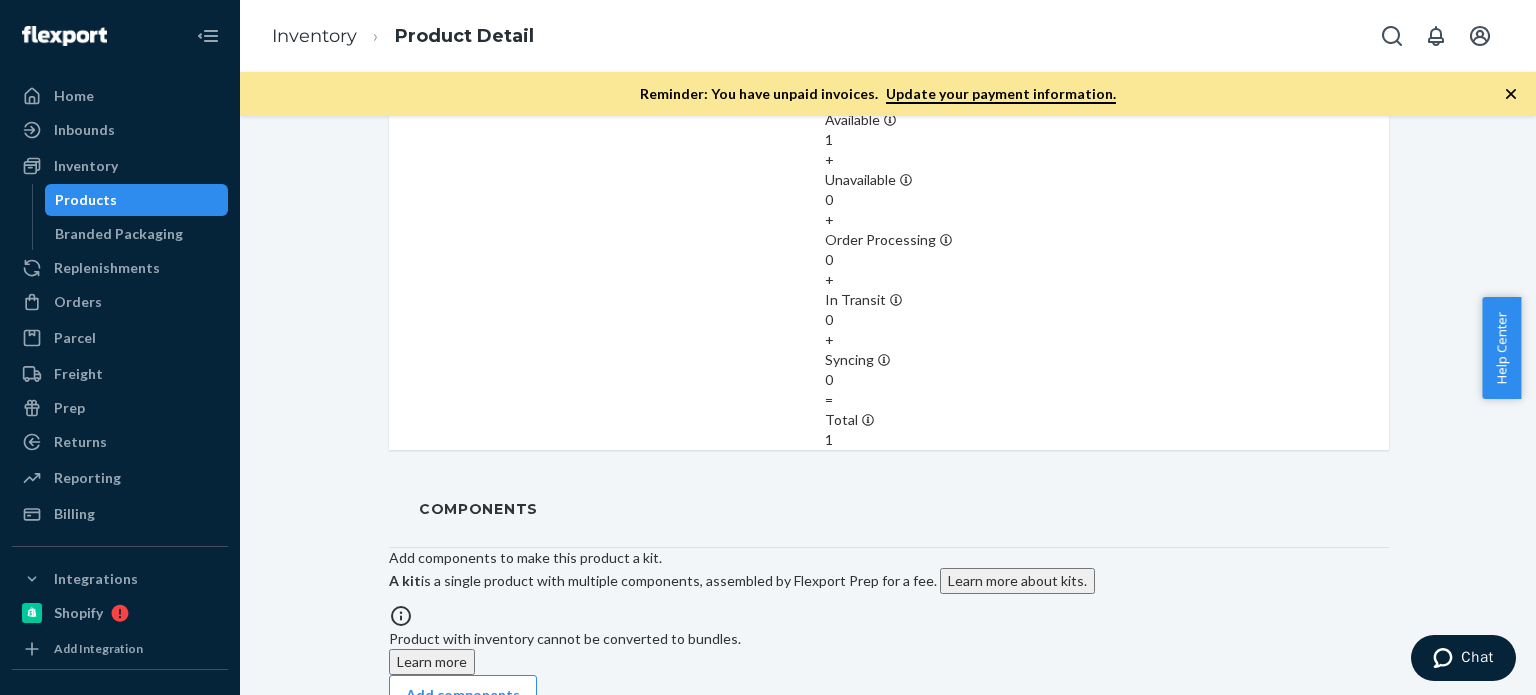 scroll, scrollTop: 1952, scrollLeft: 0, axis: vertical 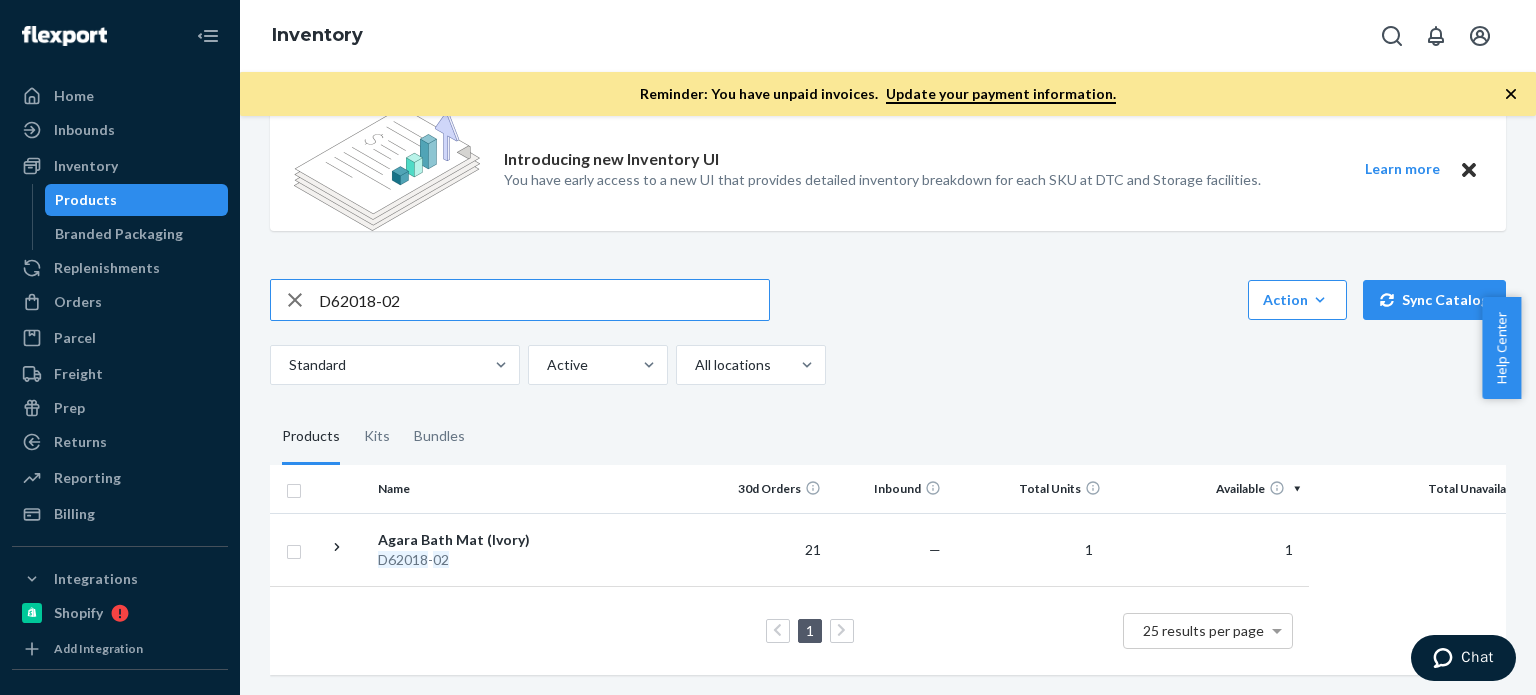 click on "D62018-02" at bounding box center (544, 300) 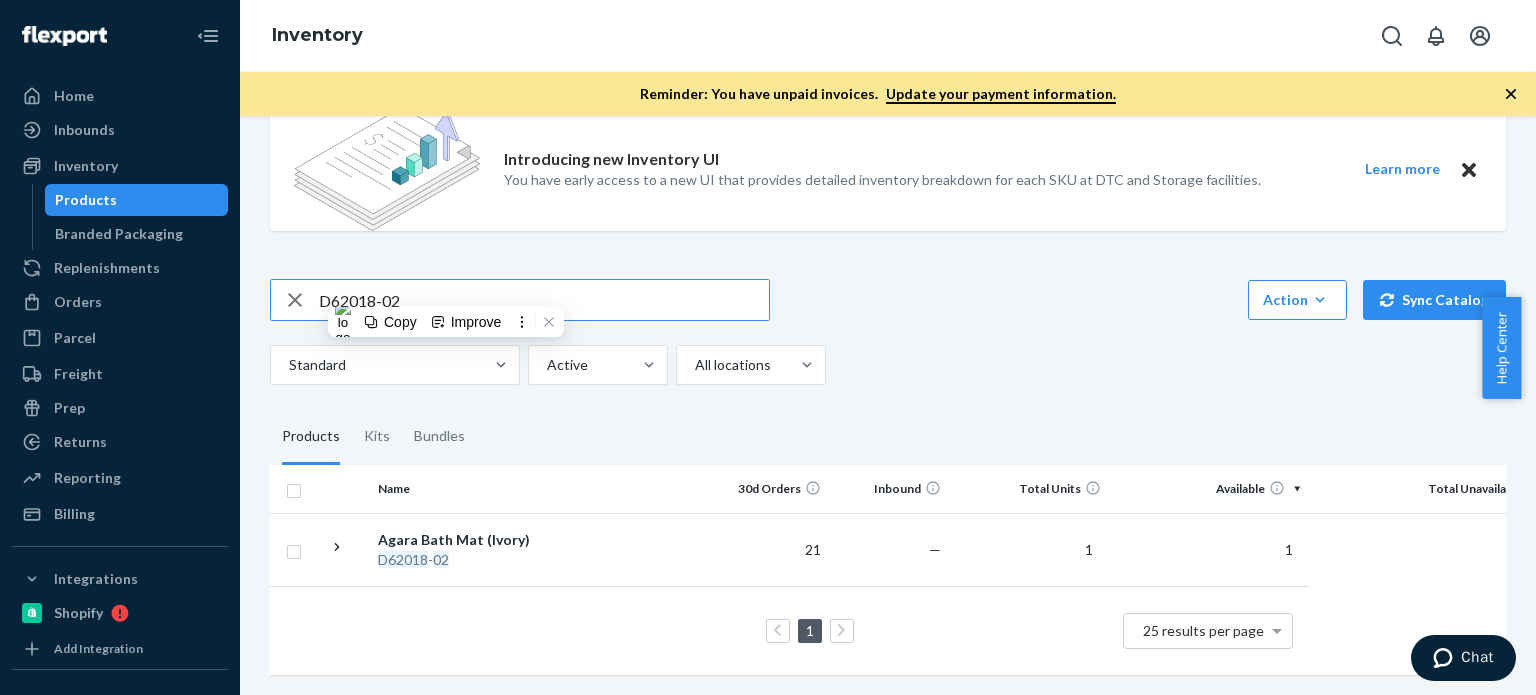 click on "D62018-02" at bounding box center [544, 300] 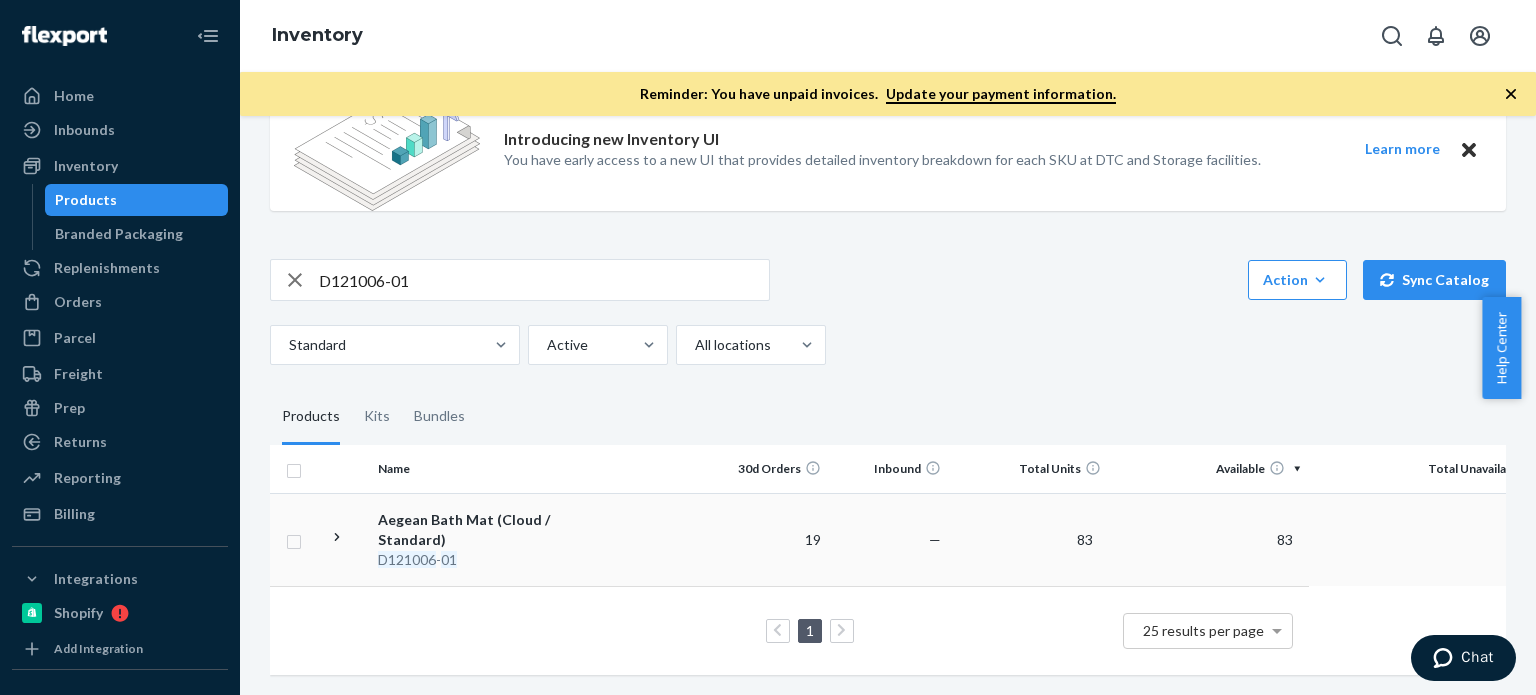 scroll, scrollTop: 200, scrollLeft: 0, axis: vertical 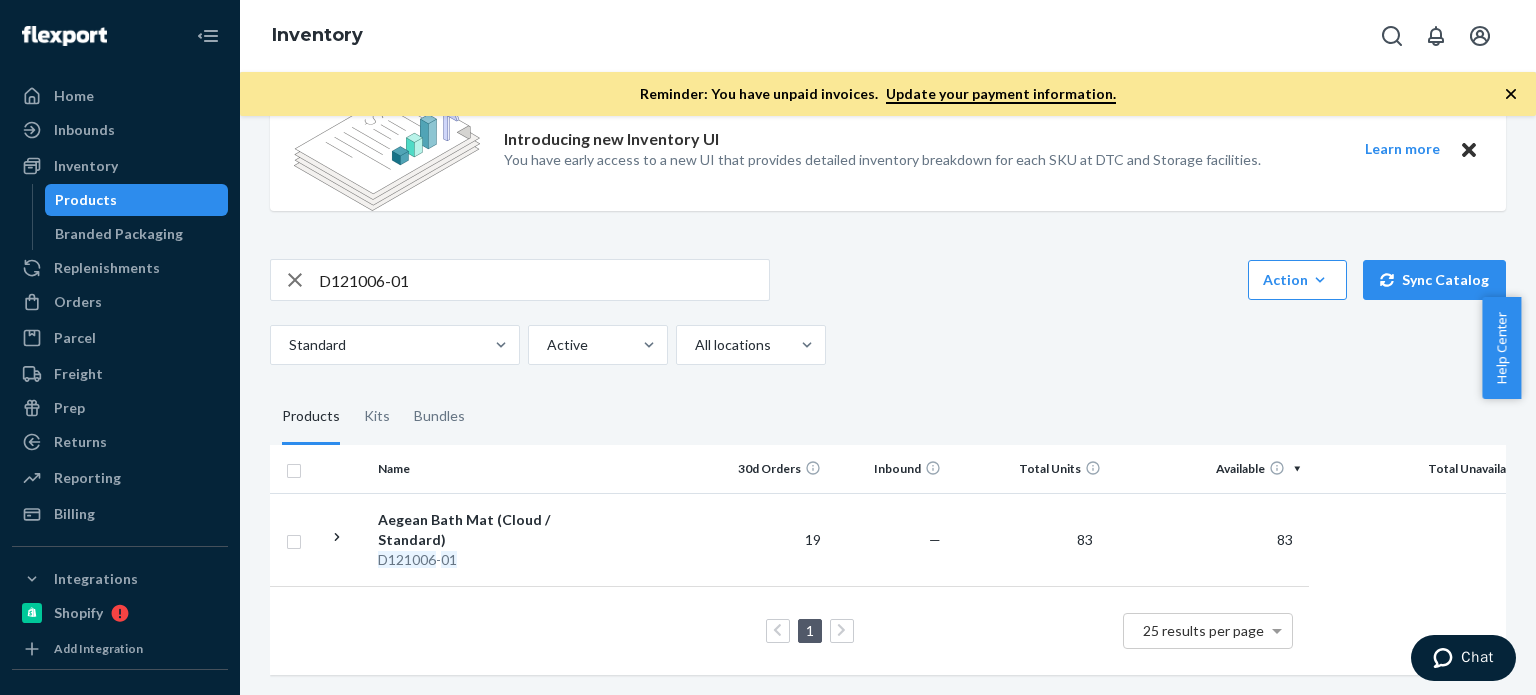 click on "D121006-01" at bounding box center (544, 280) 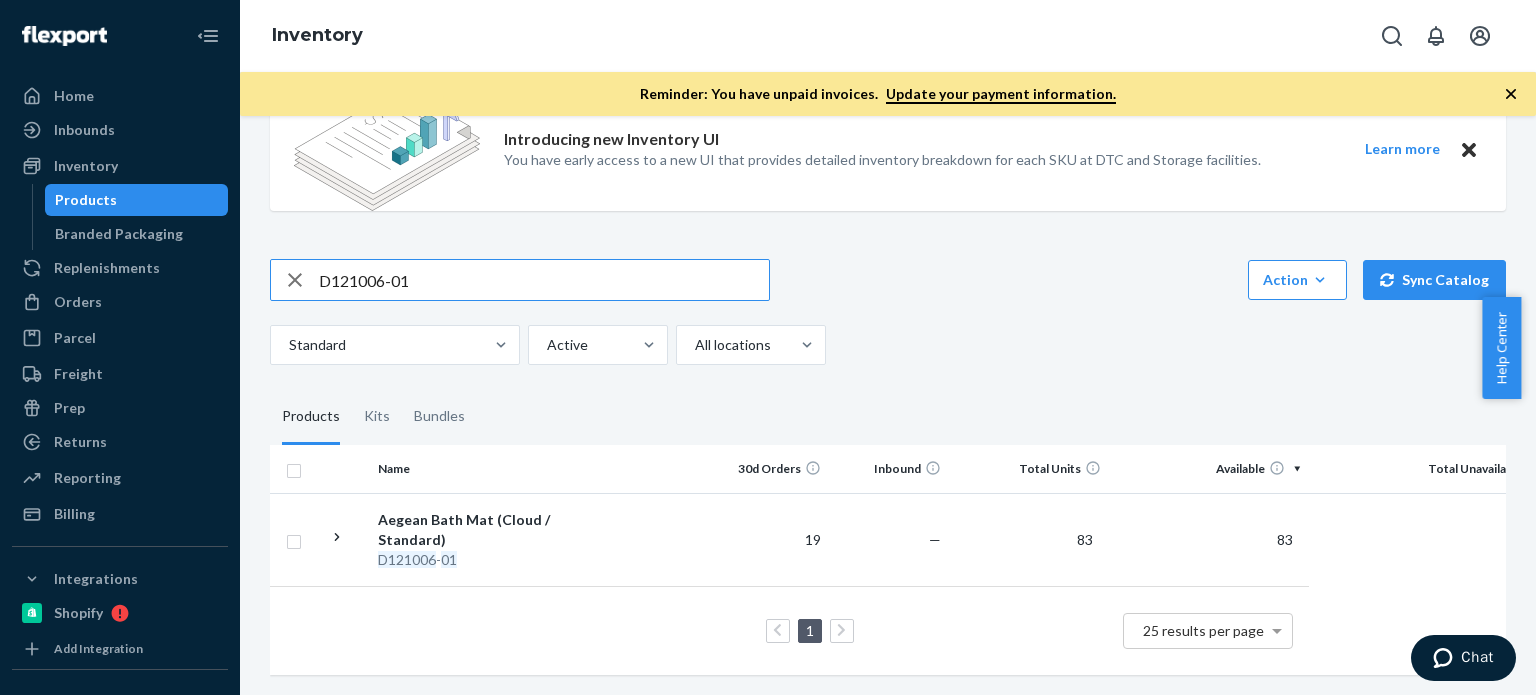 paste on "B60" 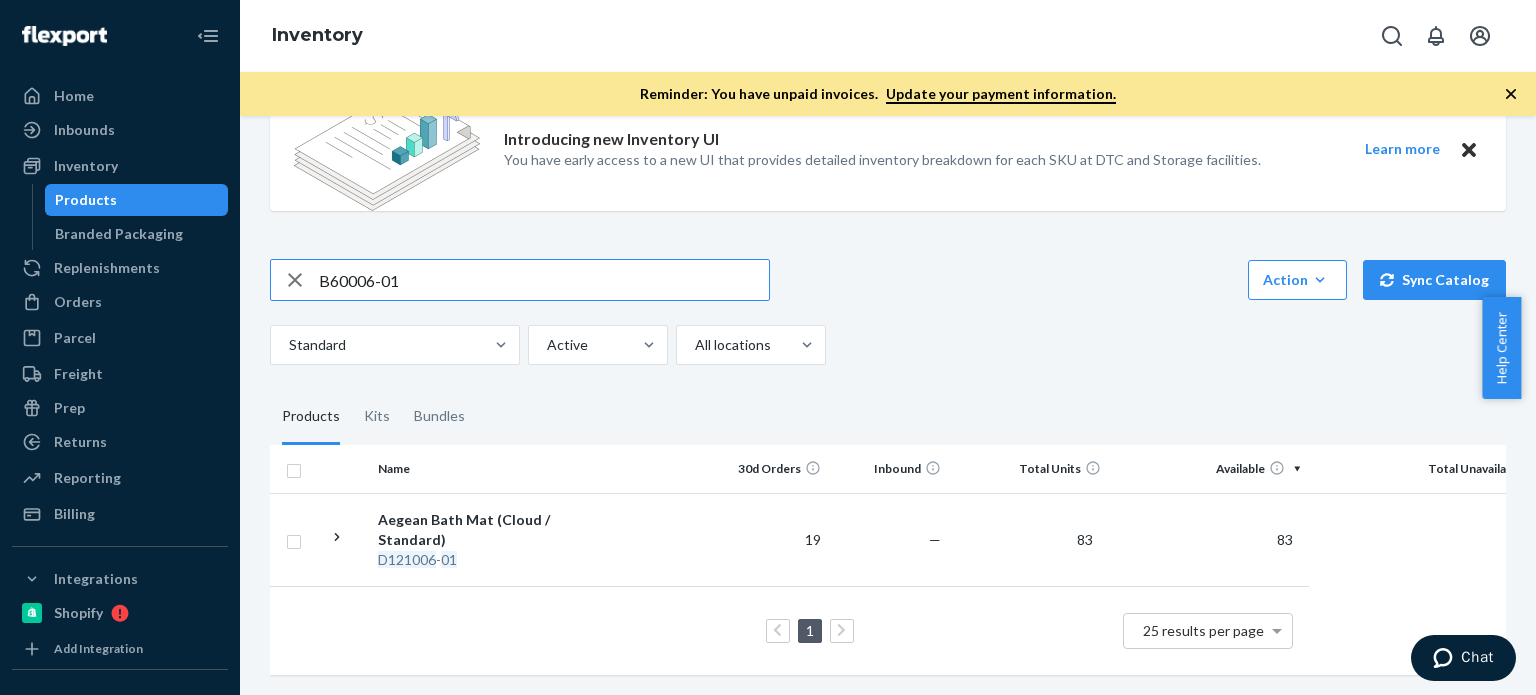 type on "B60006-01" 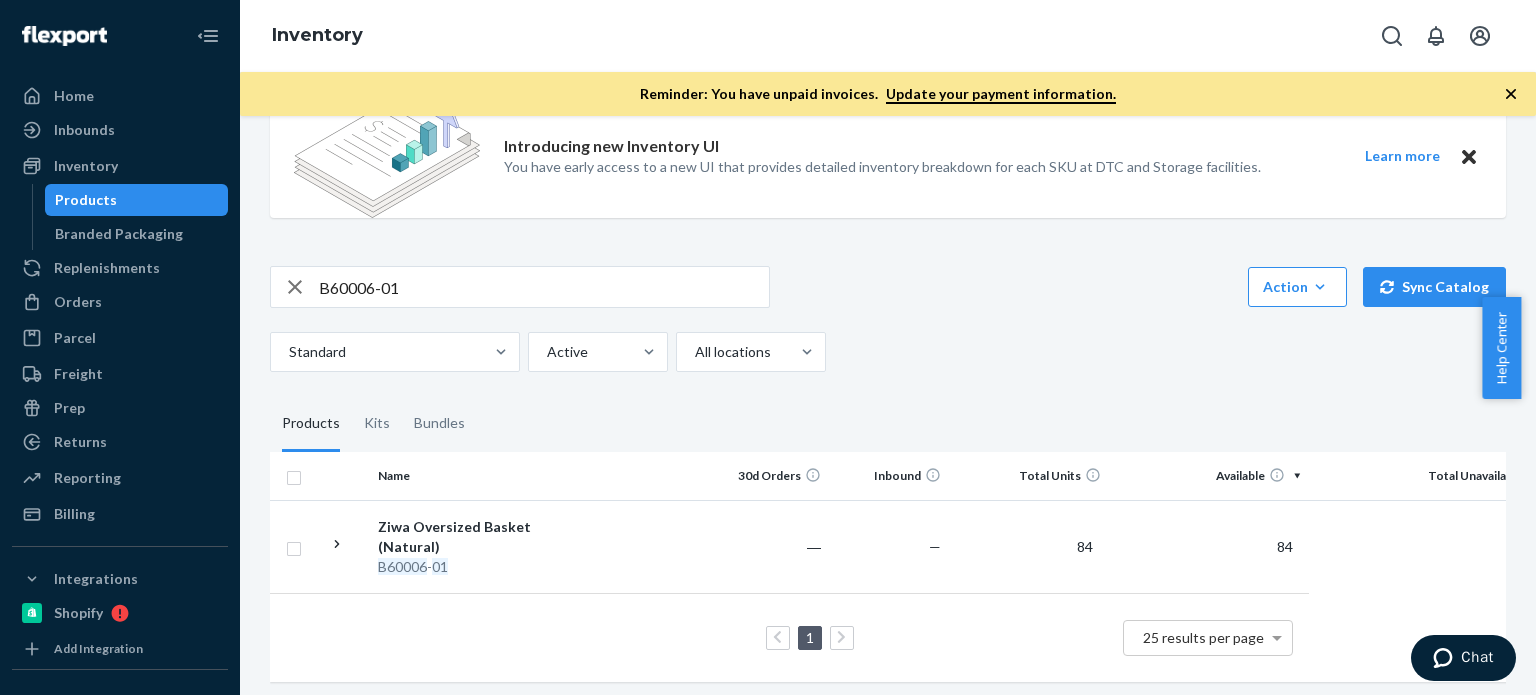 scroll, scrollTop: 180, scrollLeft: 0, axis: vertical 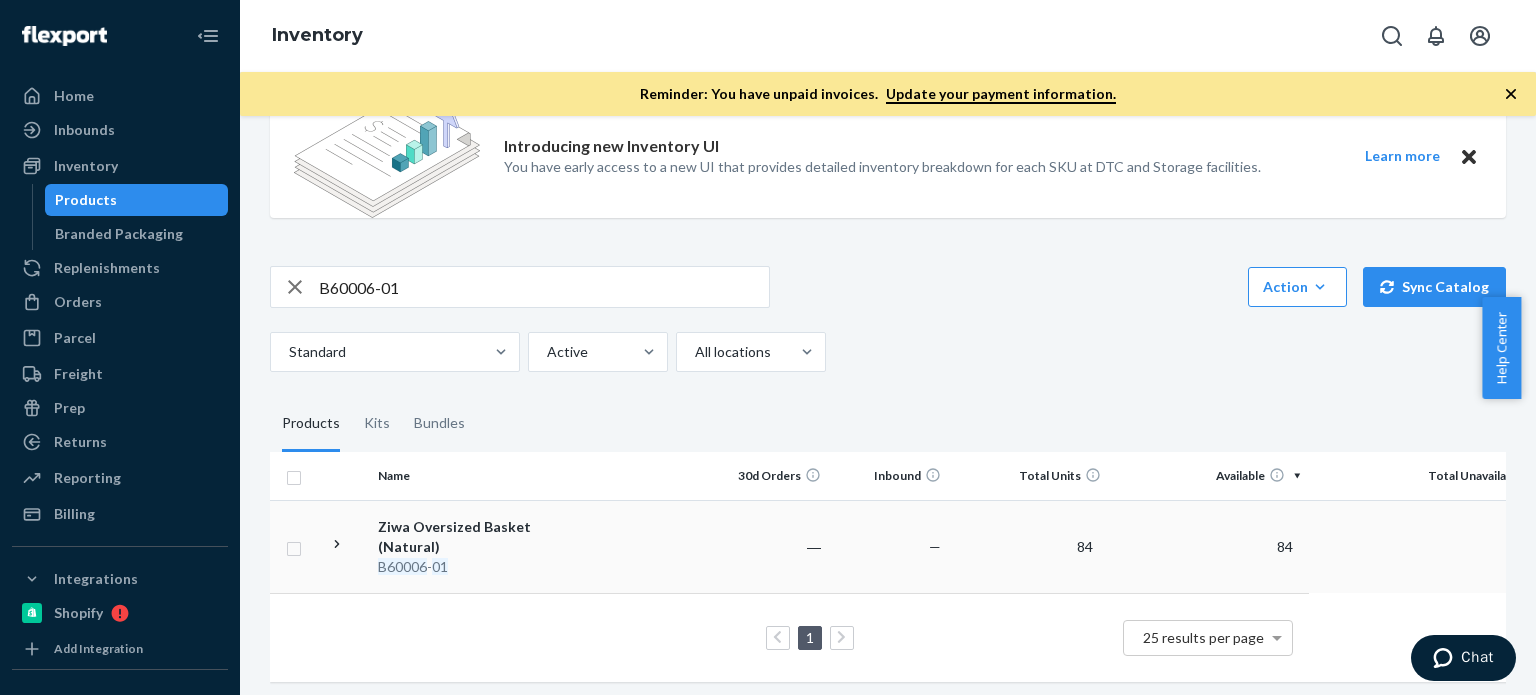 click on "Ziwa Oversized Basket (Natural)" at bounding box center (482, 537) 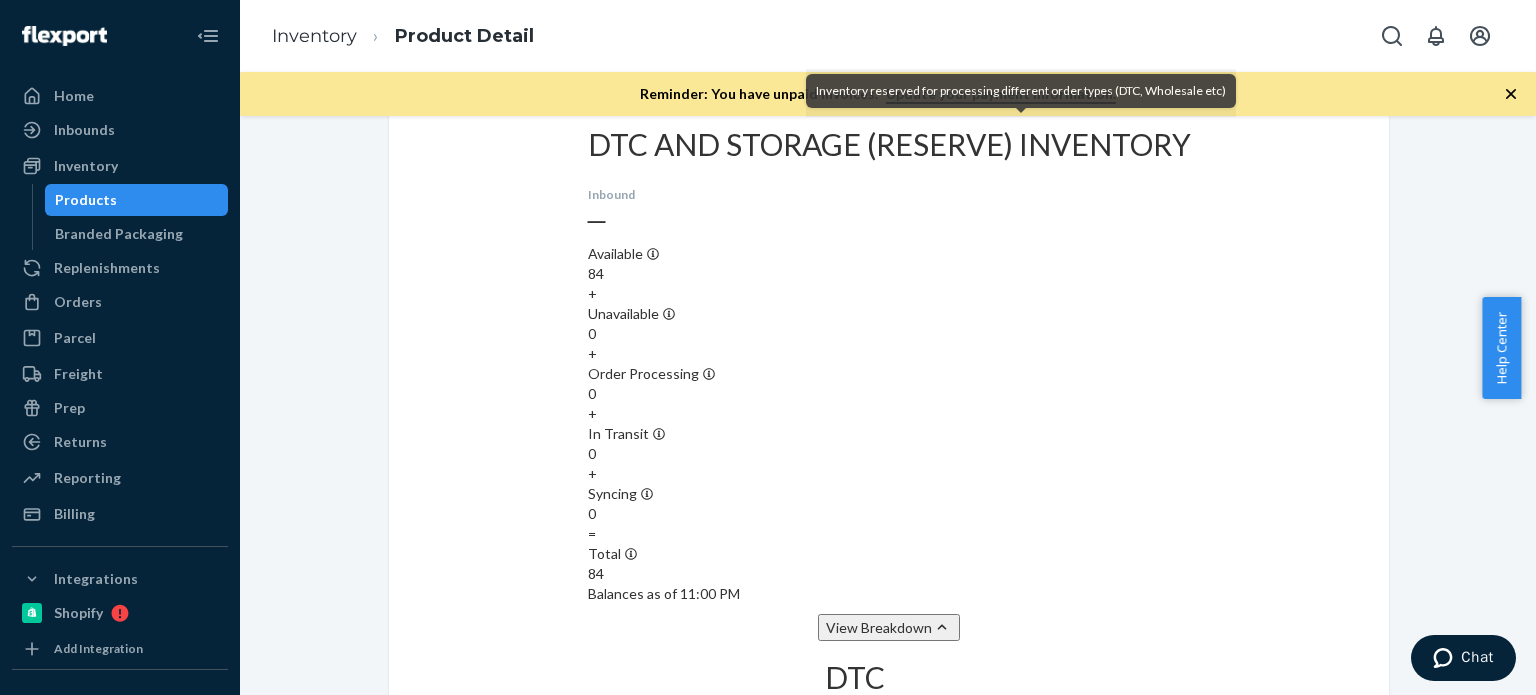 scroll, scrollTop: 1433, scrollLeft: 0, axis: vertical 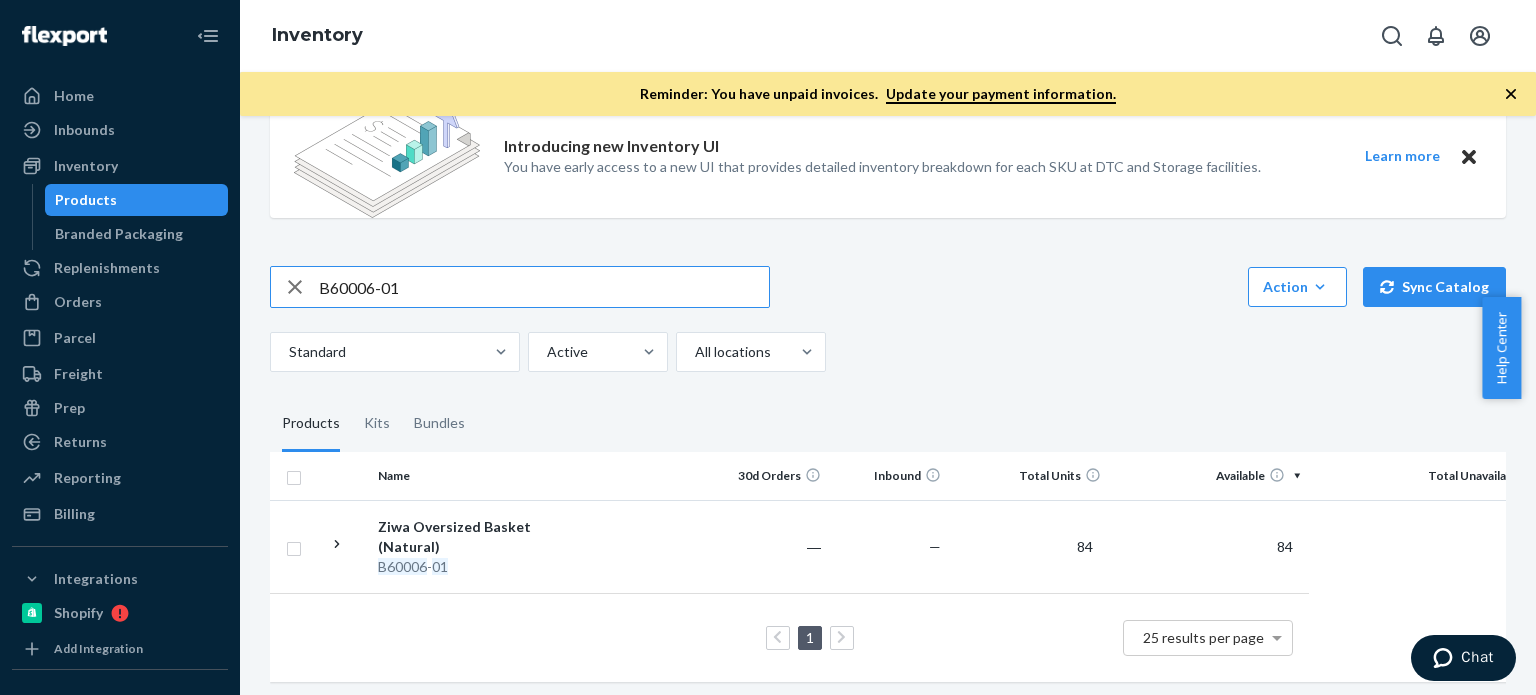click on "B60006-01" at bounding box center [544, 287] 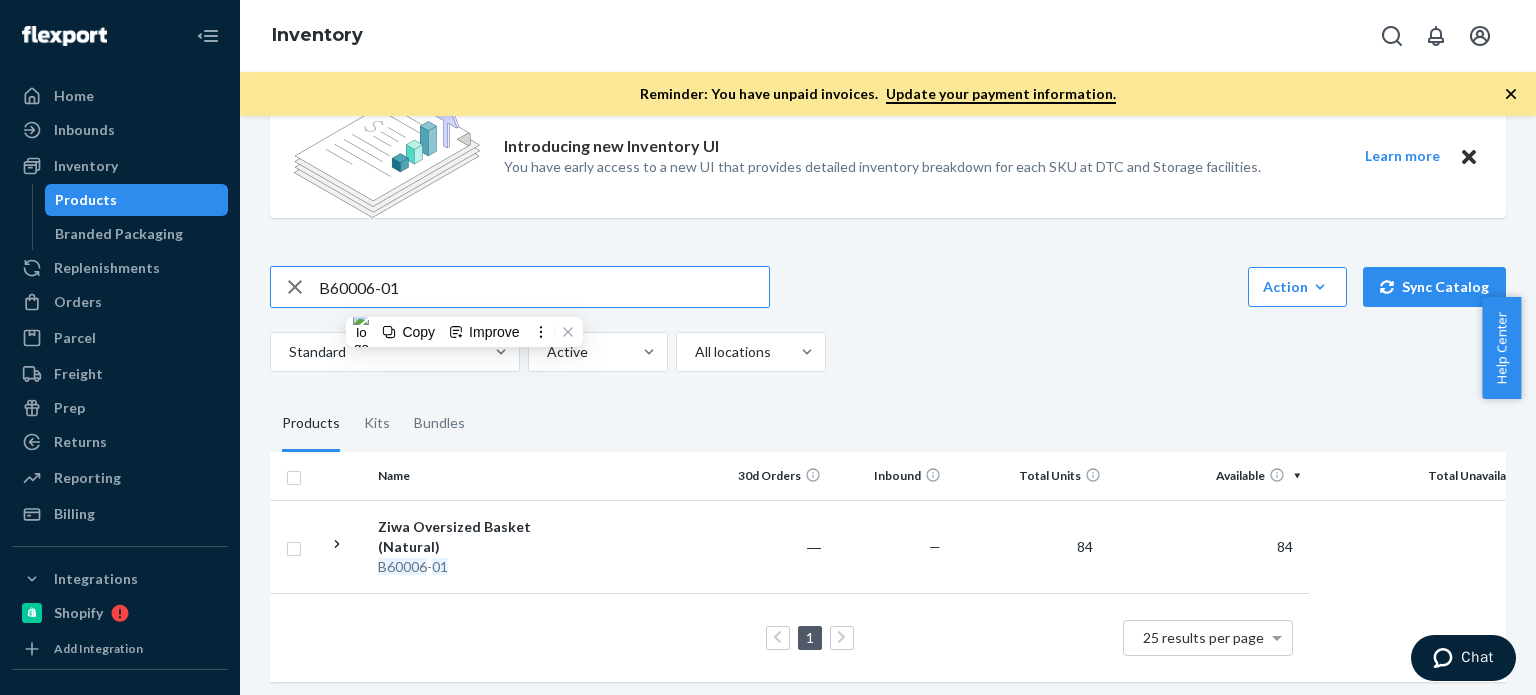 click on "B60006-01" at bounding box center [544, 287] 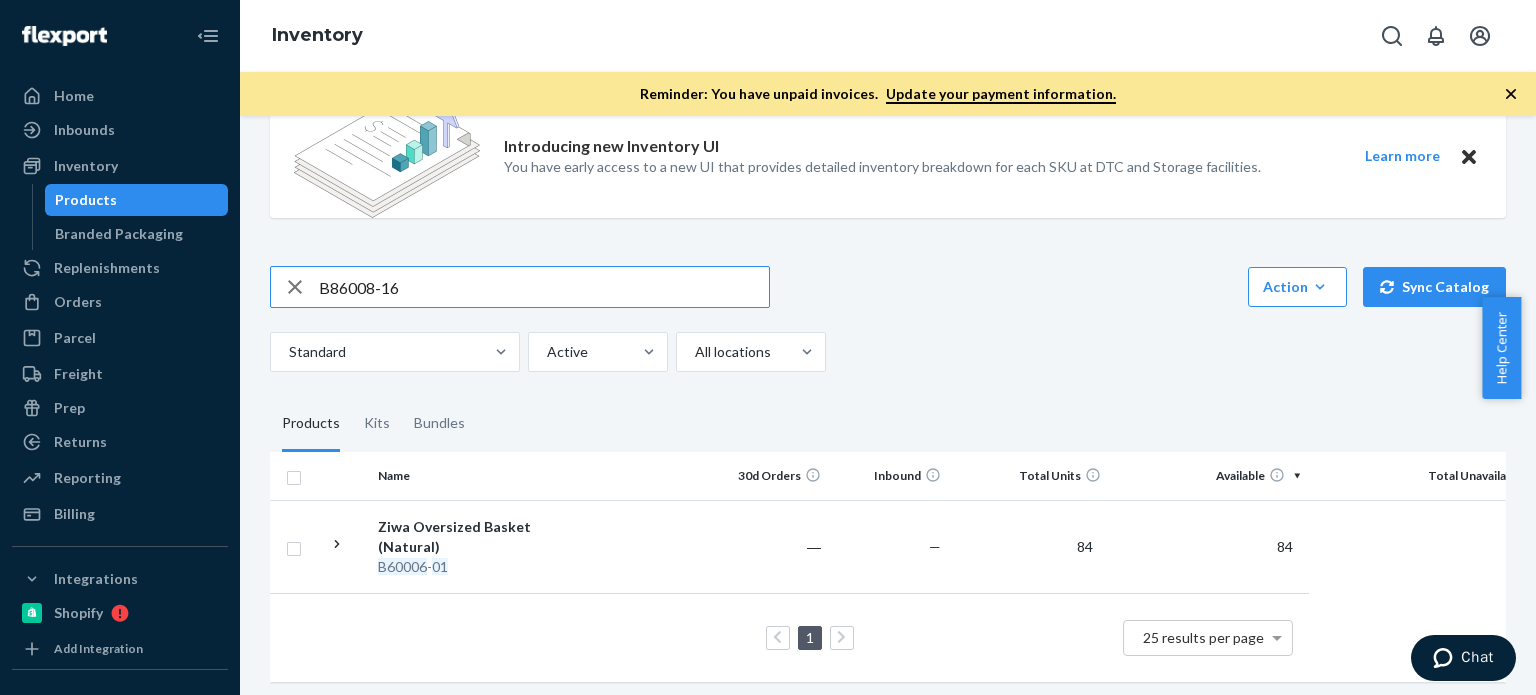 type on "B86008-16" 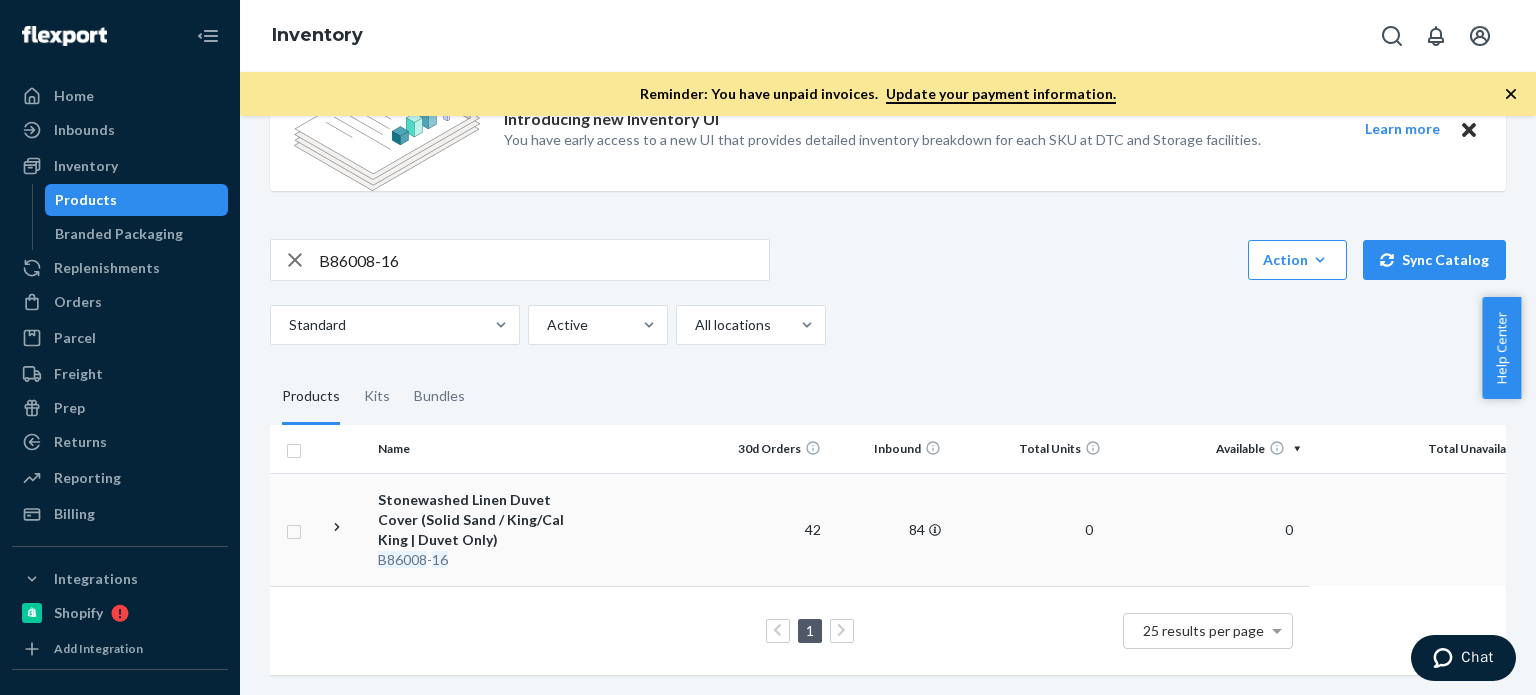 scroll, scrollTop: 220, scrollLeft: 0, axis: vertical 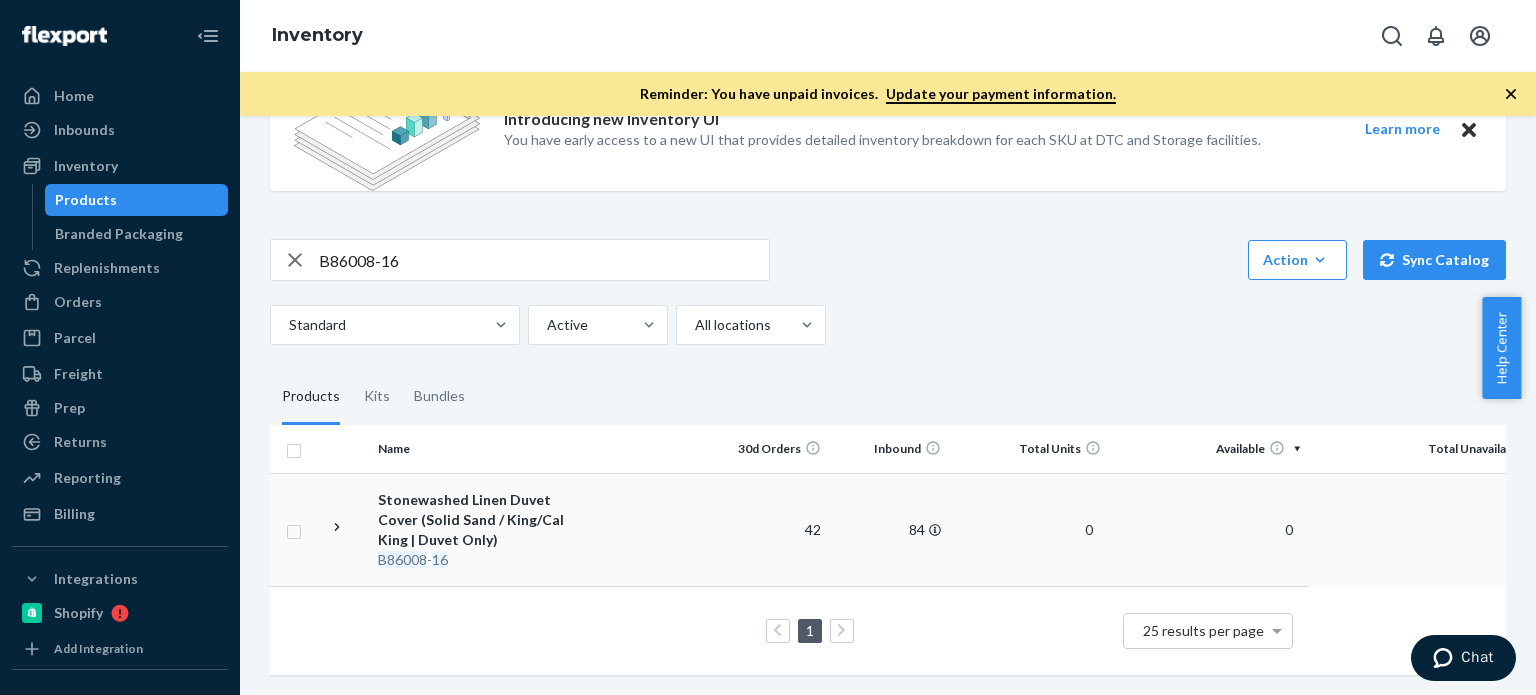 click on "Stonewashed Linen Duvet Cover (Solid Sand / King/Cal King | Duvet Only)" at bounding box center [482, 520] 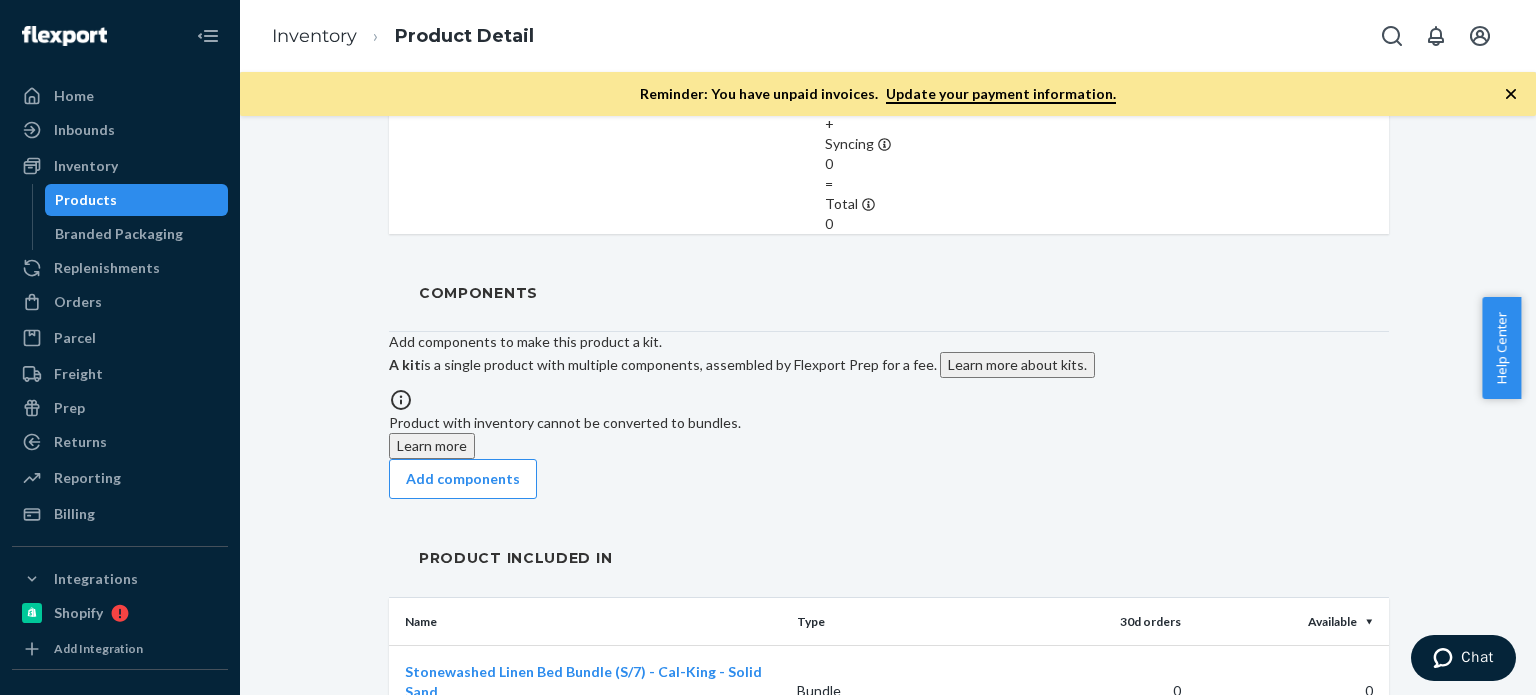 scroll, scrollTop: 2200, scrollLeft: 0, axis: vertical 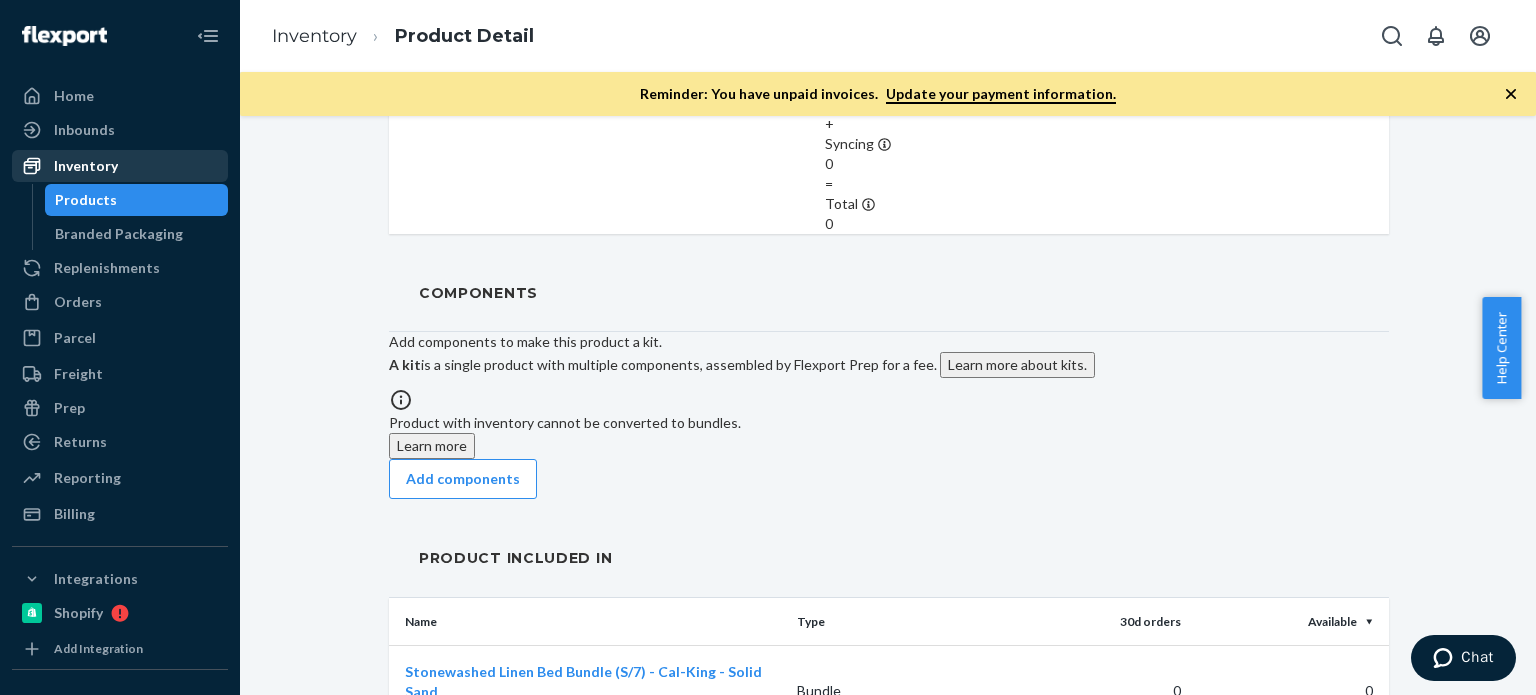 click on "Inventory" at bounding box center [120, 166] 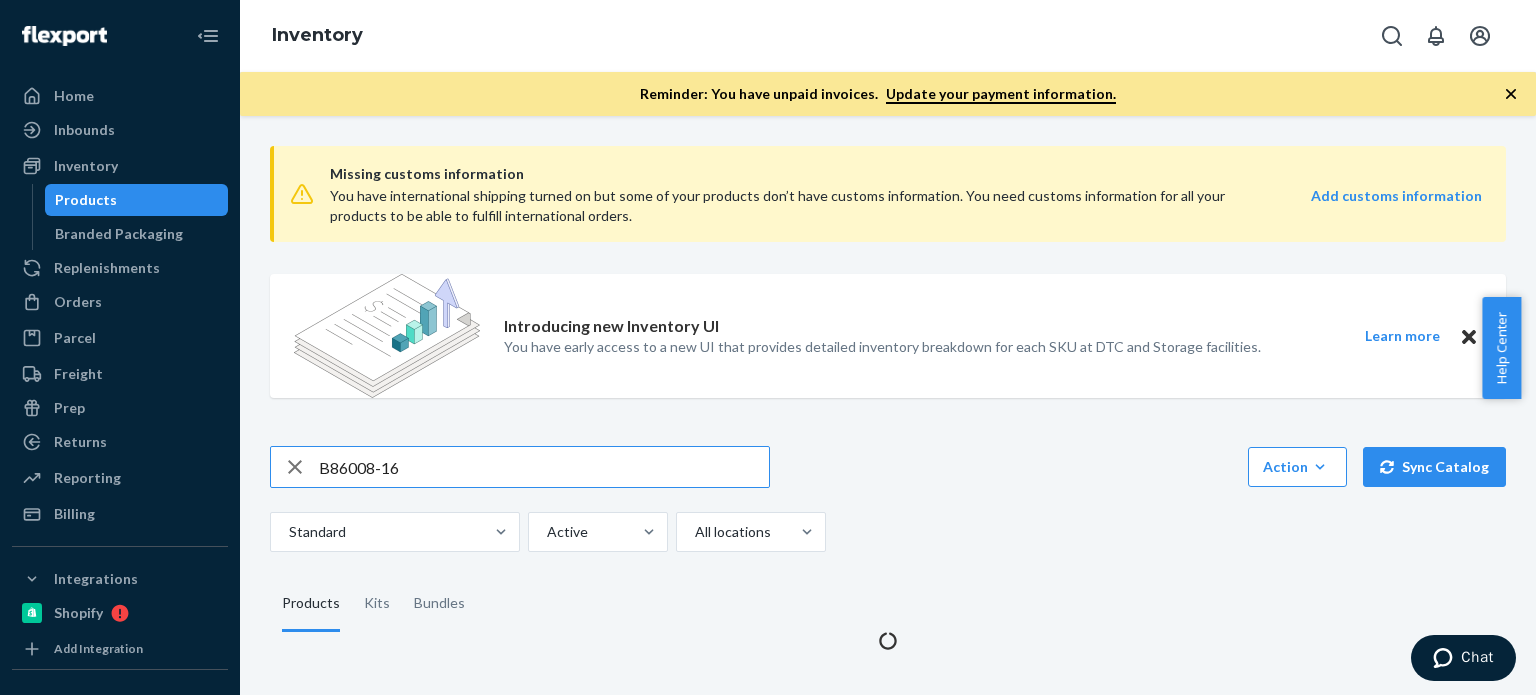 scroll, scrollTop: 0, scrollLeft: 0, axis: both 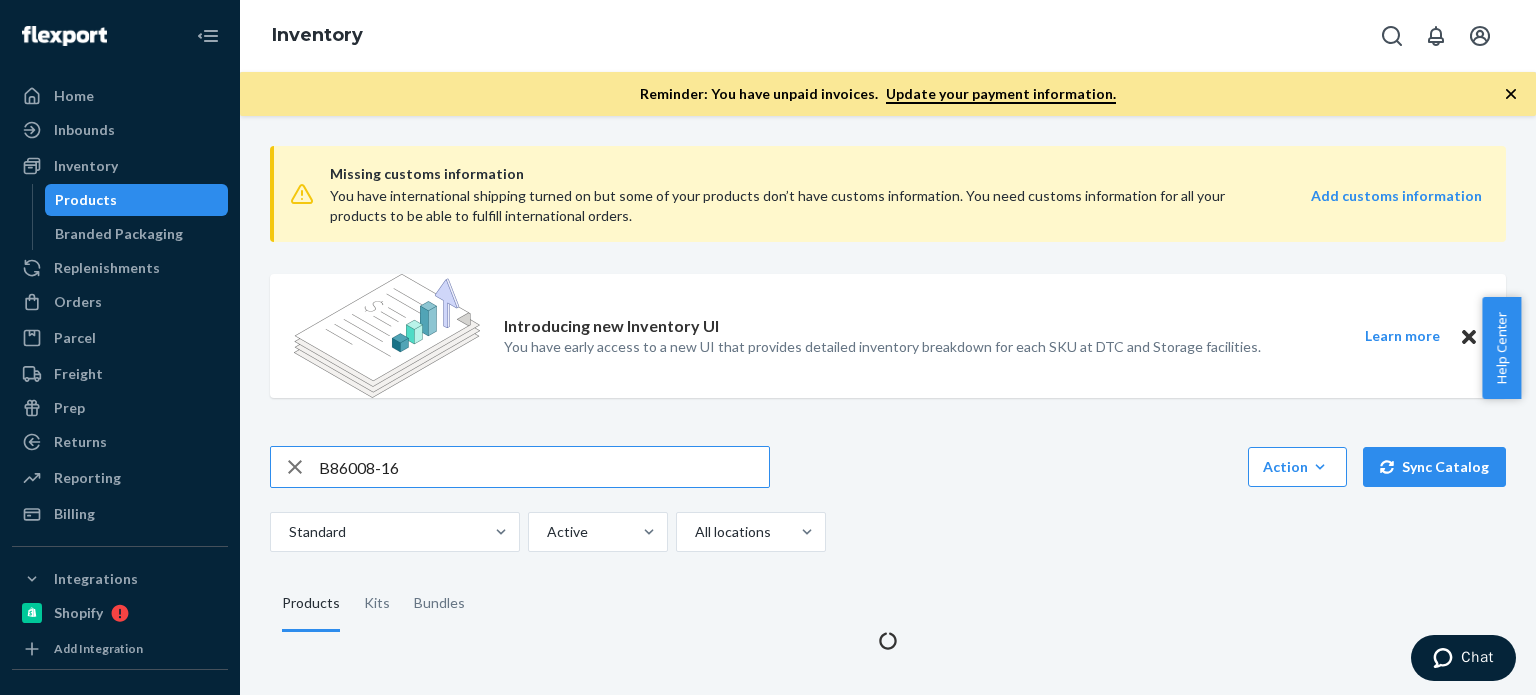 click on "B86008-16" at bounding box center (544, 467) 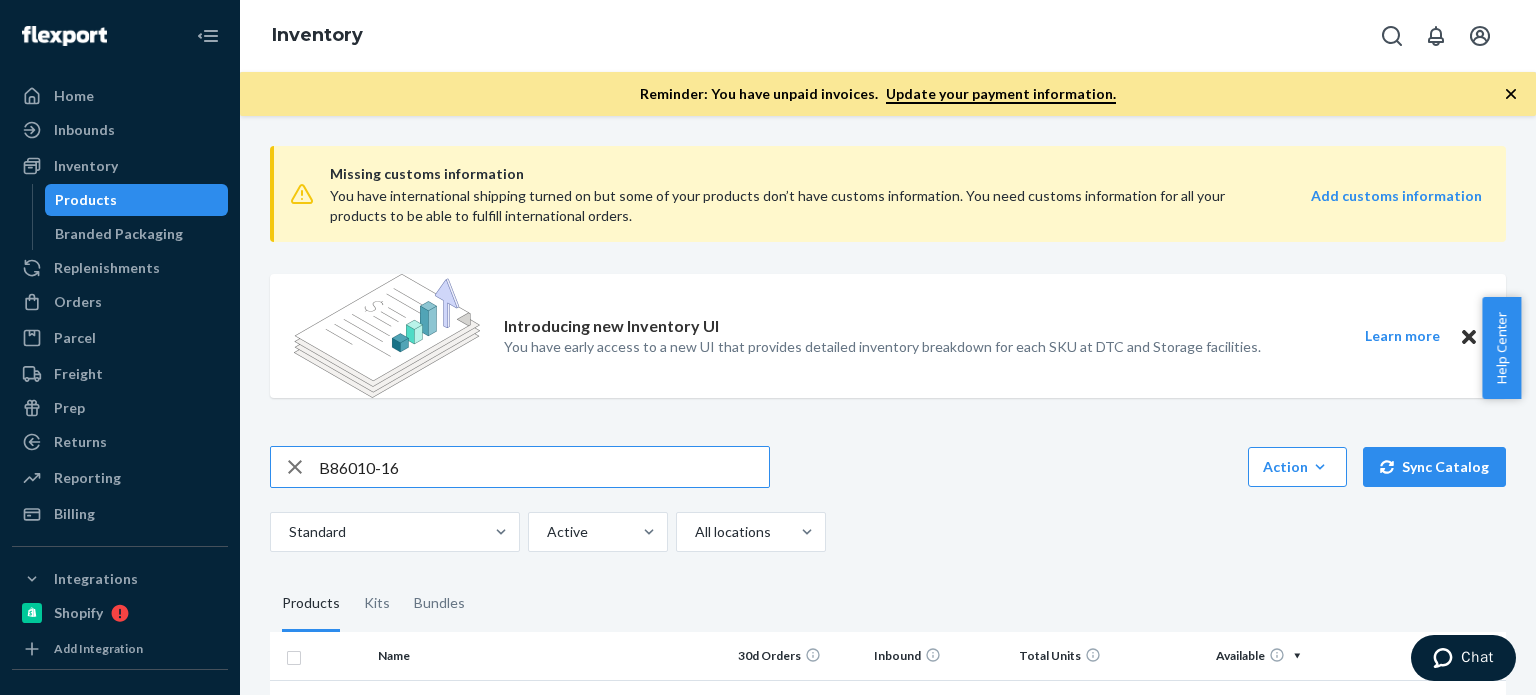 type on "B86010-16" 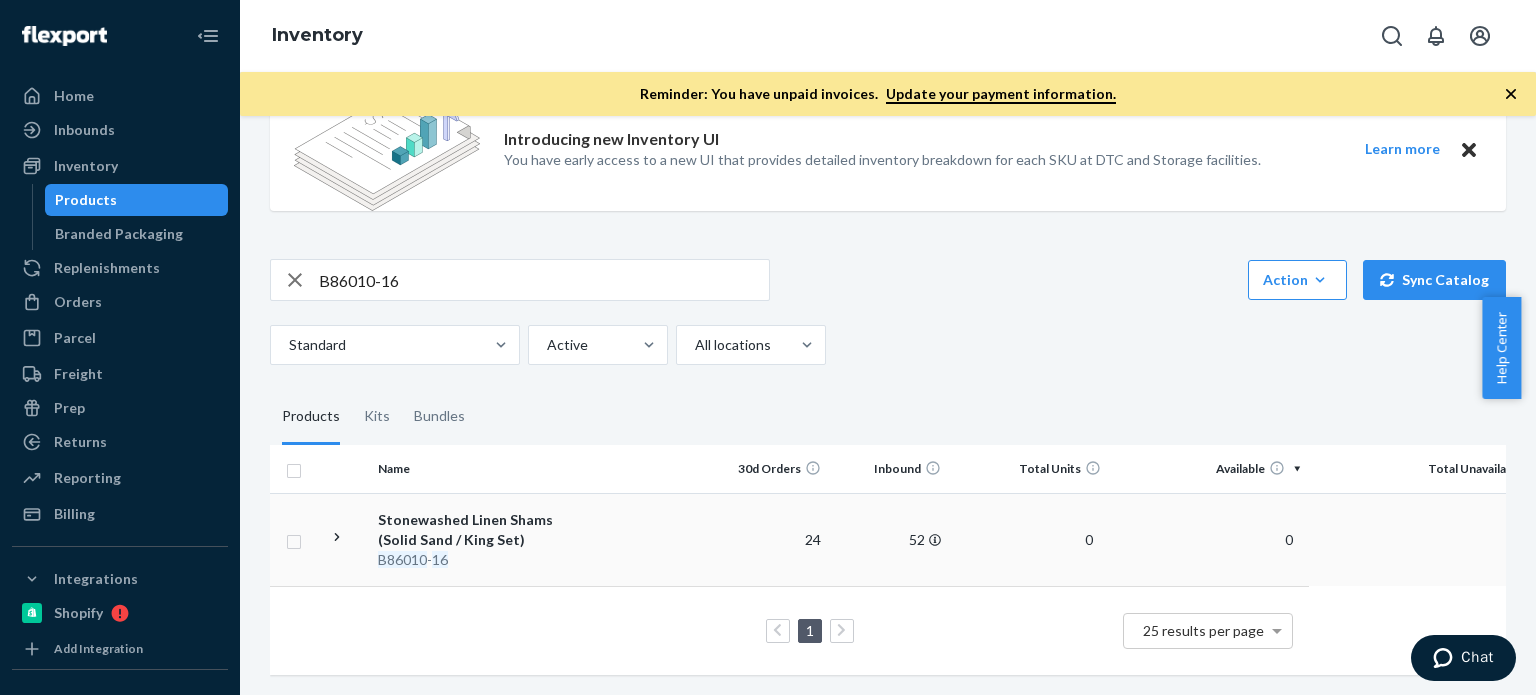 scroll, scrollTop: 200, scrollLeft: 0, axis: vertical 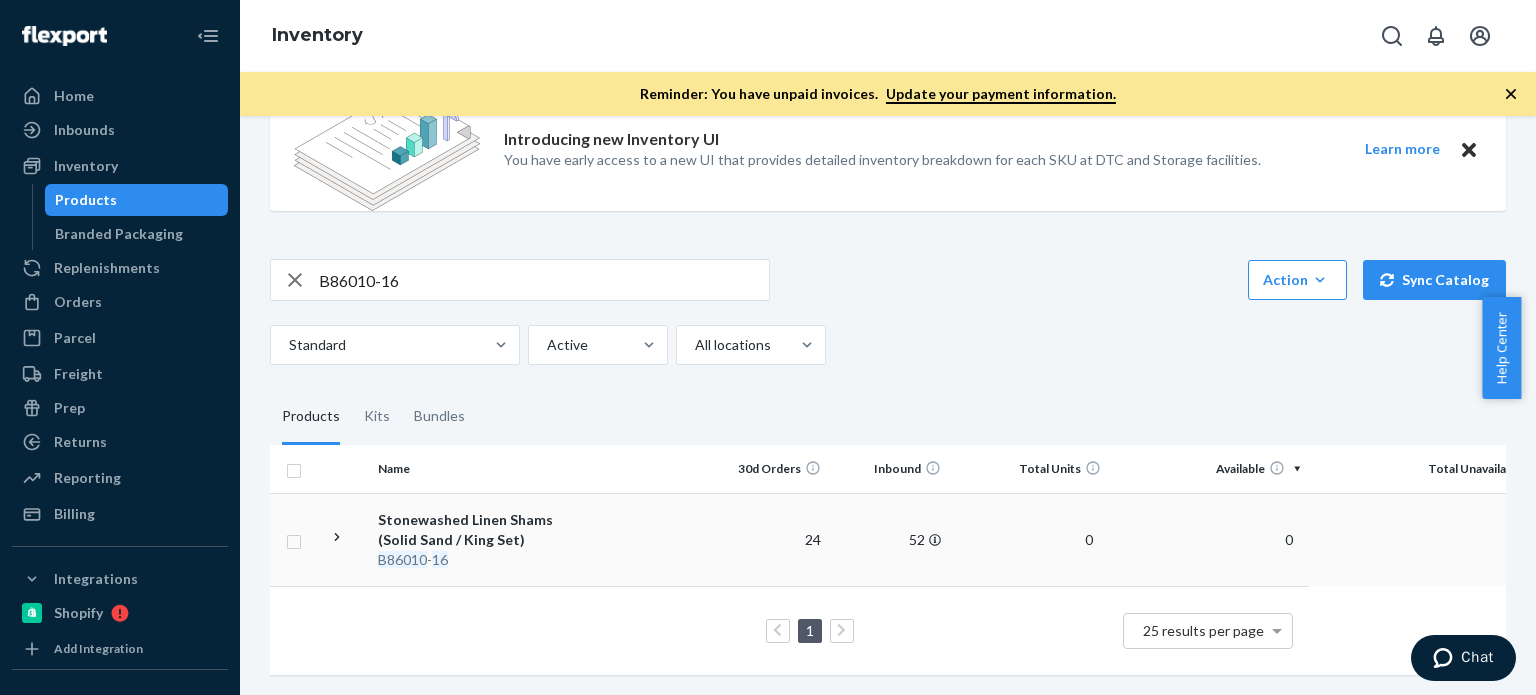 click on "52" at bounding box center [889, 539] 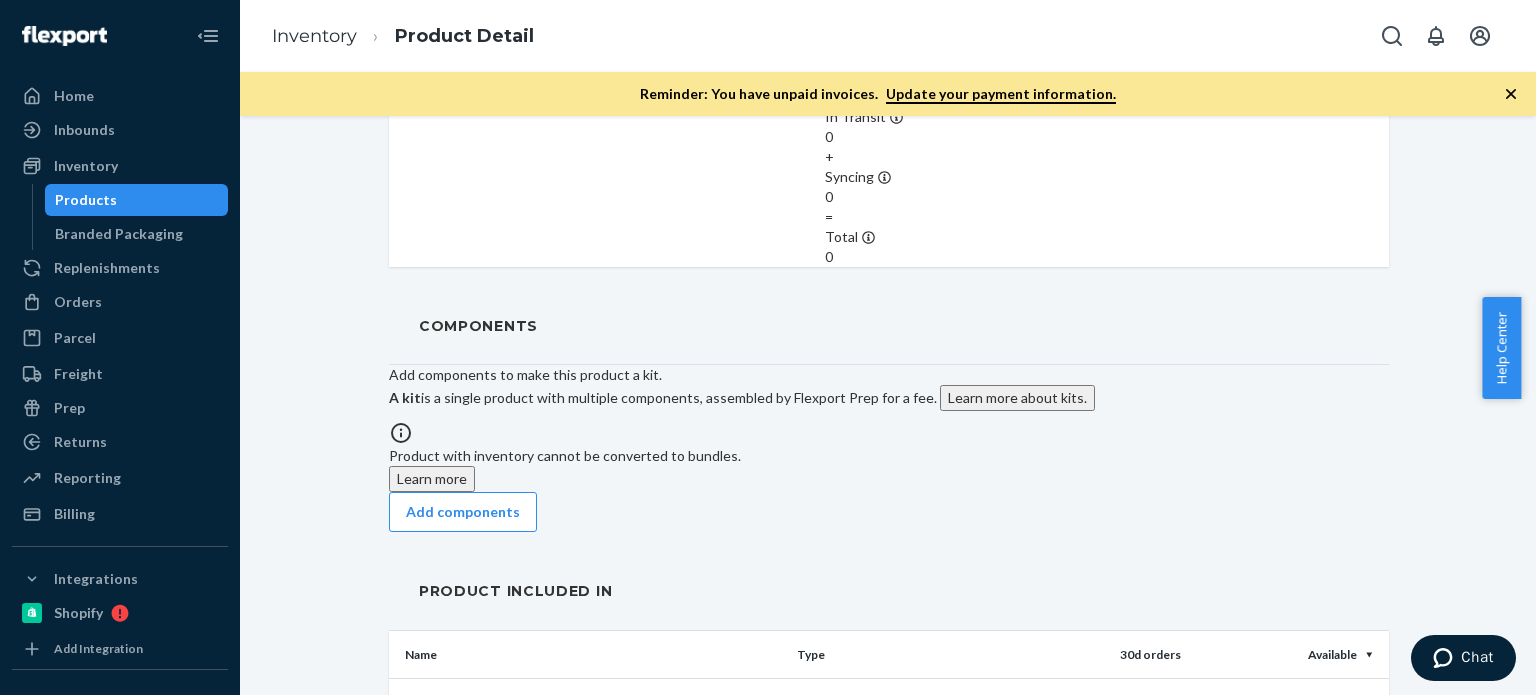 scroll, scrollTop: 2200, scrollLeft: 0, axis: vertical 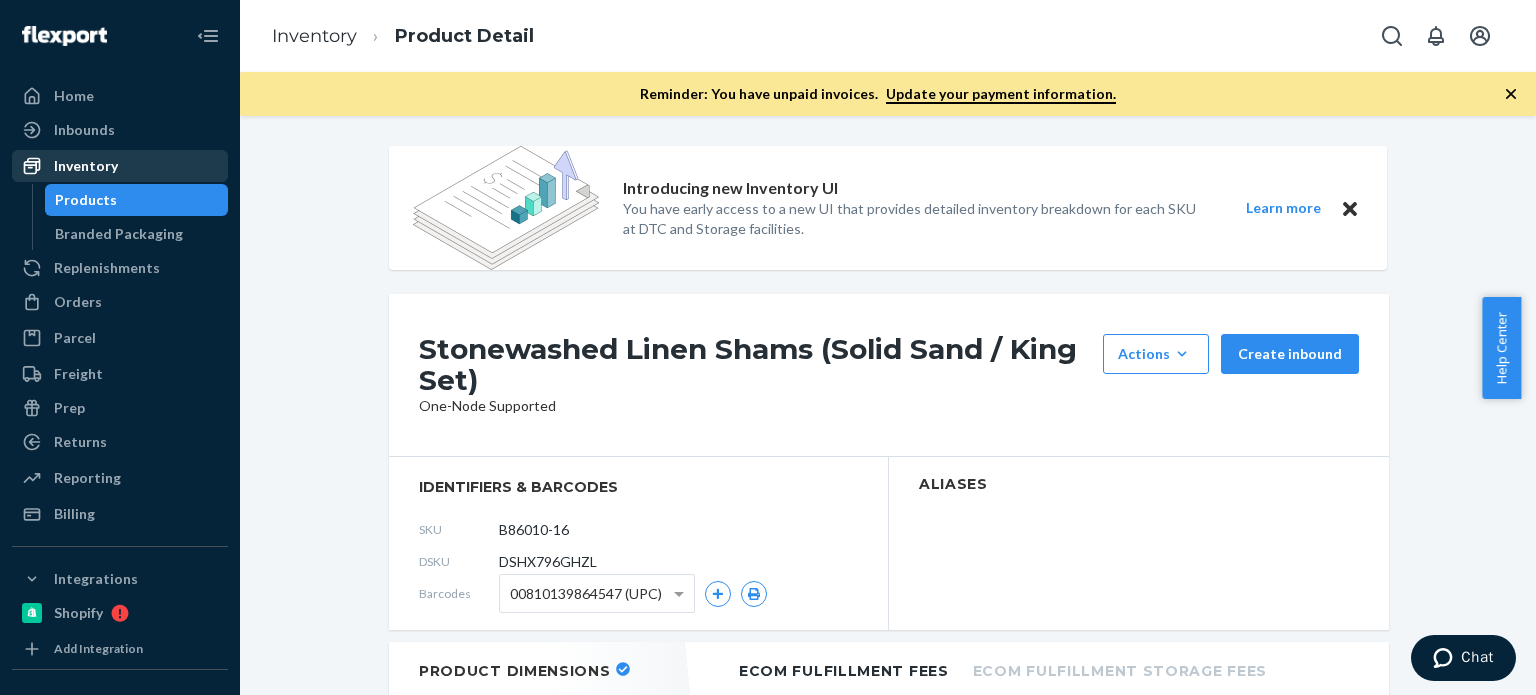 click on "Inventory" at bounding box center (86, 166) 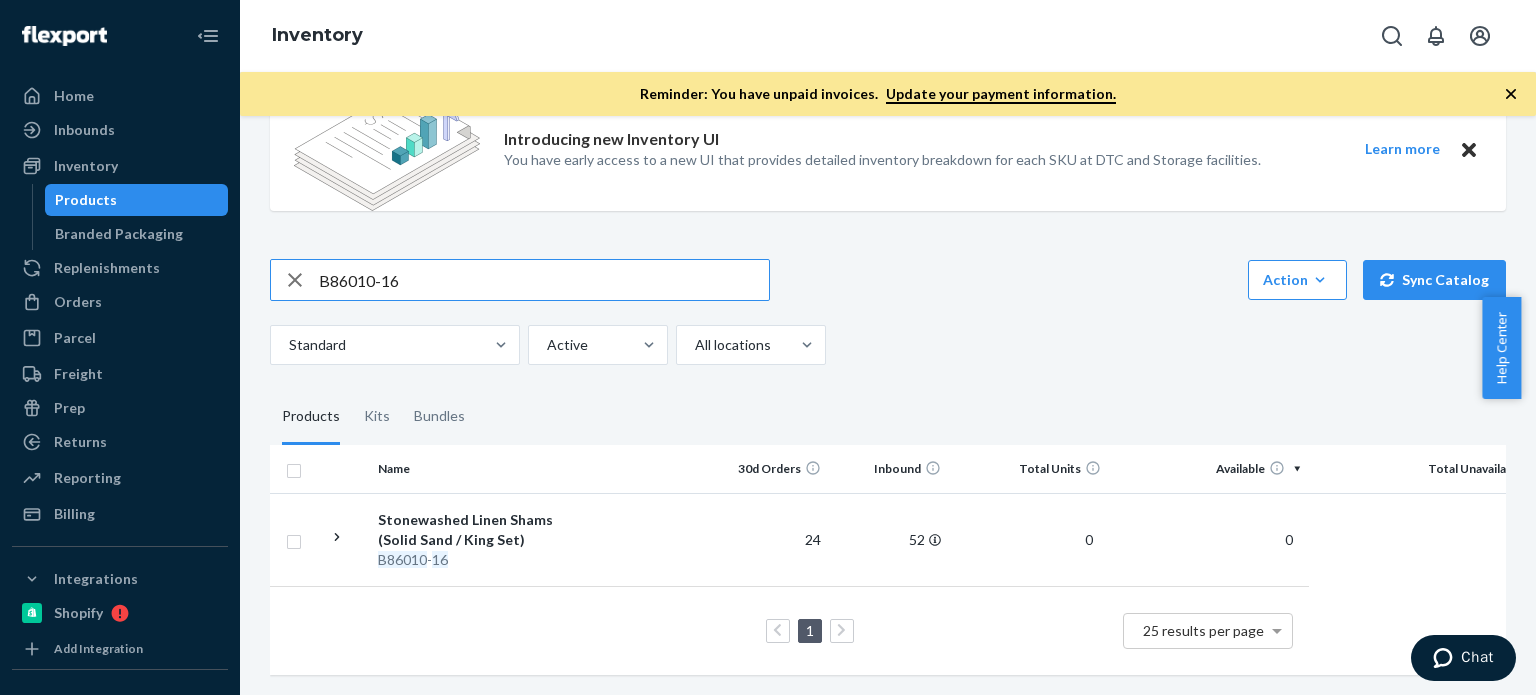 scroll, scrollTop: 200, scrollLeft: 0, axis: vertical 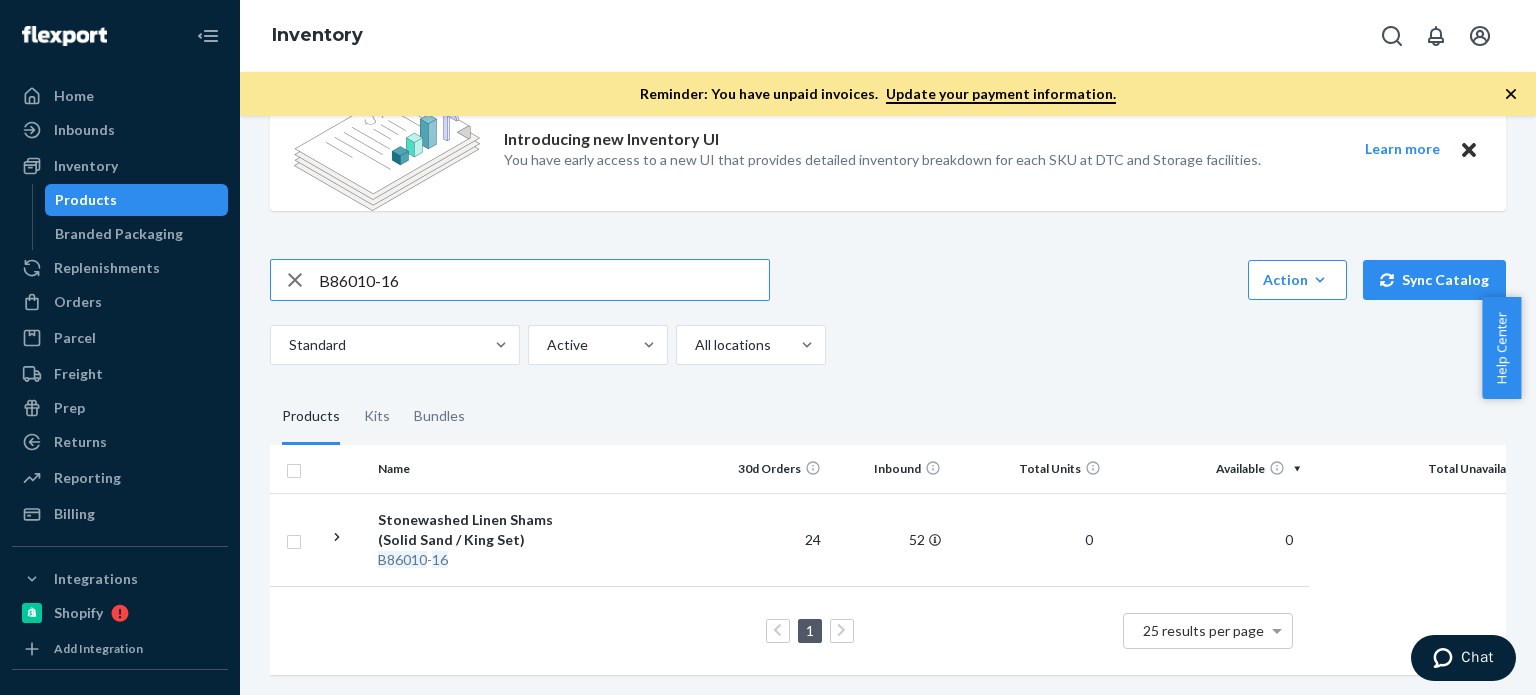 drag, startPoint x: 442, startPoint y: 270, endPoint x: 311, endPoint y: 265, distance: 131.09538 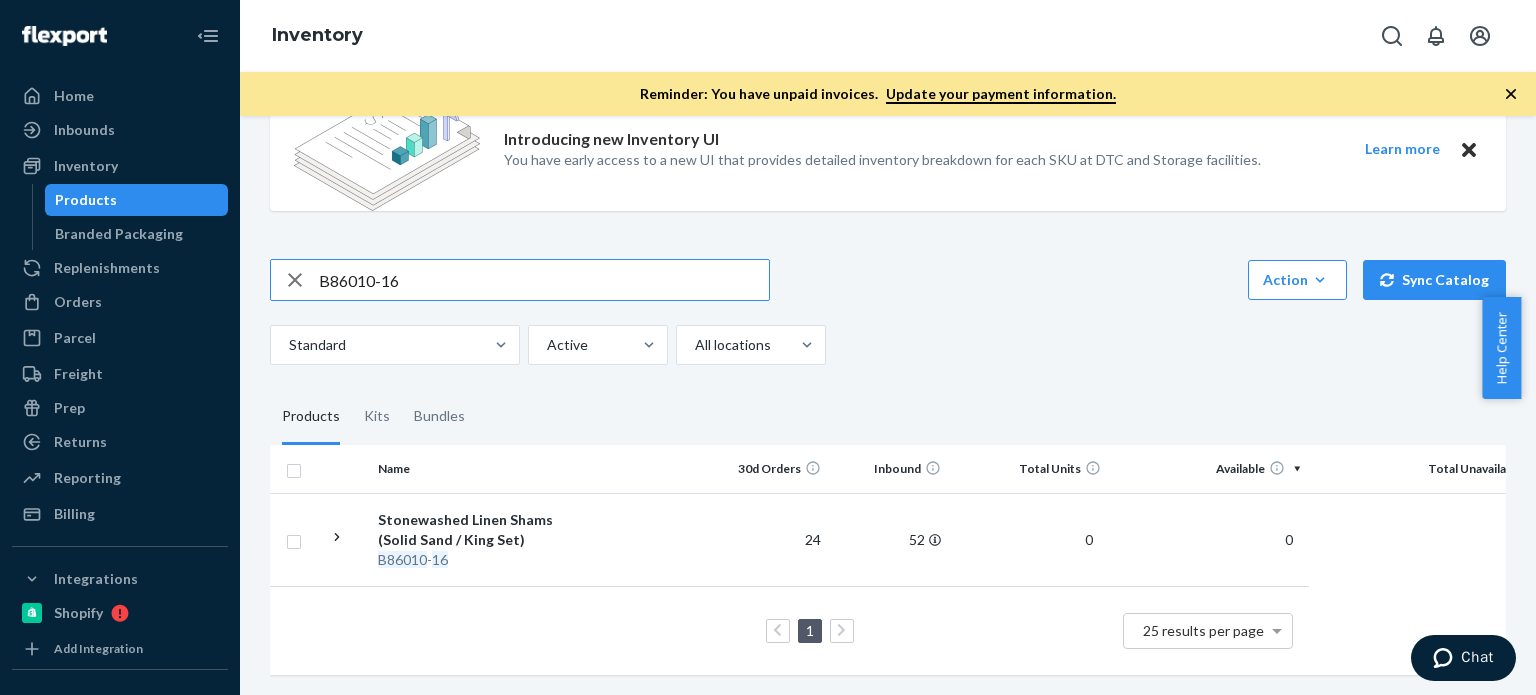 click on "B86010-16" at bounding box center (520, 280) 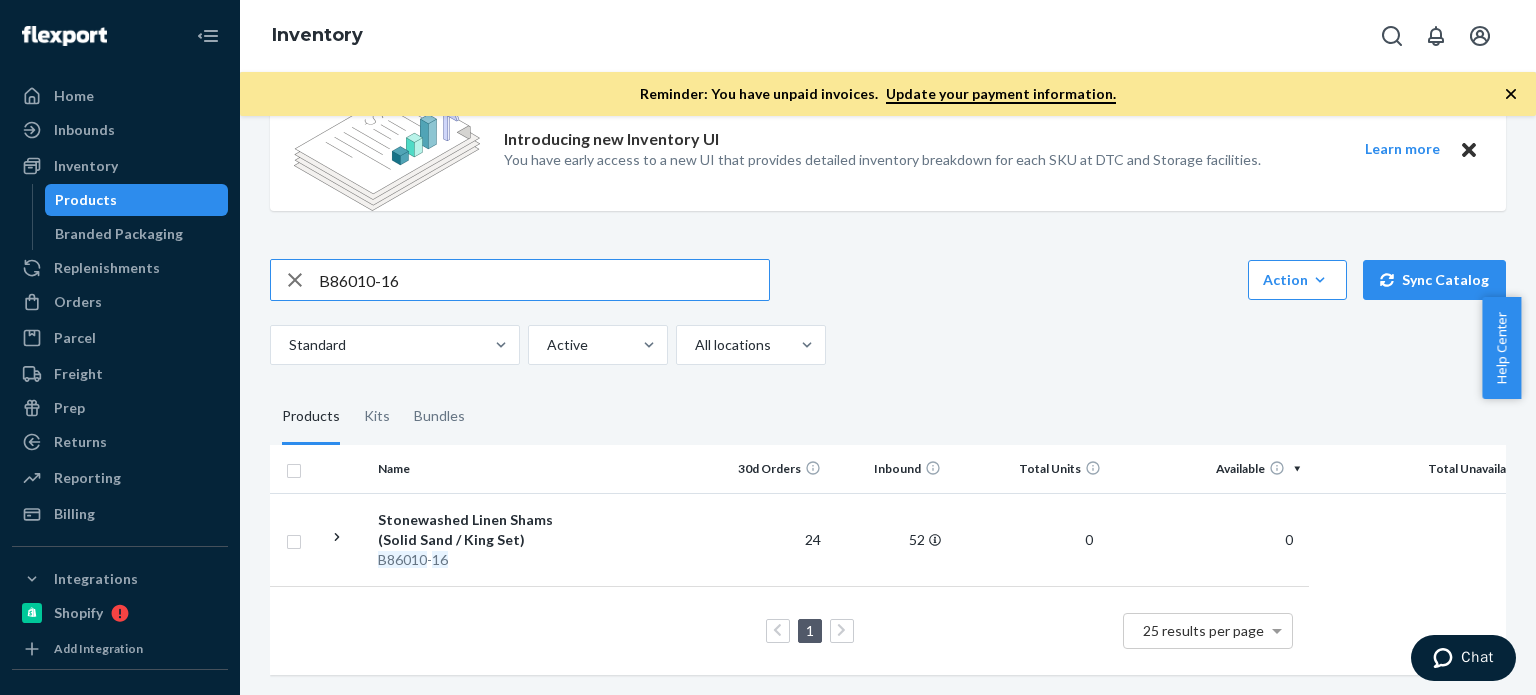 click on "B86010-16" at bounding box center (544, 280) 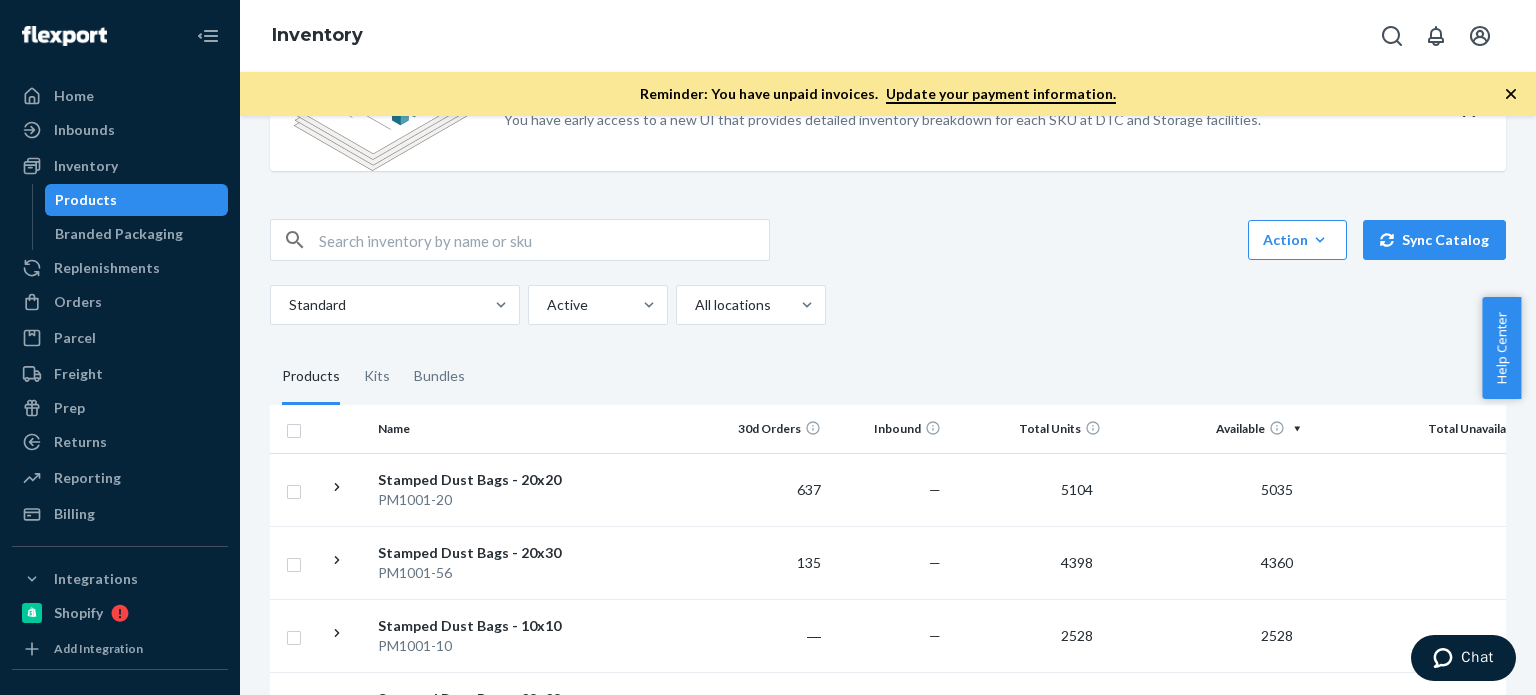 scroll, scrollTop: 166, scrollLeft: 0, axis: vertical 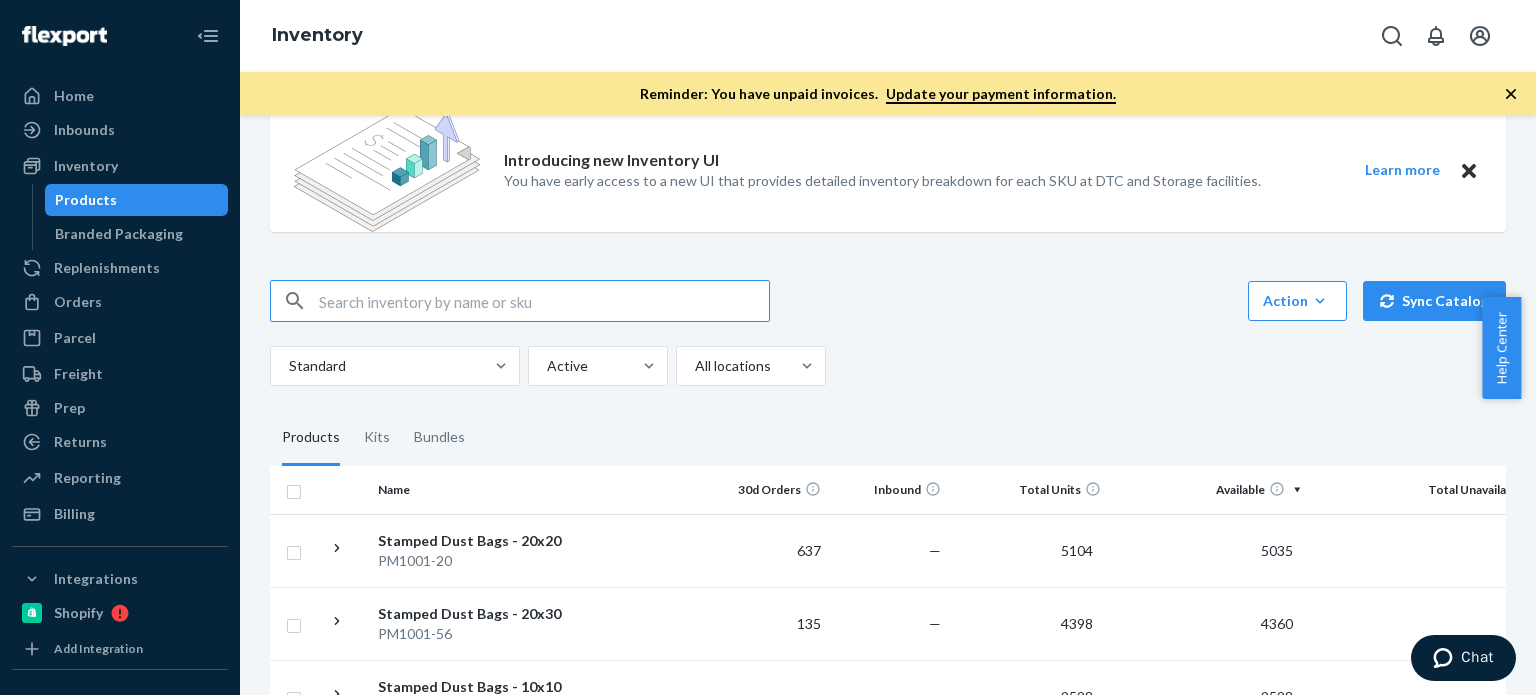 click at bounding box center (544, 301) 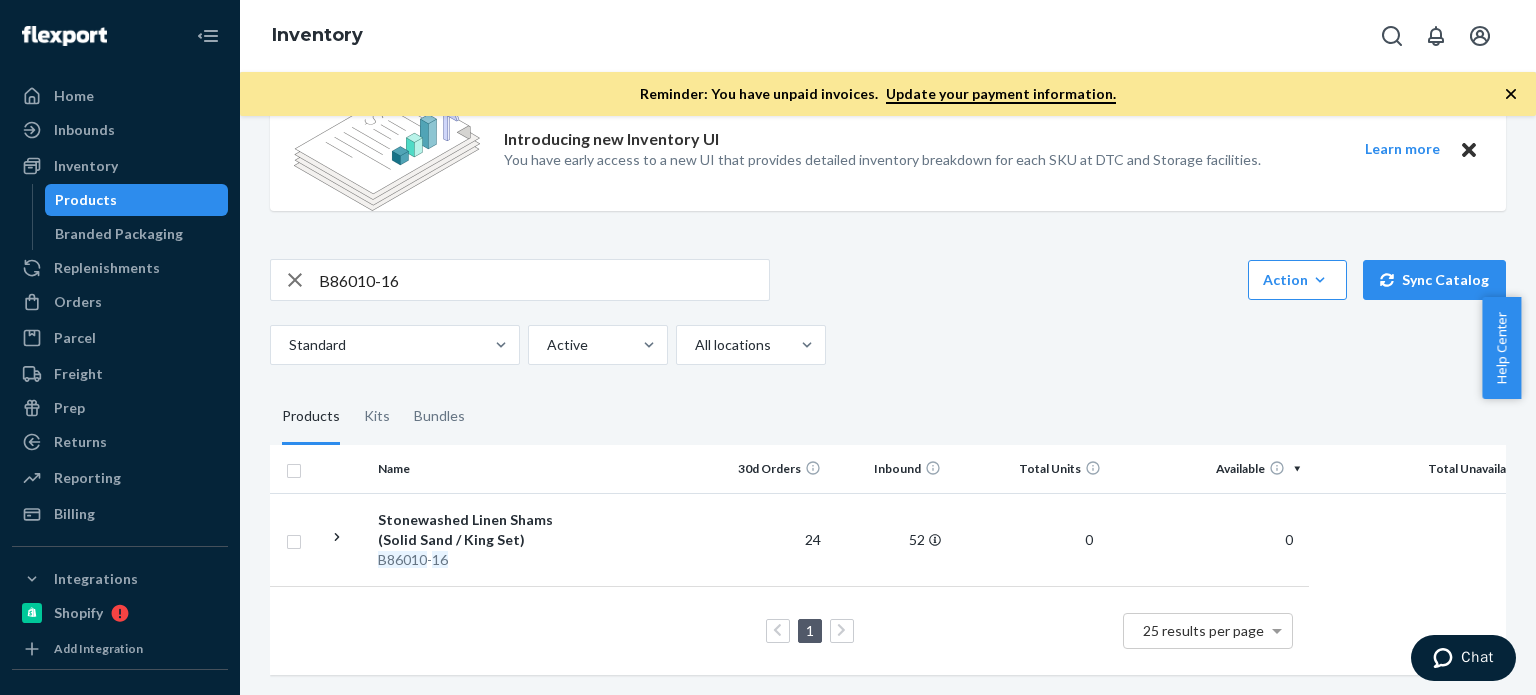 scroll, scrollTop: 200, scrollLeft: 0, axis: vertical 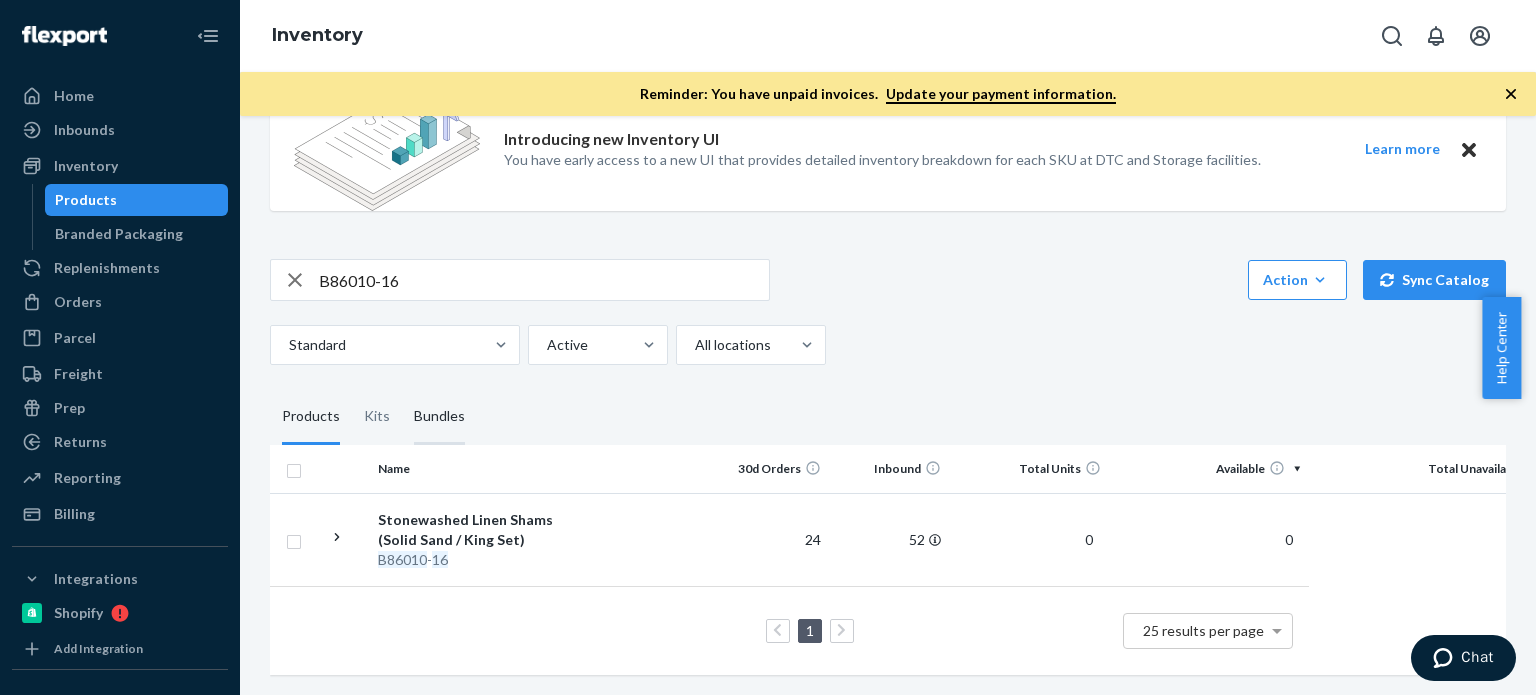 click on "Bundles" at bounding box center [439, 417] 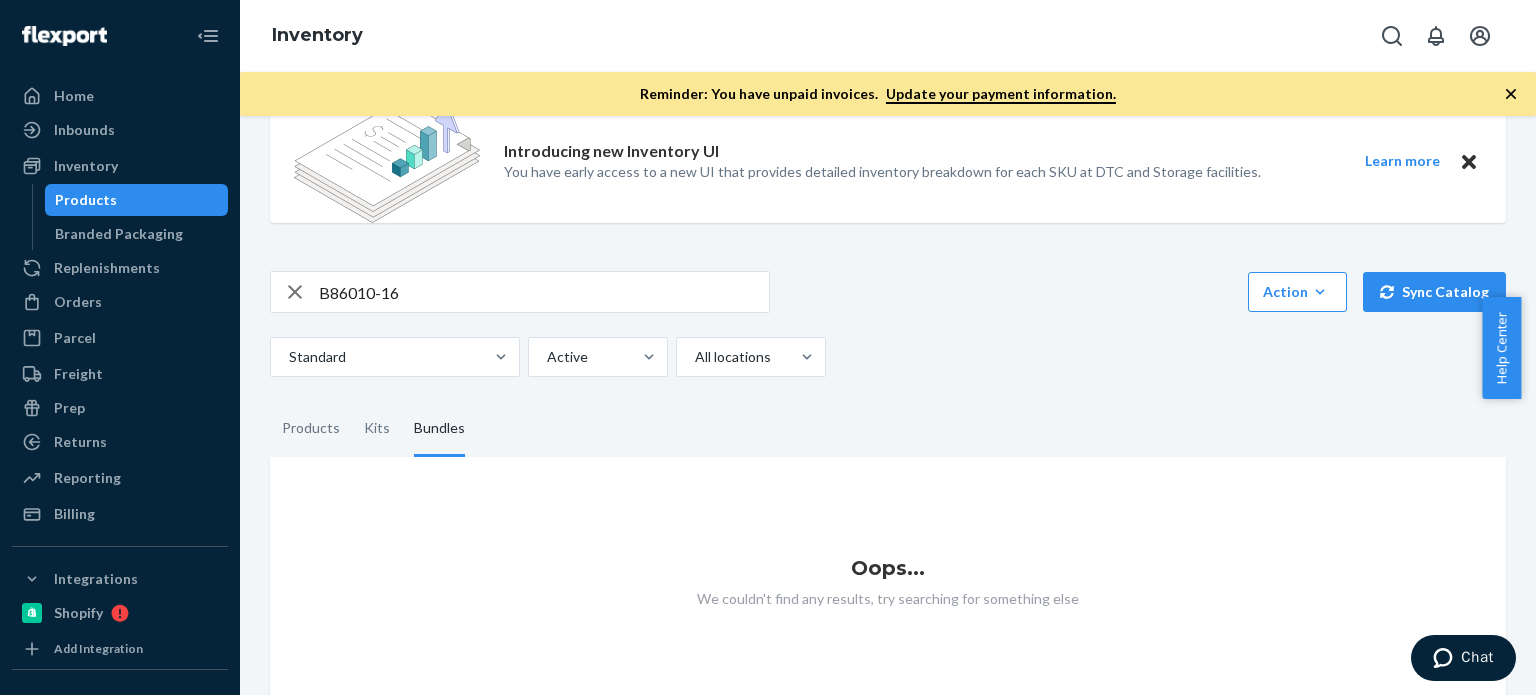 scroll, scrollTop: 198, scrollLeft: 0, axis: vertical 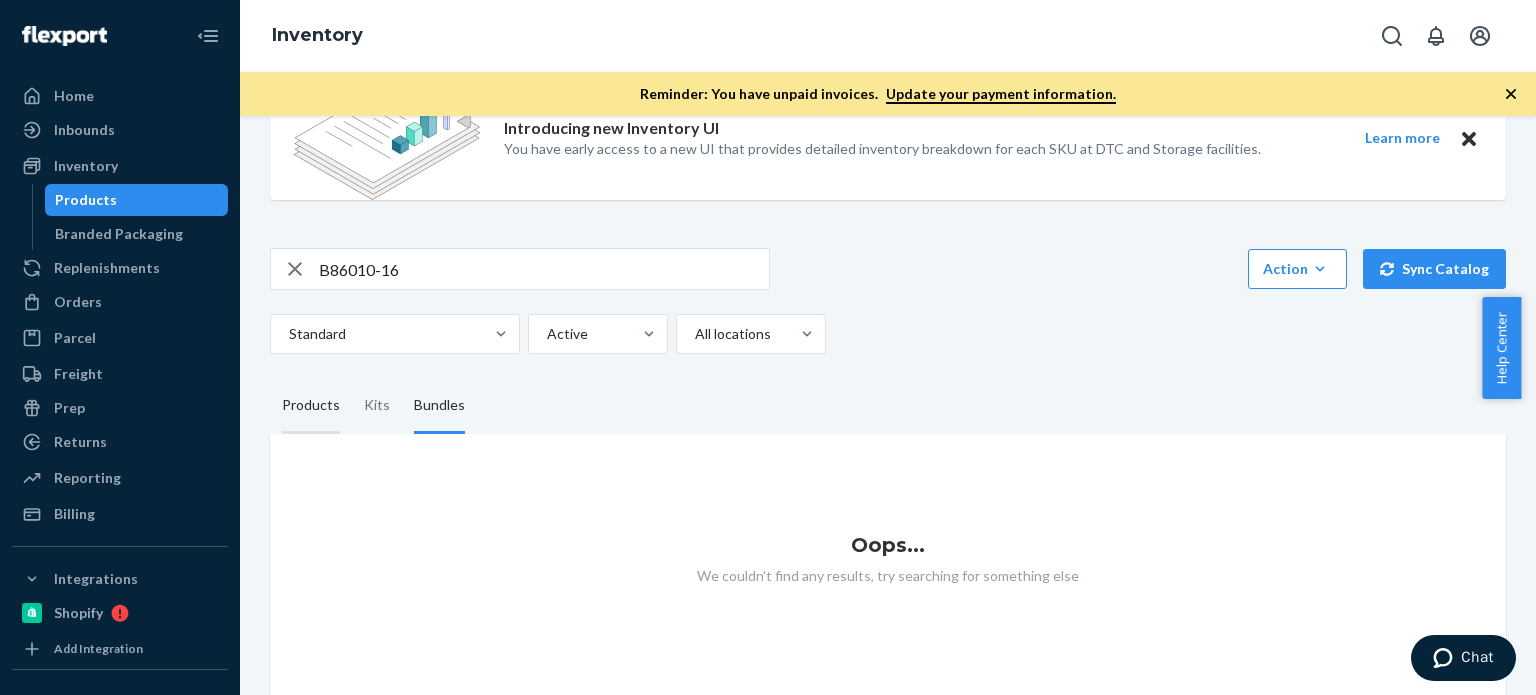 click on "Products" at bounding box center (311, 406) 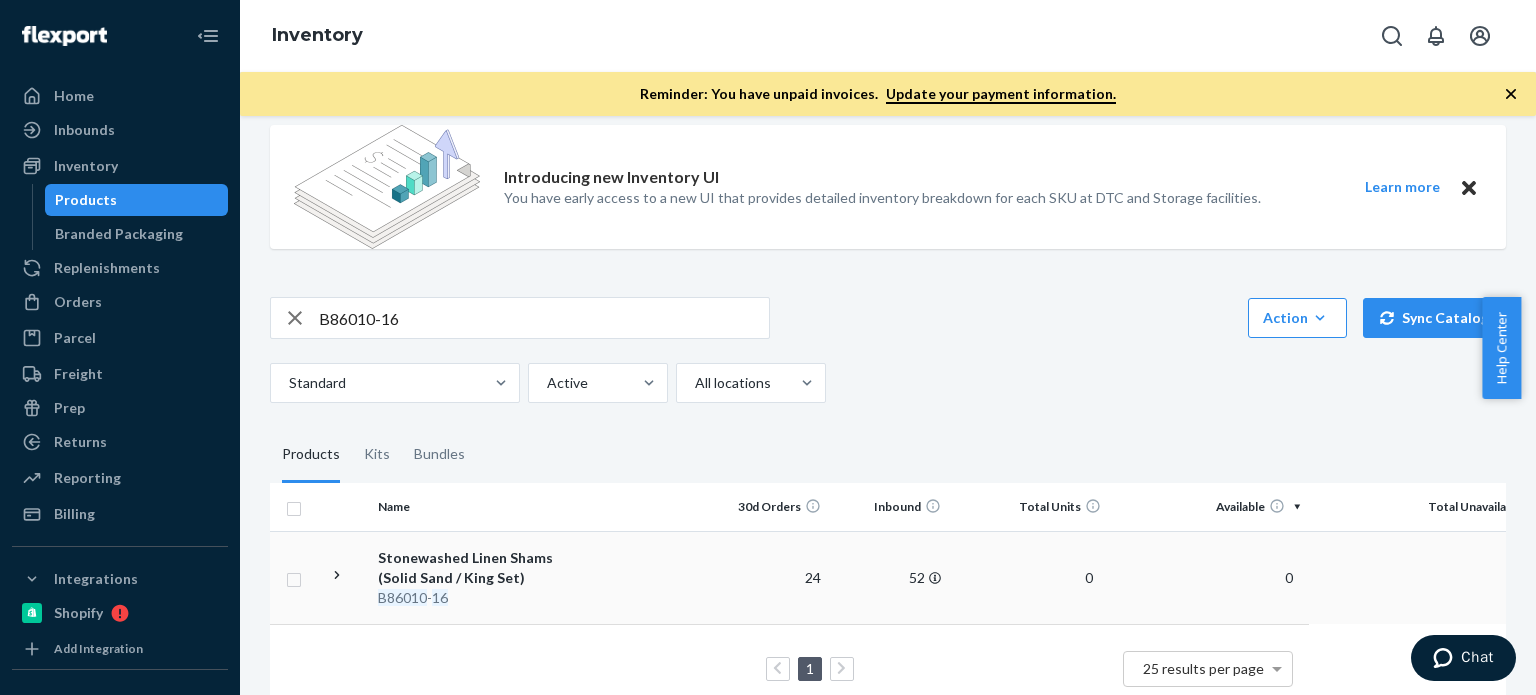 scroll, scrollTop: 200, scrollLeft: 0, axis: vertical 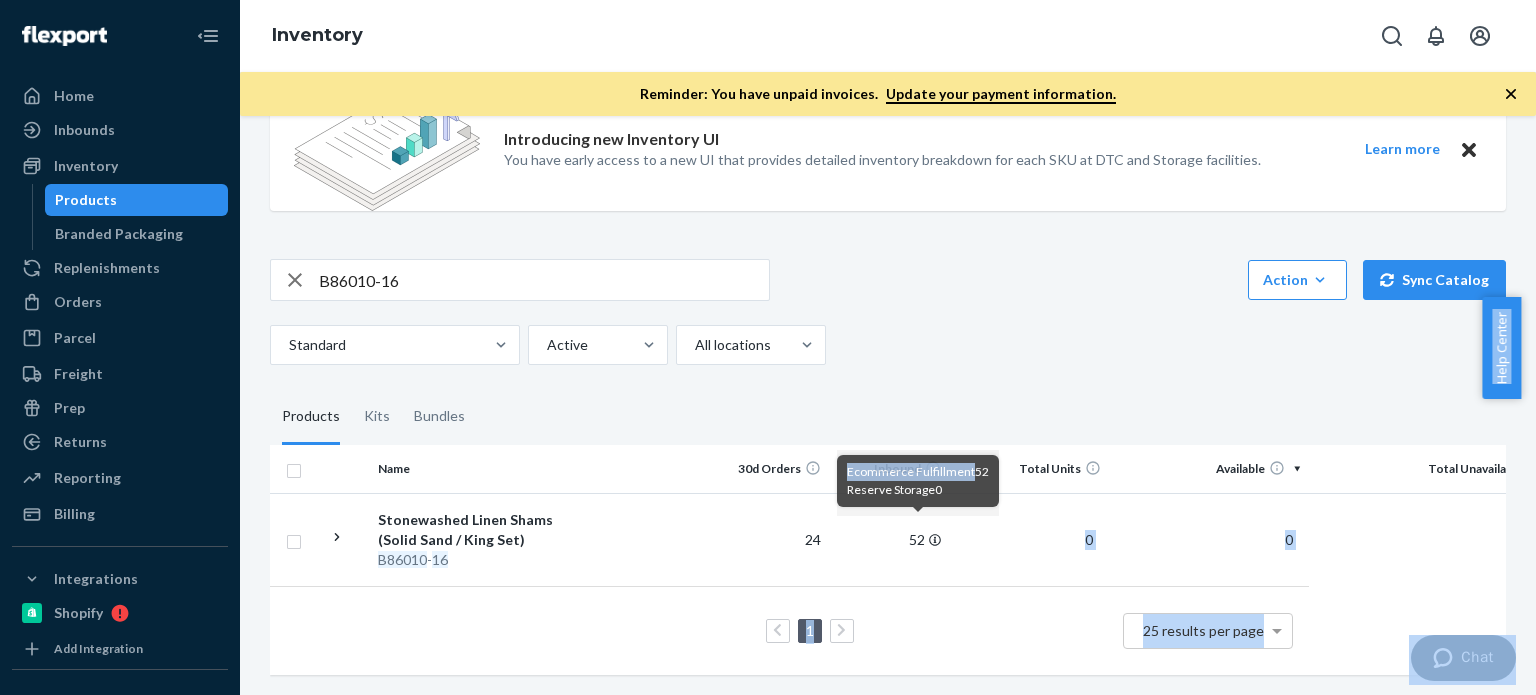 drag, startPoint x: 933, startPoint y: 520, endPoint x: 980, endPoint y: 429, distance: 102.4207 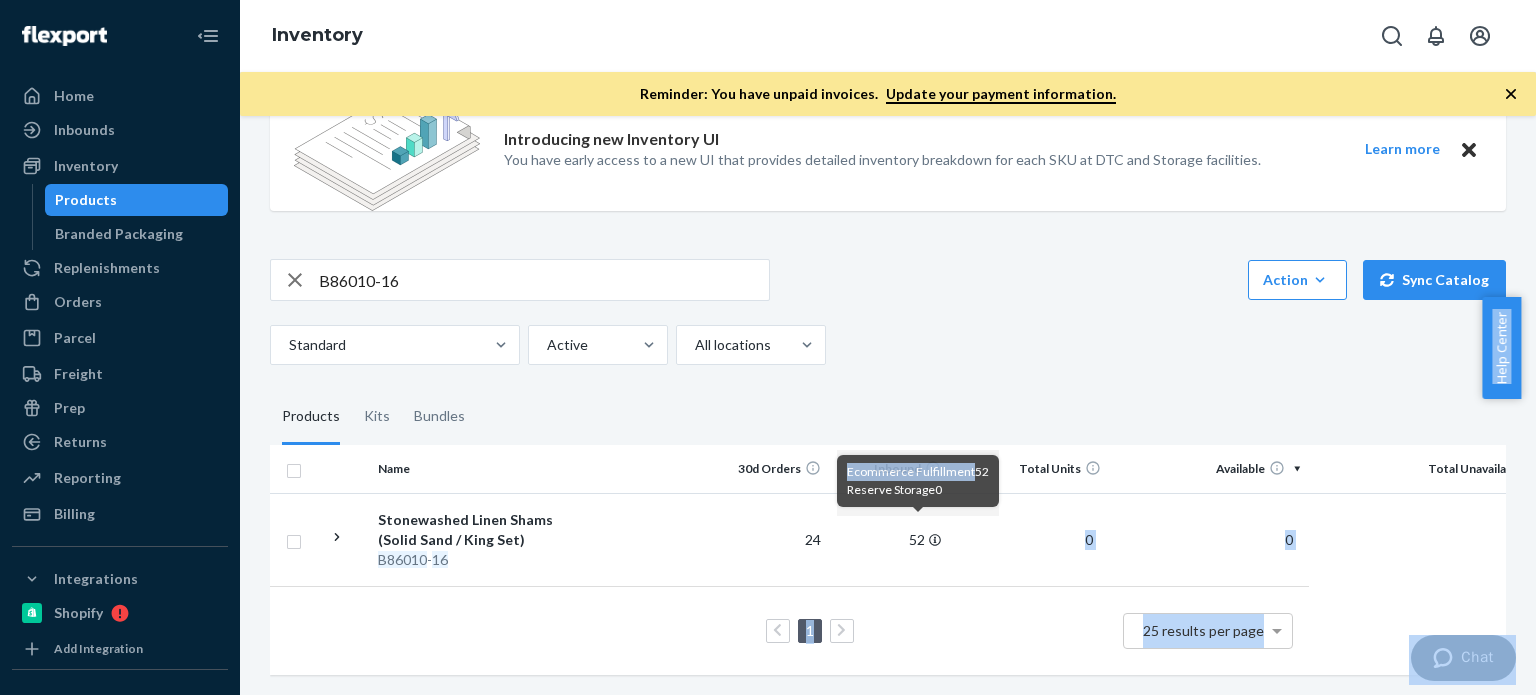 click on "Name 30d Orders Inbound Total Units Available Total Unavailable Stonewashed Linen Shams (Solid Sand / King Set) B86010 - 16 24 52 0 0 0 1 25 results per page" at bounding box center (914, 560) 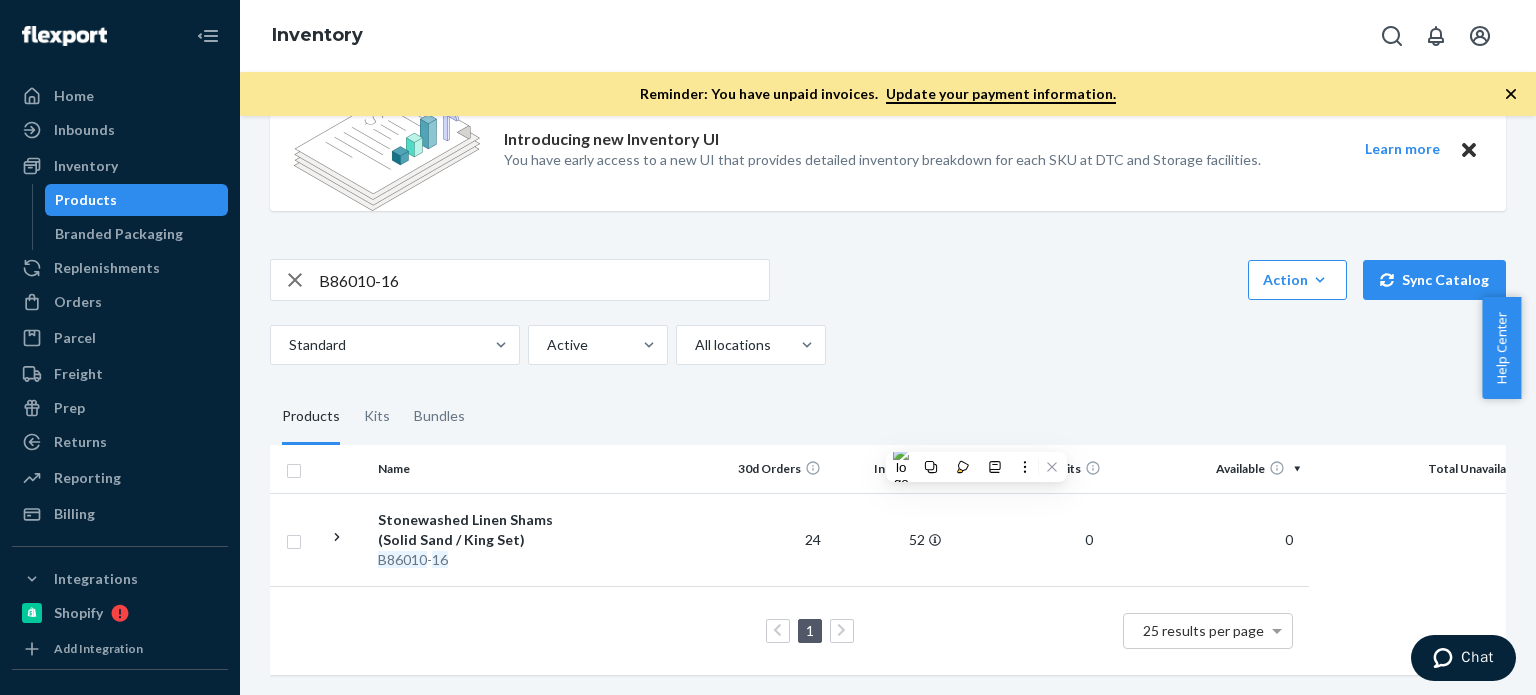 click on "Missing customs information You have international shipping turned on but some of your products don’t have customs information. You need customs information for all your products to be able to fulfill international orders. Add customs information Introducing new Inventory UI You have early access to a new UI that provides detailed inventory breakdown for each SKU at DTC and Storage facilities. Learn more B86010-16 Action Create product Create kit or bundle Bulk create products Bulk update products Bulk update bundles Bulk update product alias attribute Sync Catalog Standard Active All locations Products Kits Bundles Name 30d Orders Inbound Total Units Available Total Unavailable Stonewashed Linen Shams (Solid Sand / King Set) B86010 - 16 24 52 0 0 0 1 25 results per page" at bounding box center [888, 319] 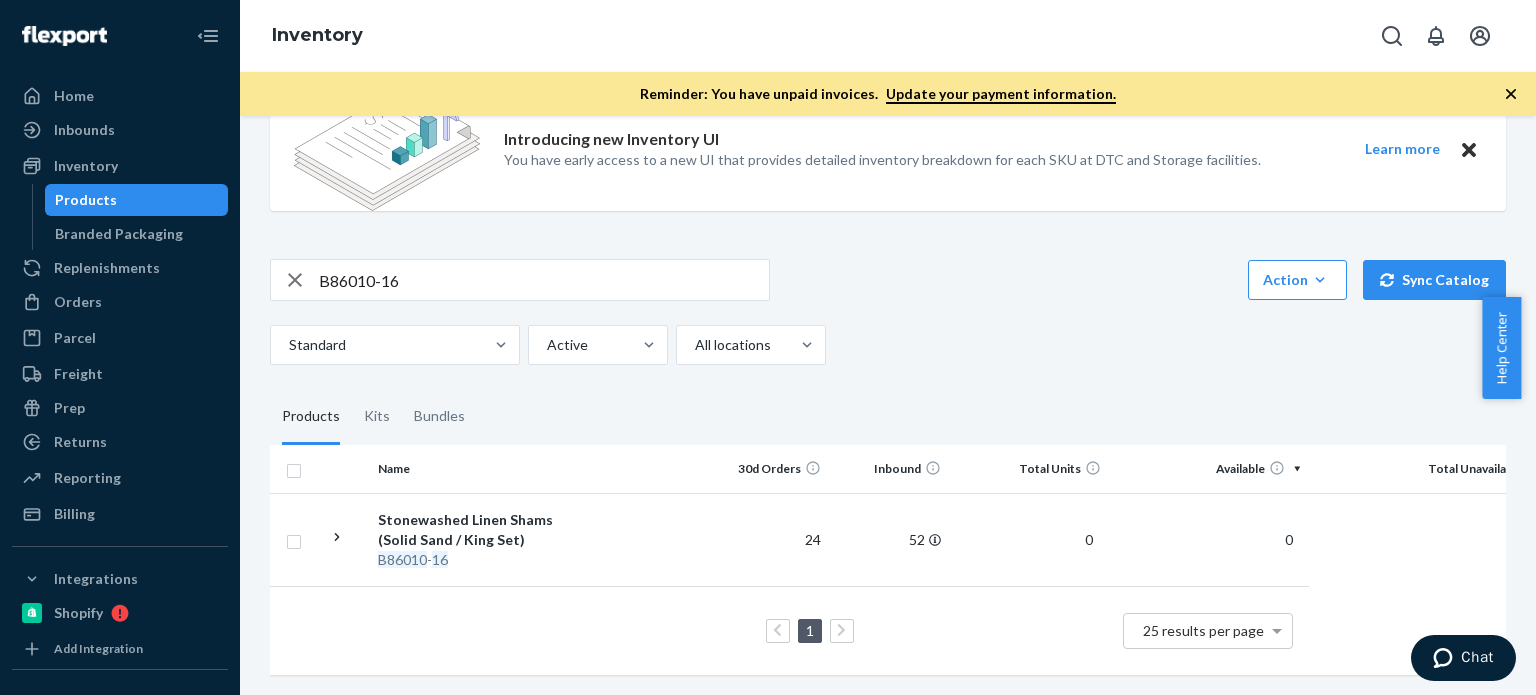 click on "B86010-16" at bounding box center (544, 280) 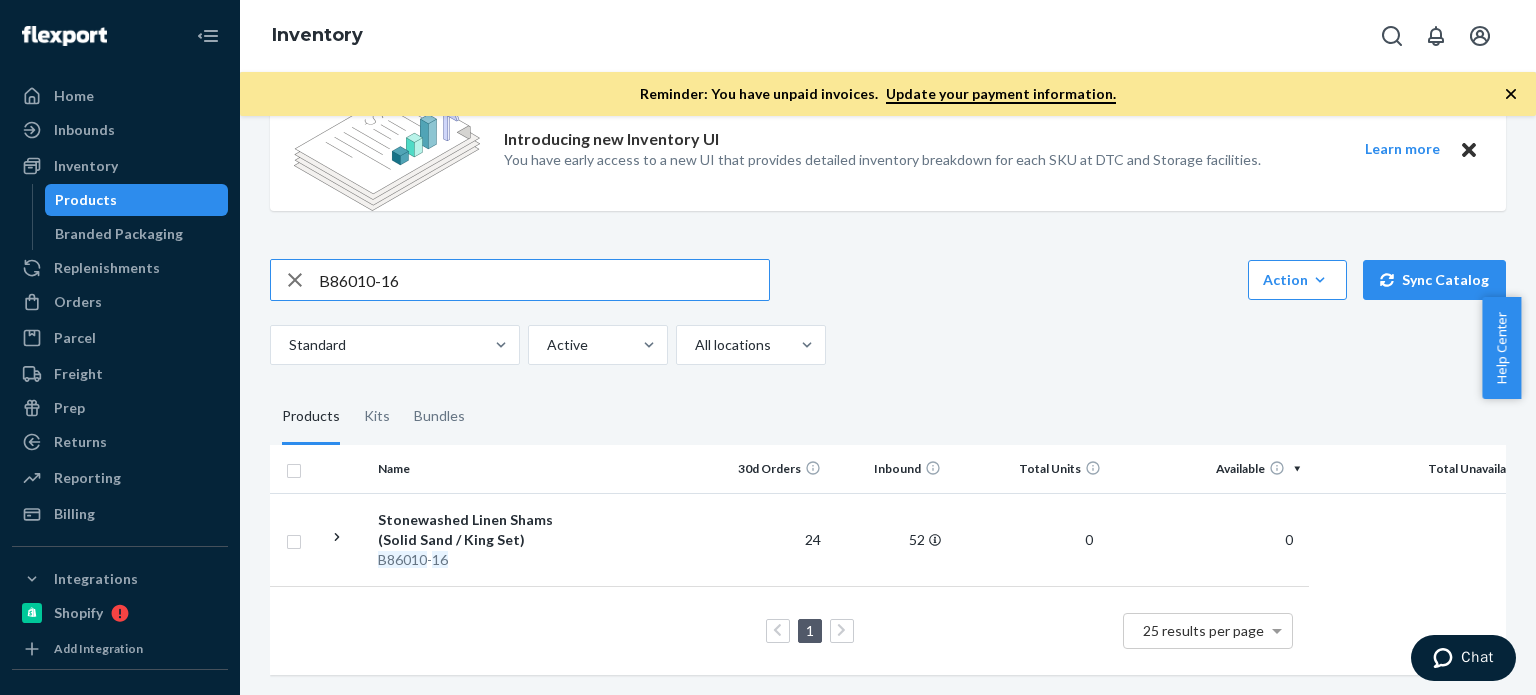 click on "B86010-16" at bounding box center (544, 280) 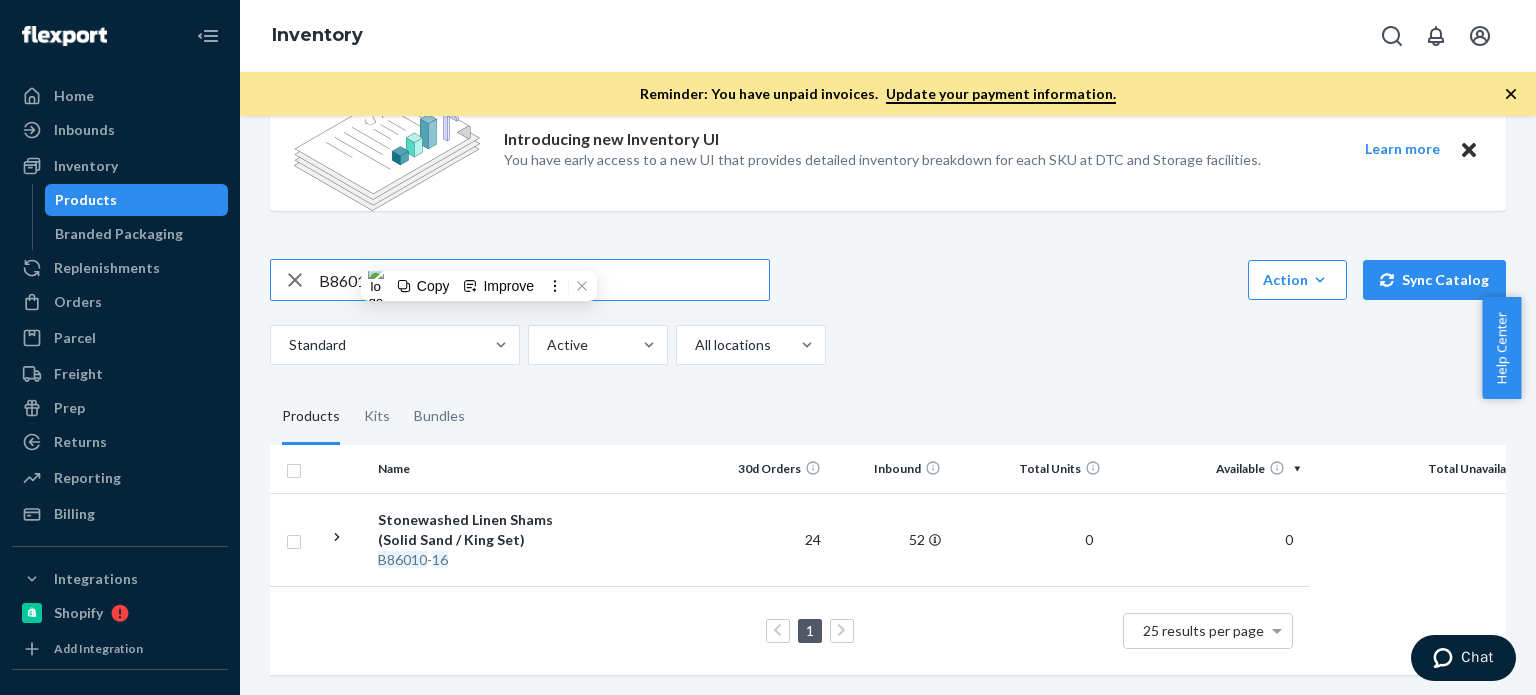 click on "B86010-16" at bounding box center [544, 280] 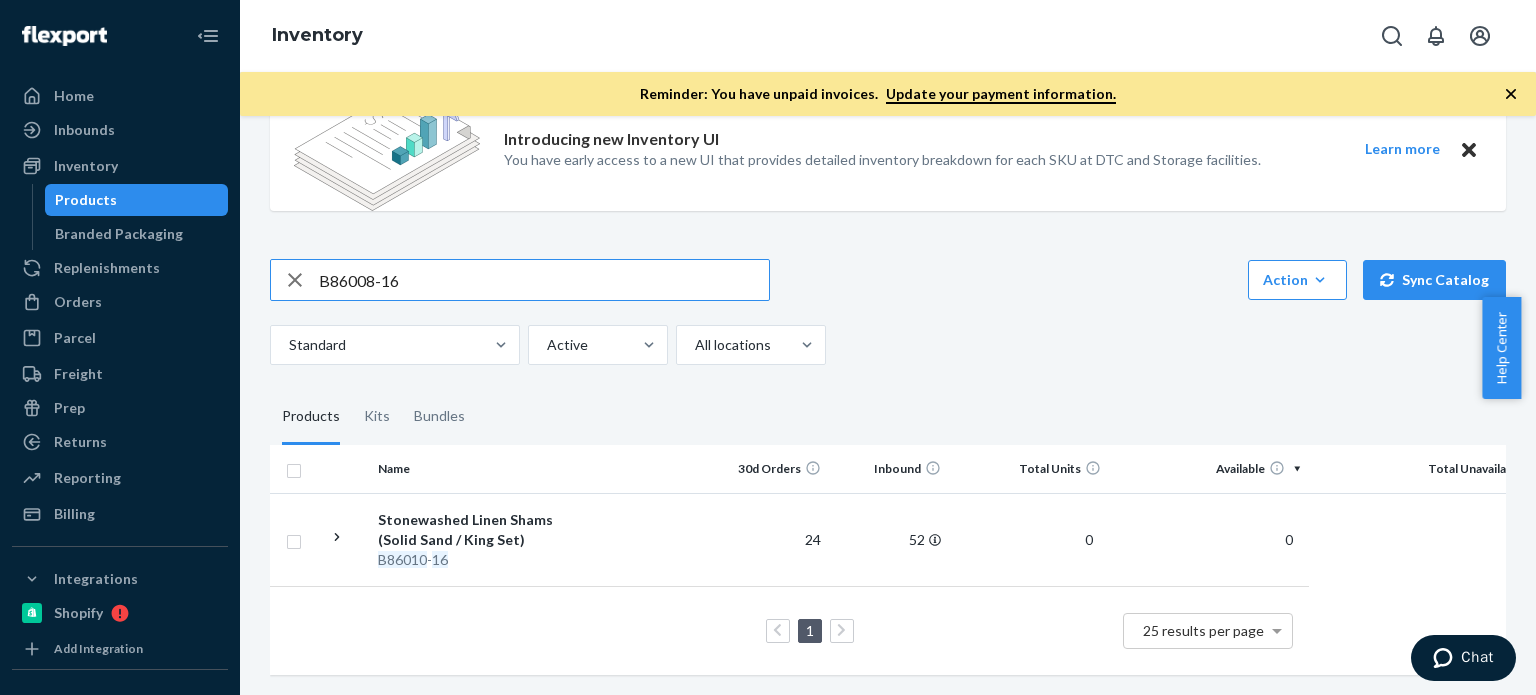 type on "B86008-16" 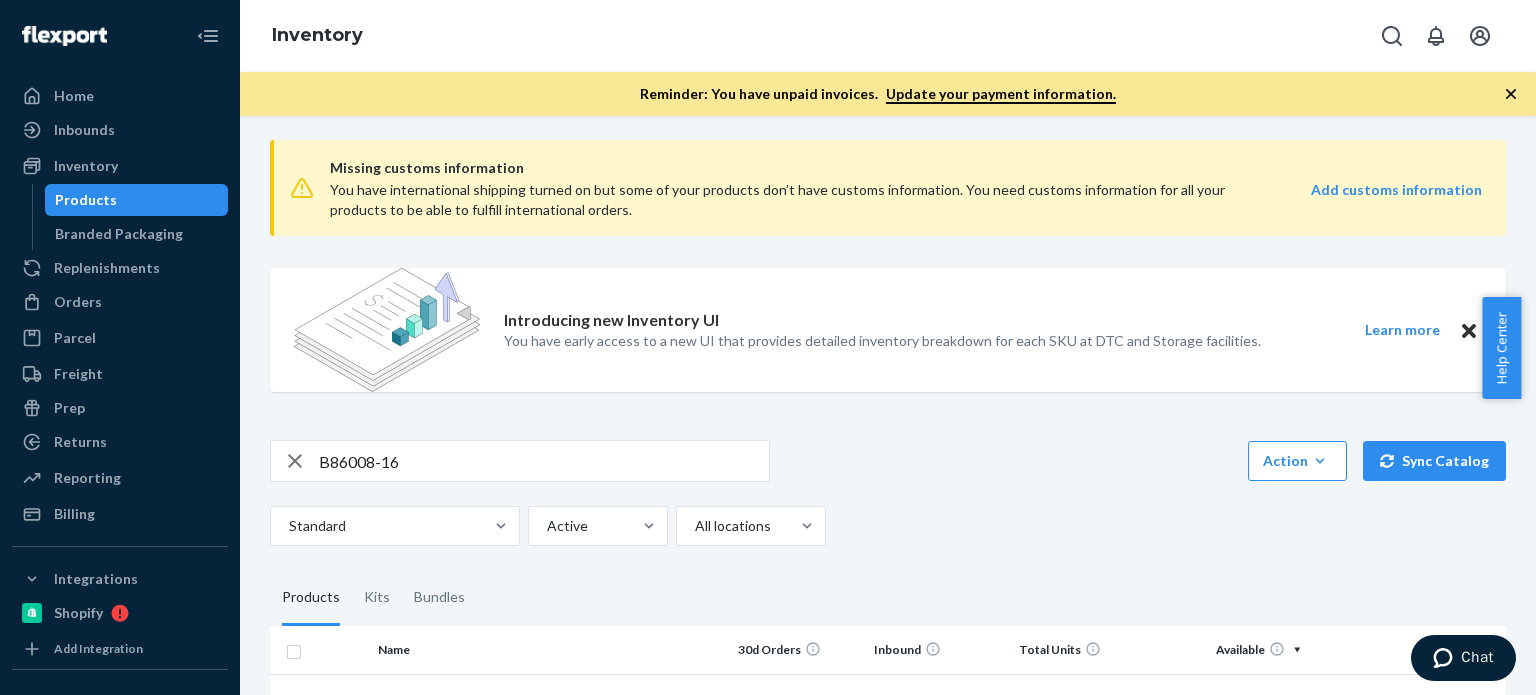 scroll, scrollTop: 0, scrollLeft: 0, axis: both 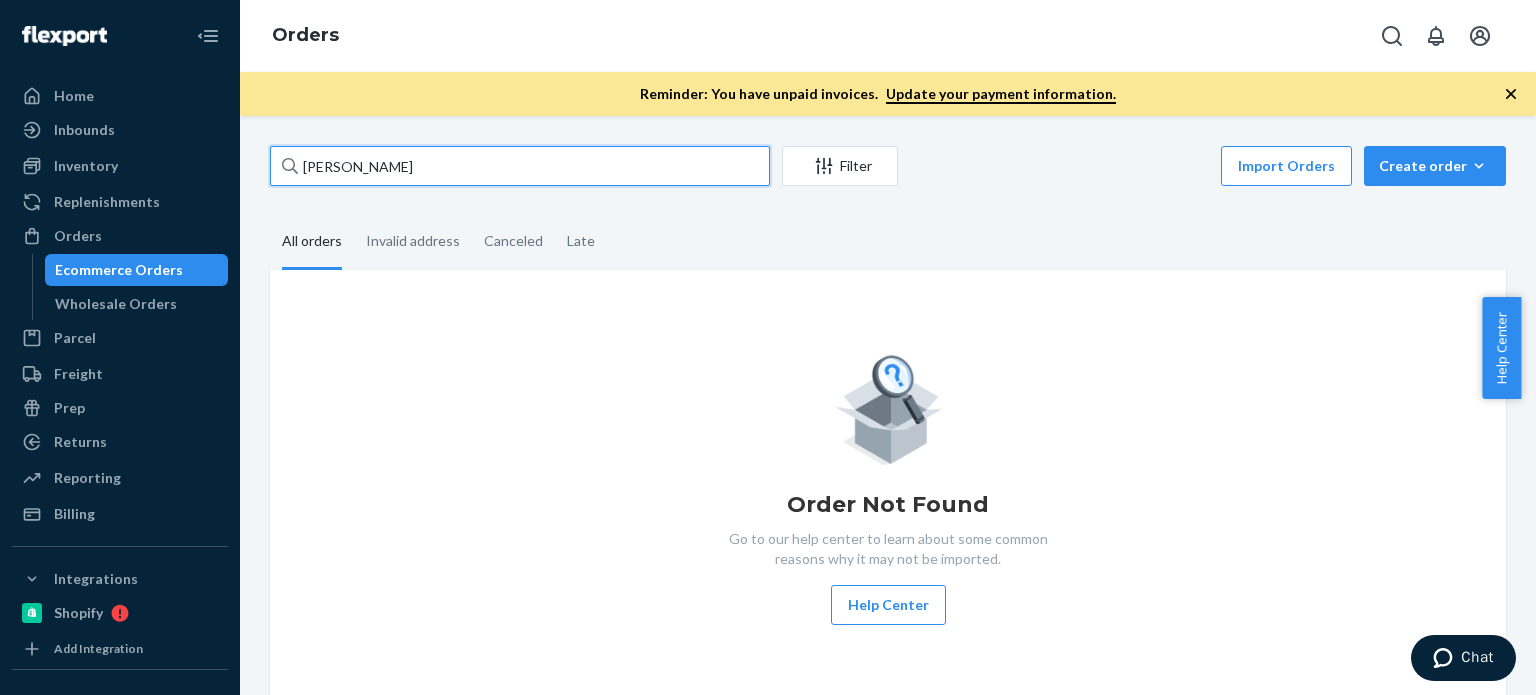 click on "Steven Hampton" at bounding box center [520, 166] 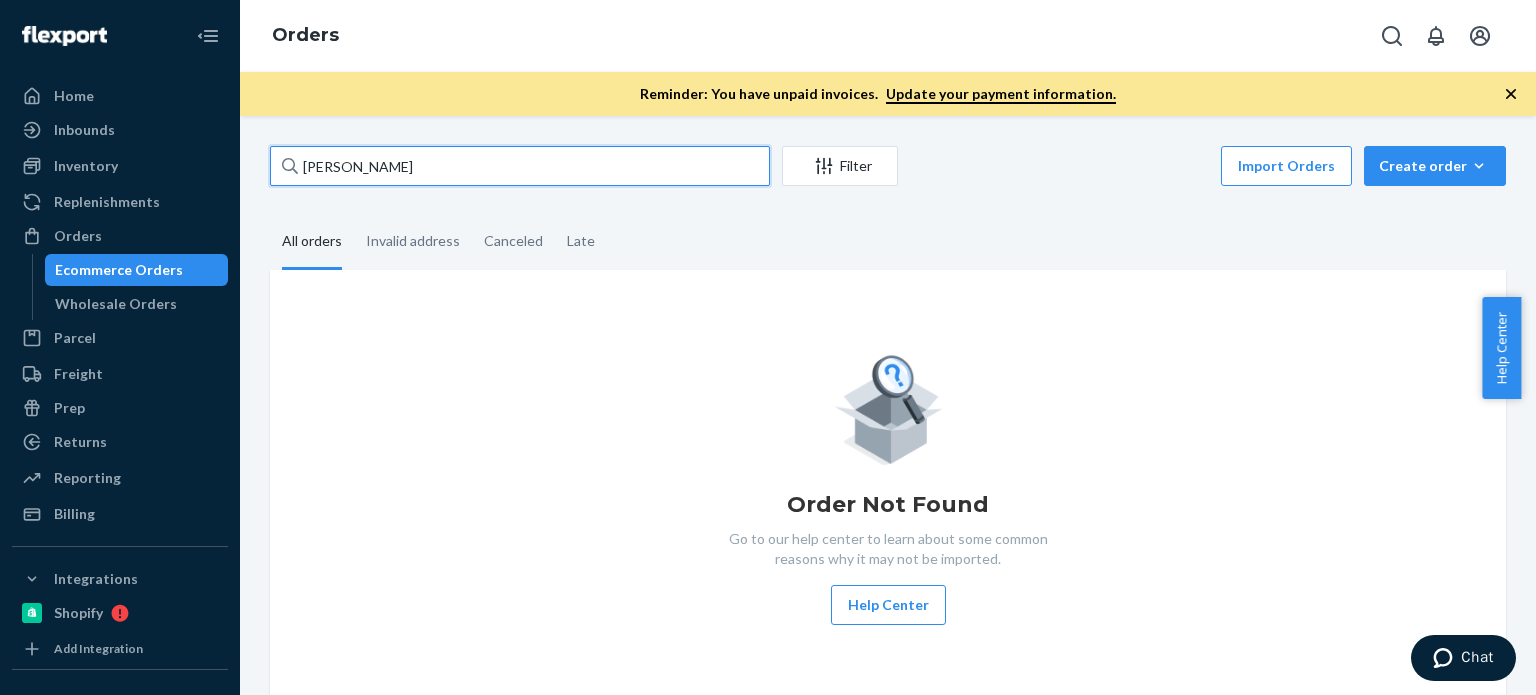 type on "Natalie Rubino" 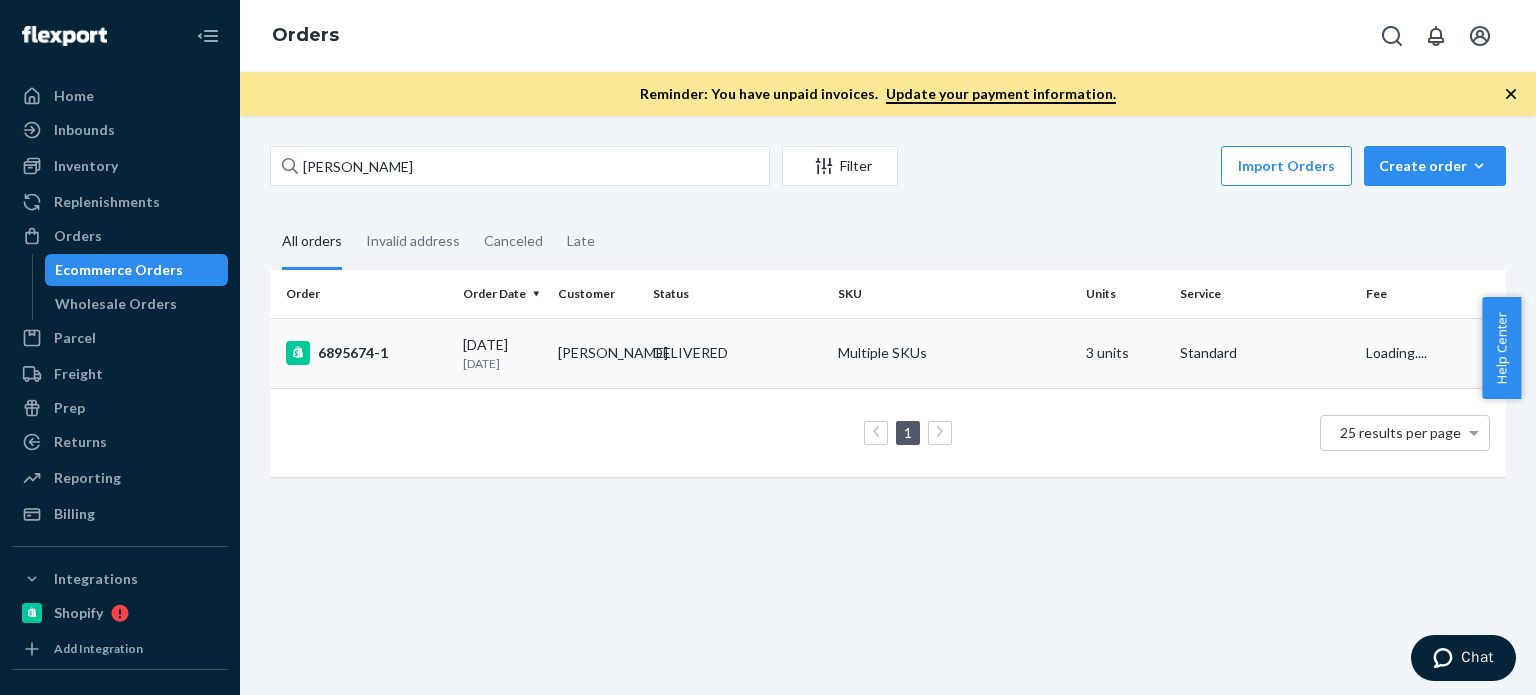 click on "DELIVERED" at bounding box center [737, 353] 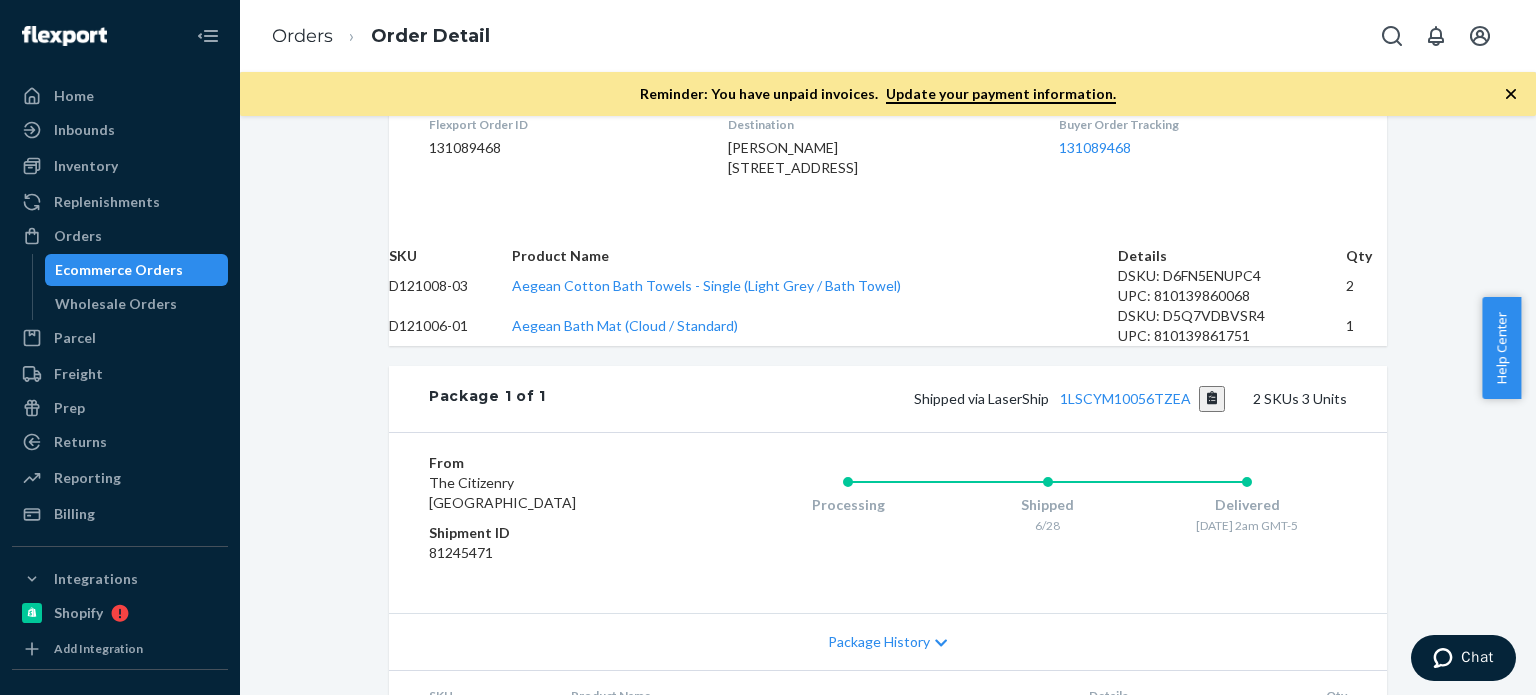 scroll, scrollTop: 600, scrollLeft: 0, axis: vertical 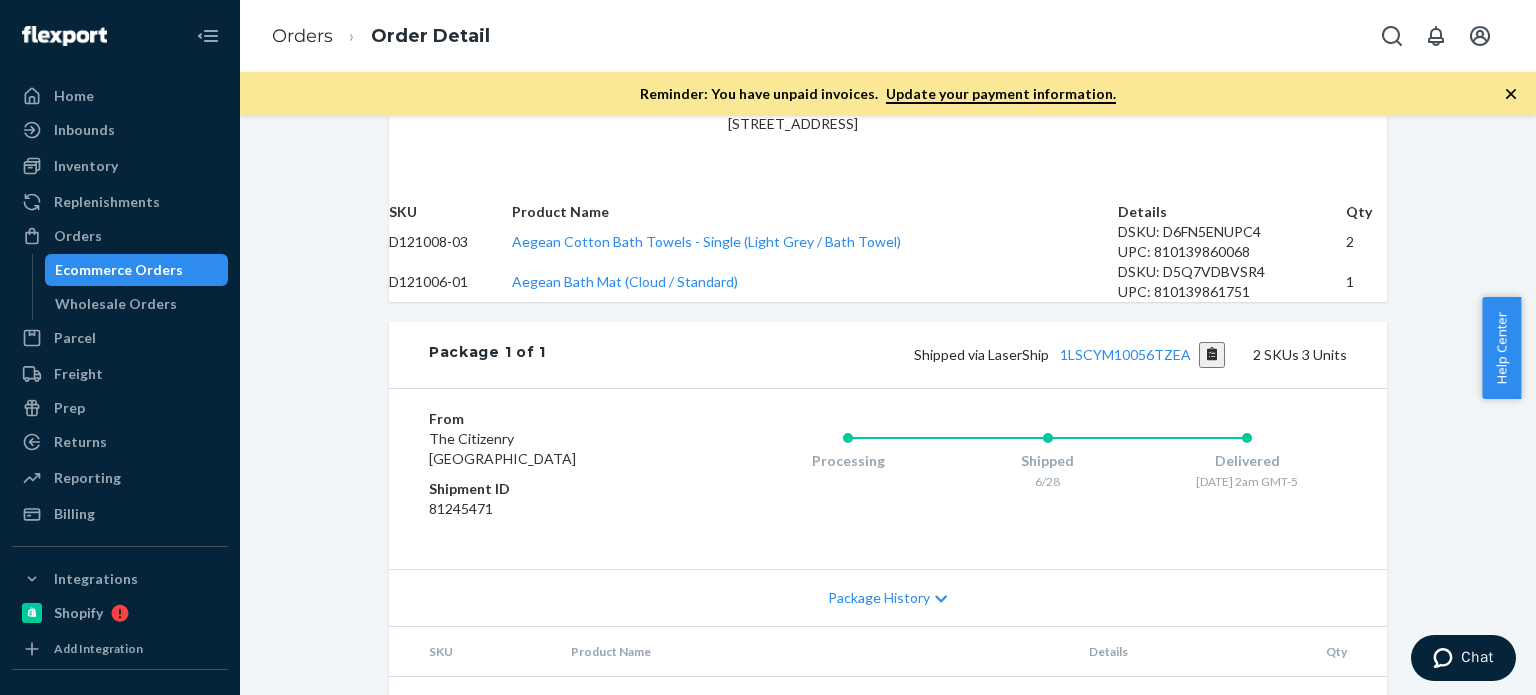 click on "Shipped via LaserShip   1LSCYM10056TZEA 2   SKUs   3   Units" at bounding box center (946, 355) 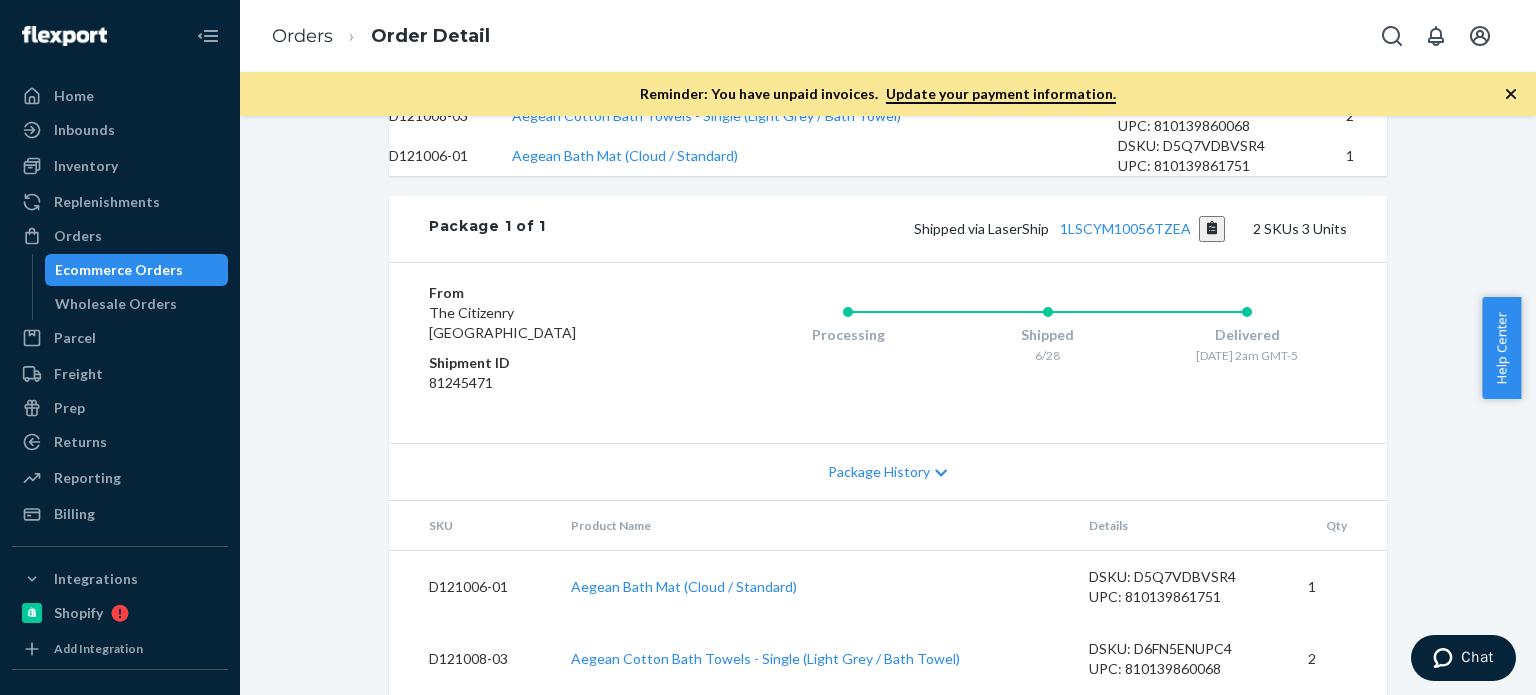 scroll, scrollTop: 856, scrollLeft: 0, axis: vertical 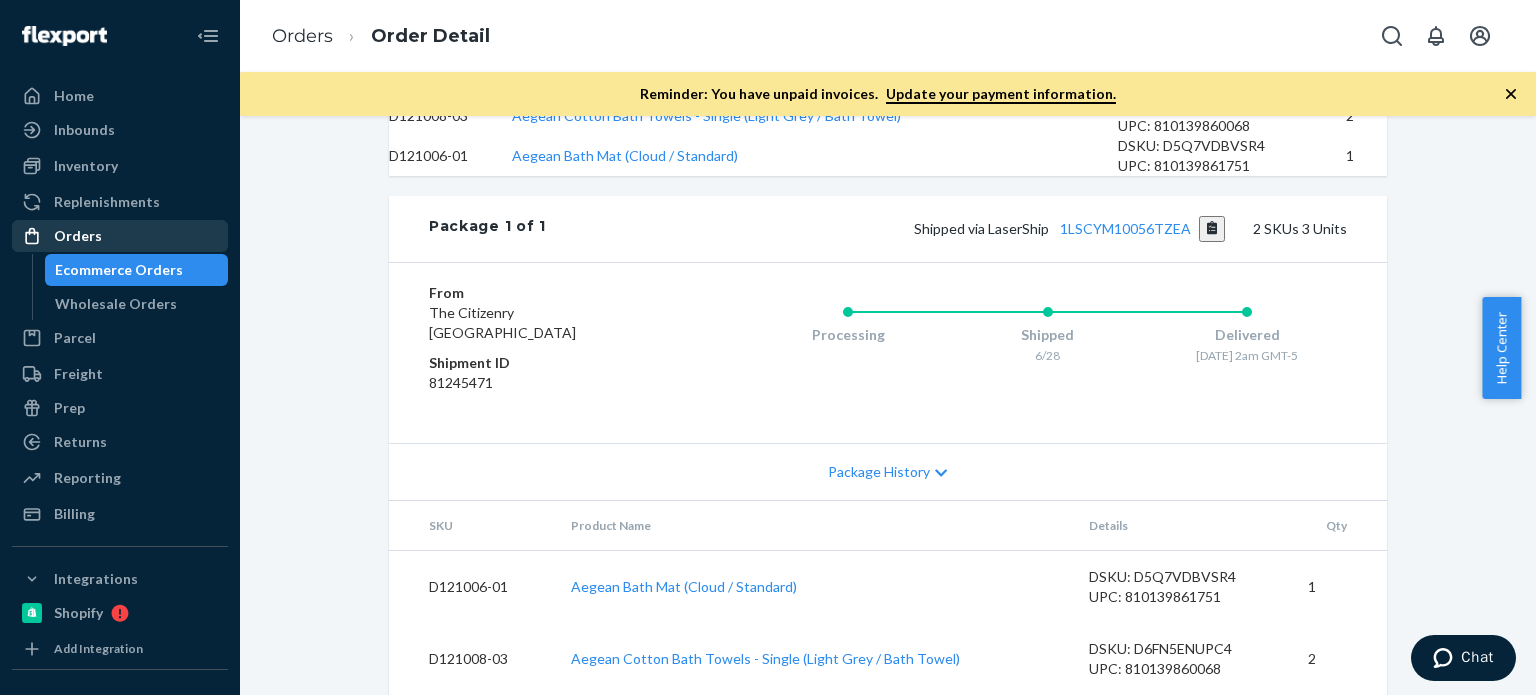 click on "Orders" at bounding box center (78, 236) 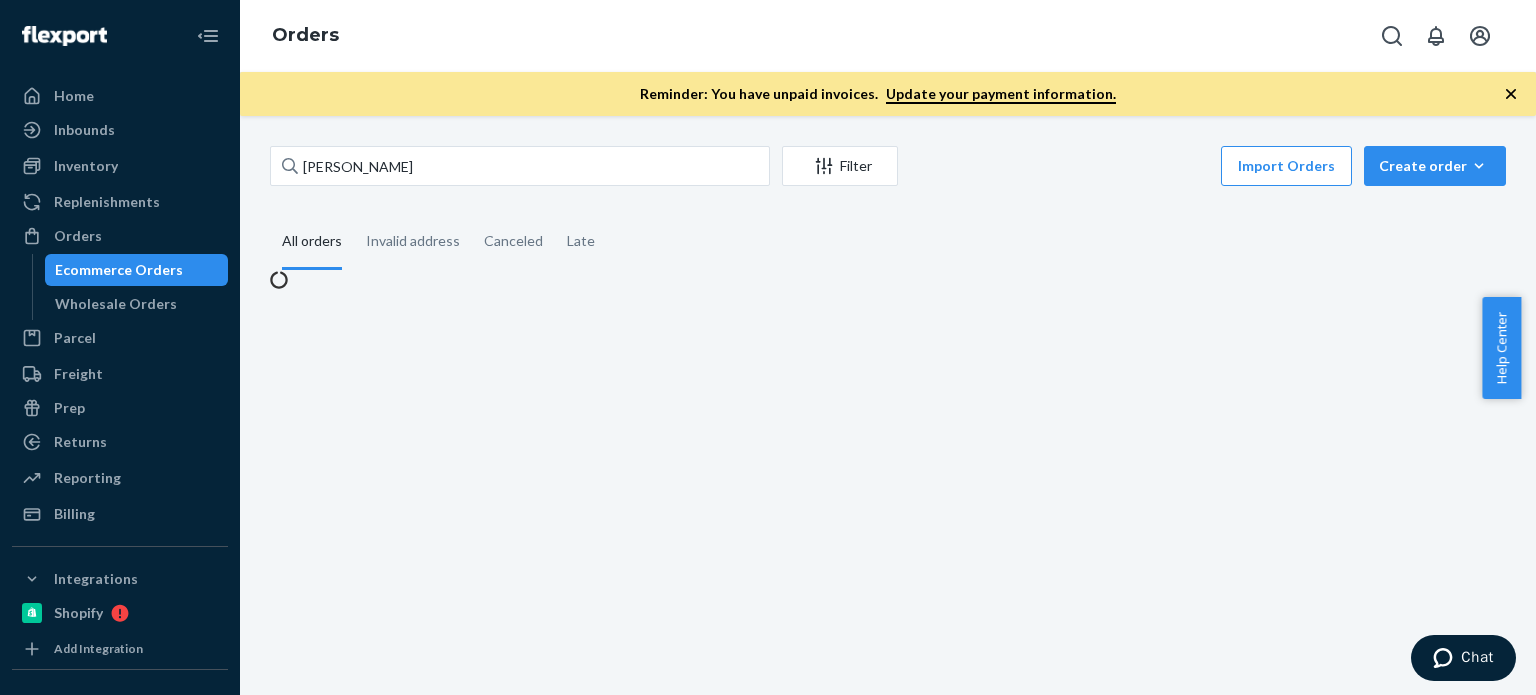 scroll, scrollTop: 0, scrollLeft: 0, axis: both 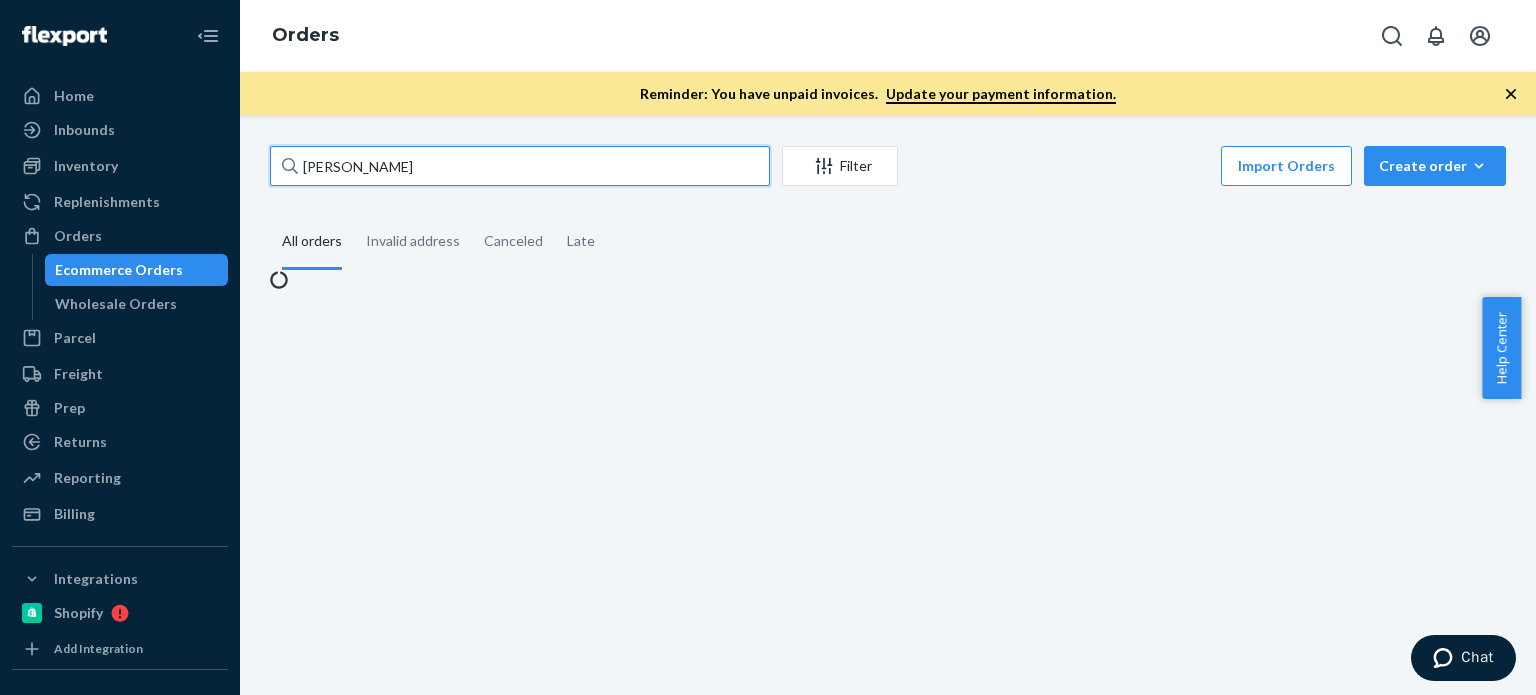 click on "Natalie Rubino" at bounding box center [520, 166] 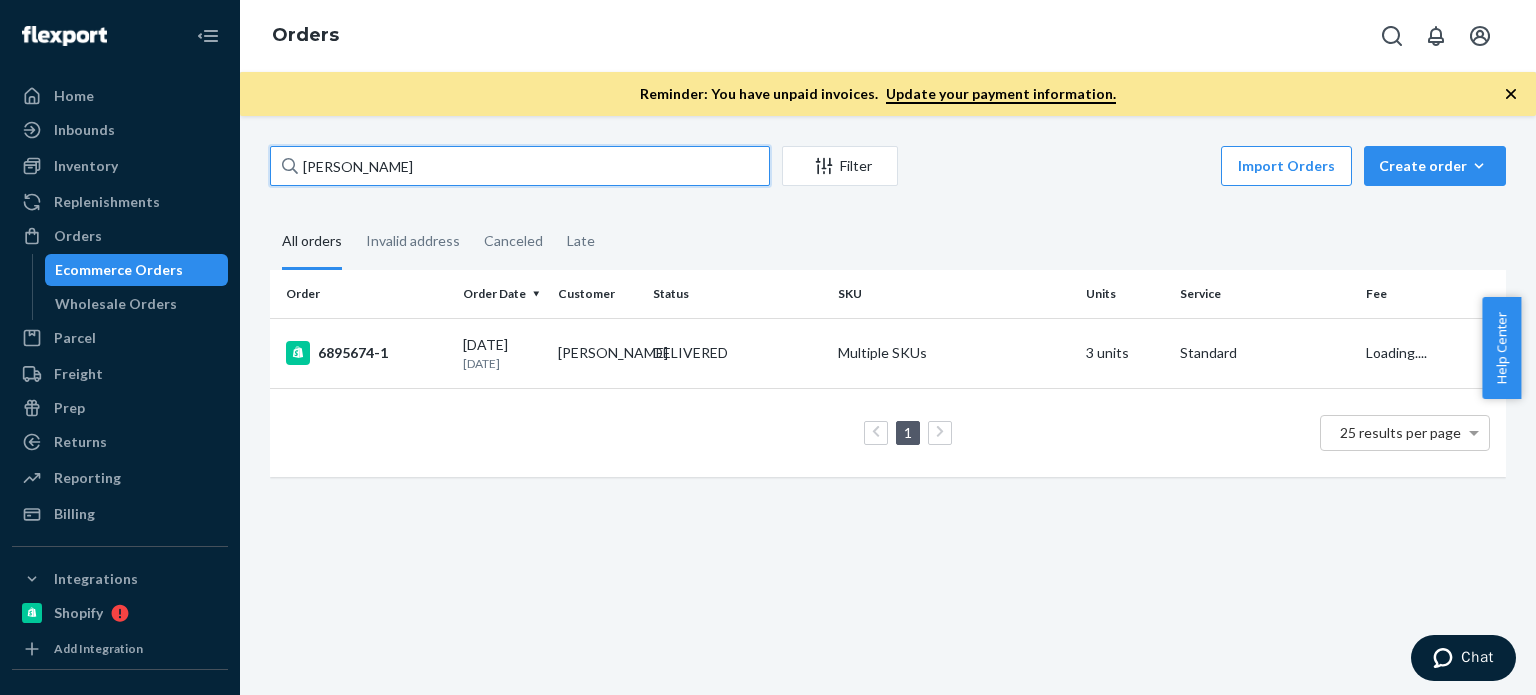 click on "Natalie Rubino" at bounding box center [520, 166] 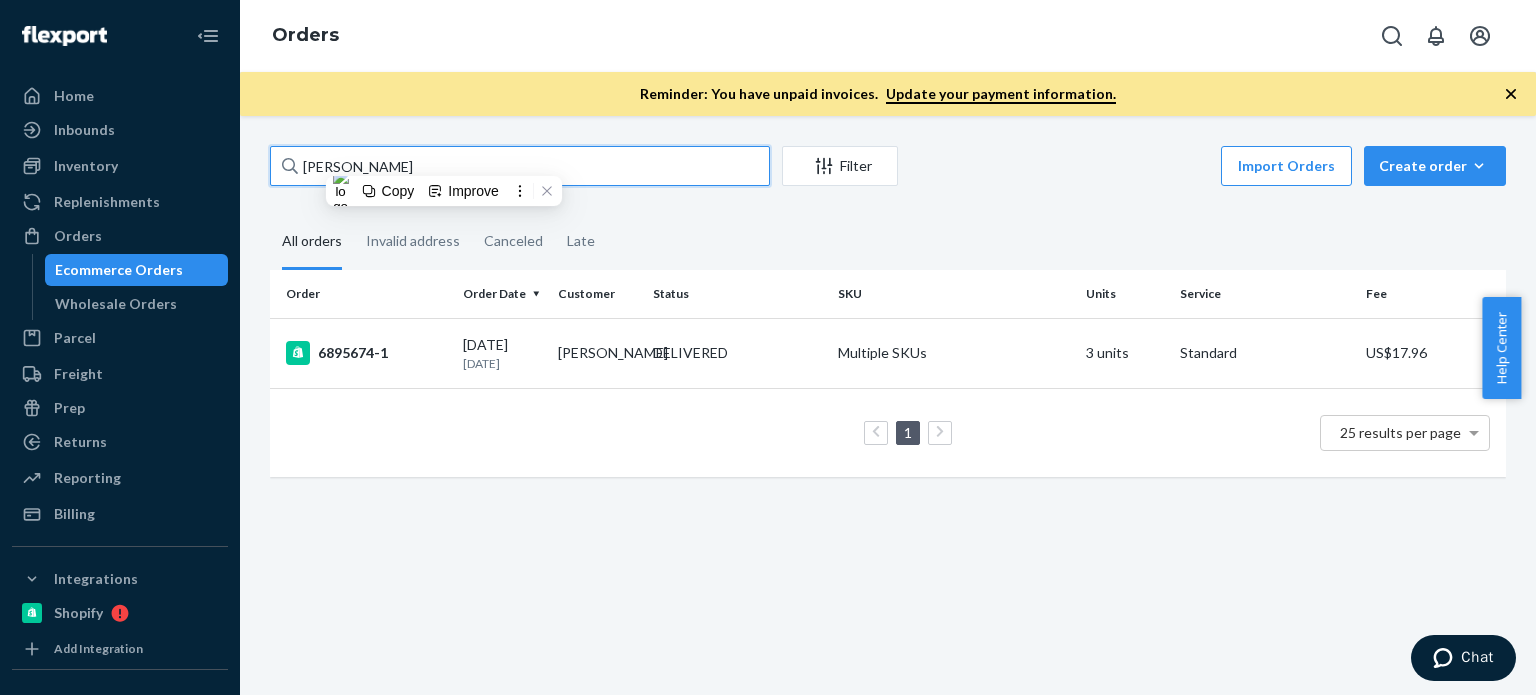 paste on "Kerry Isgur" 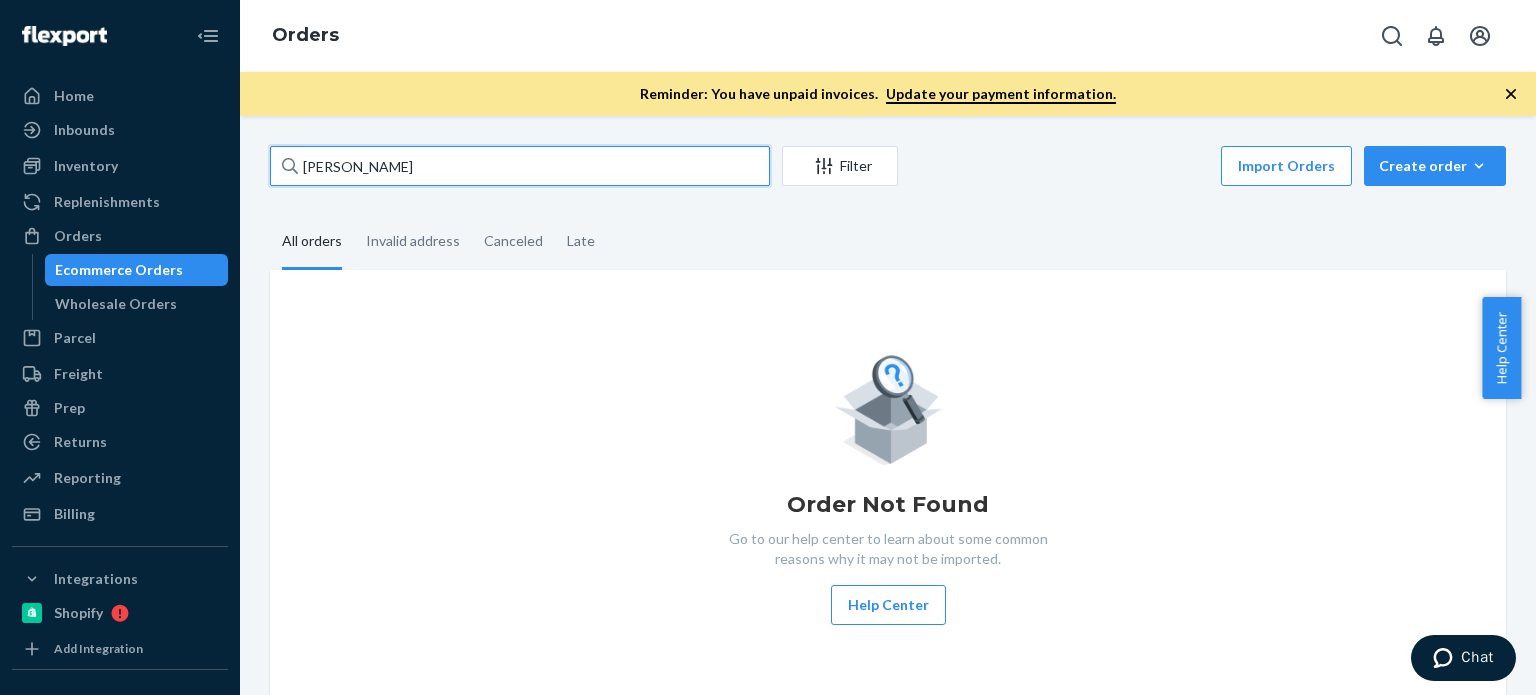 click on "Kerry Isgur" at bounding box center (520, 166) 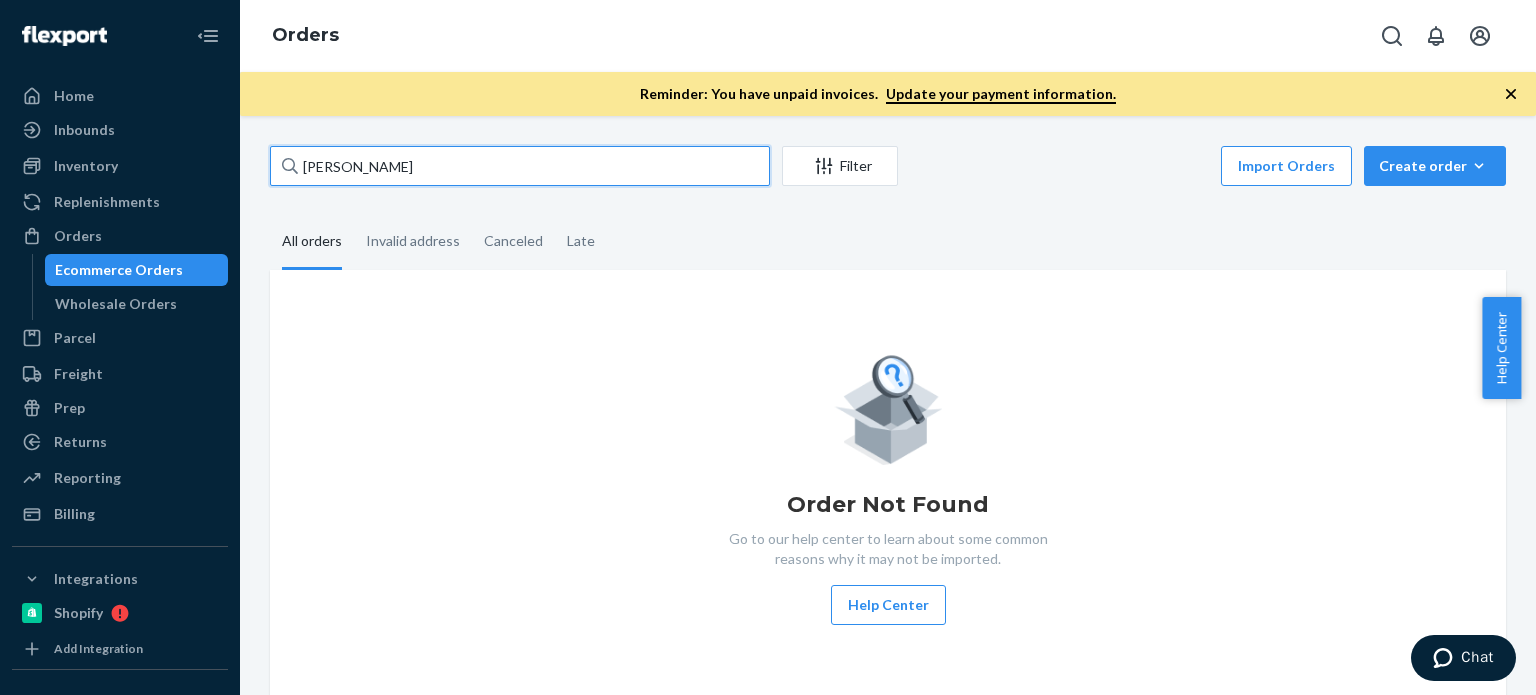 type on "Lori Boccato" 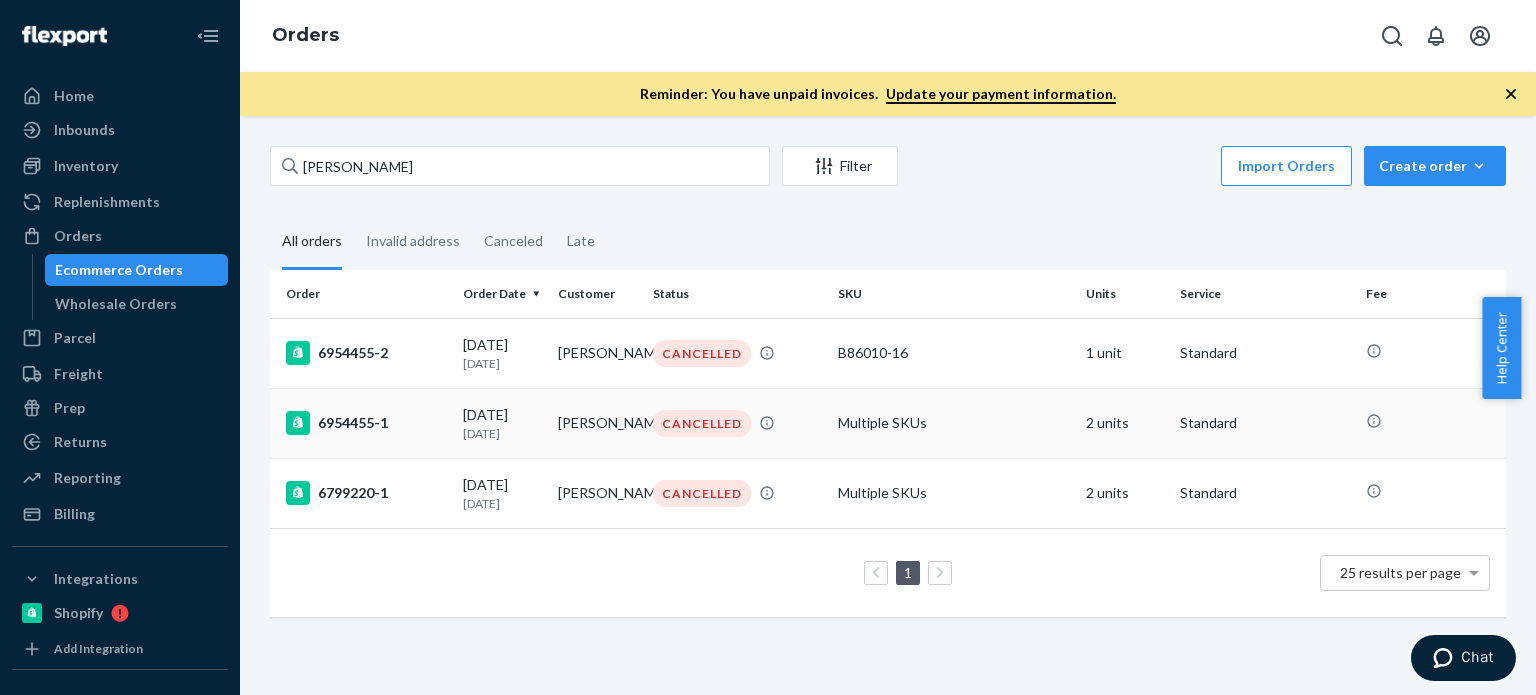 click on "Multiple SKUs" at bounding box center (953, 423) 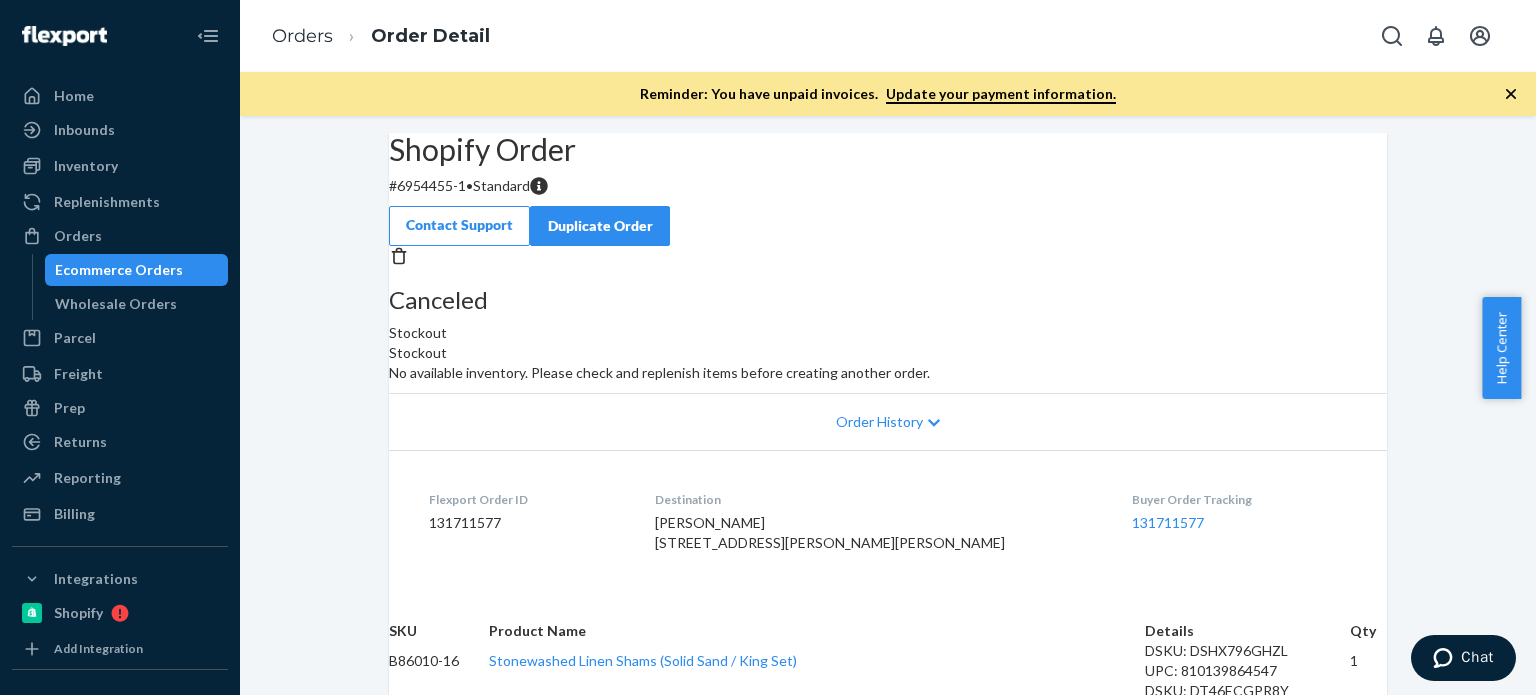 scroll, scrollTop: 0, scrollLeft: 0, axis: both 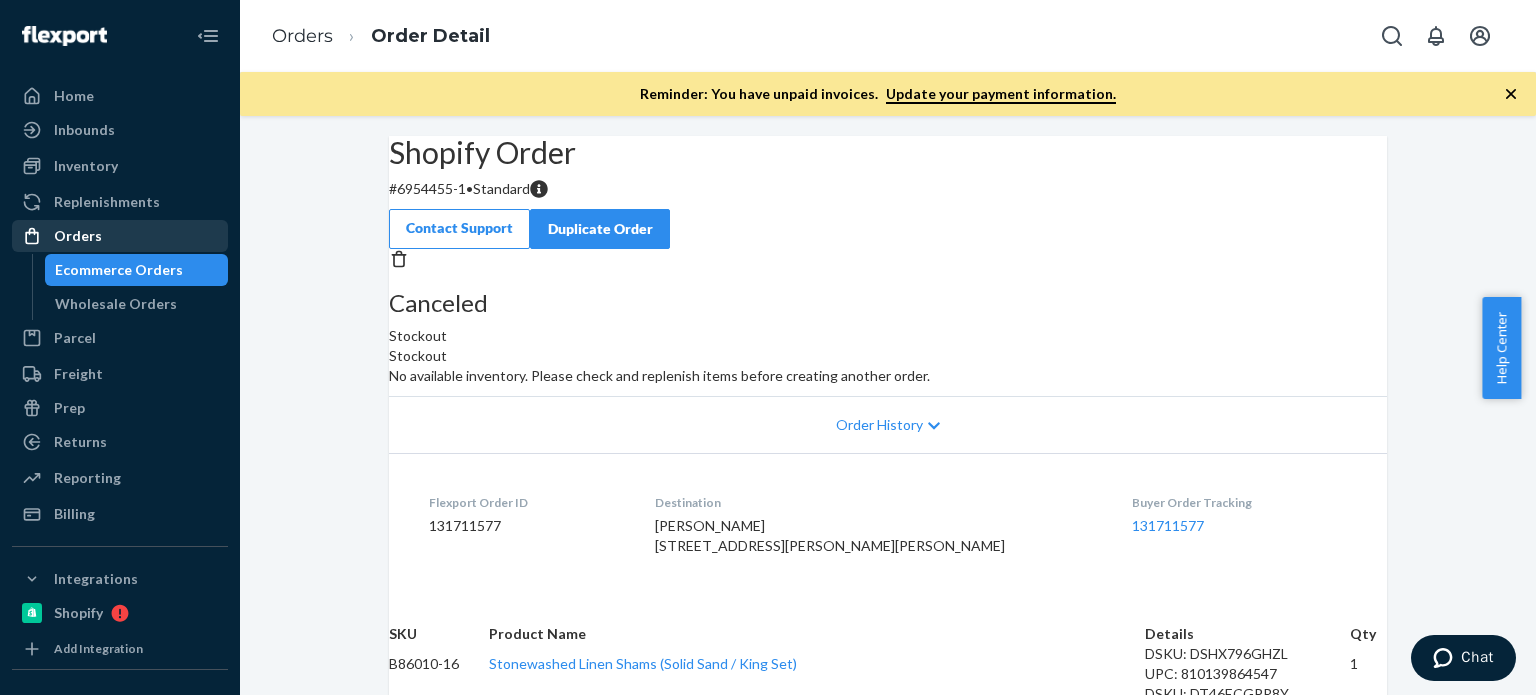 click on "Orders" at bounding box center [78, 236] 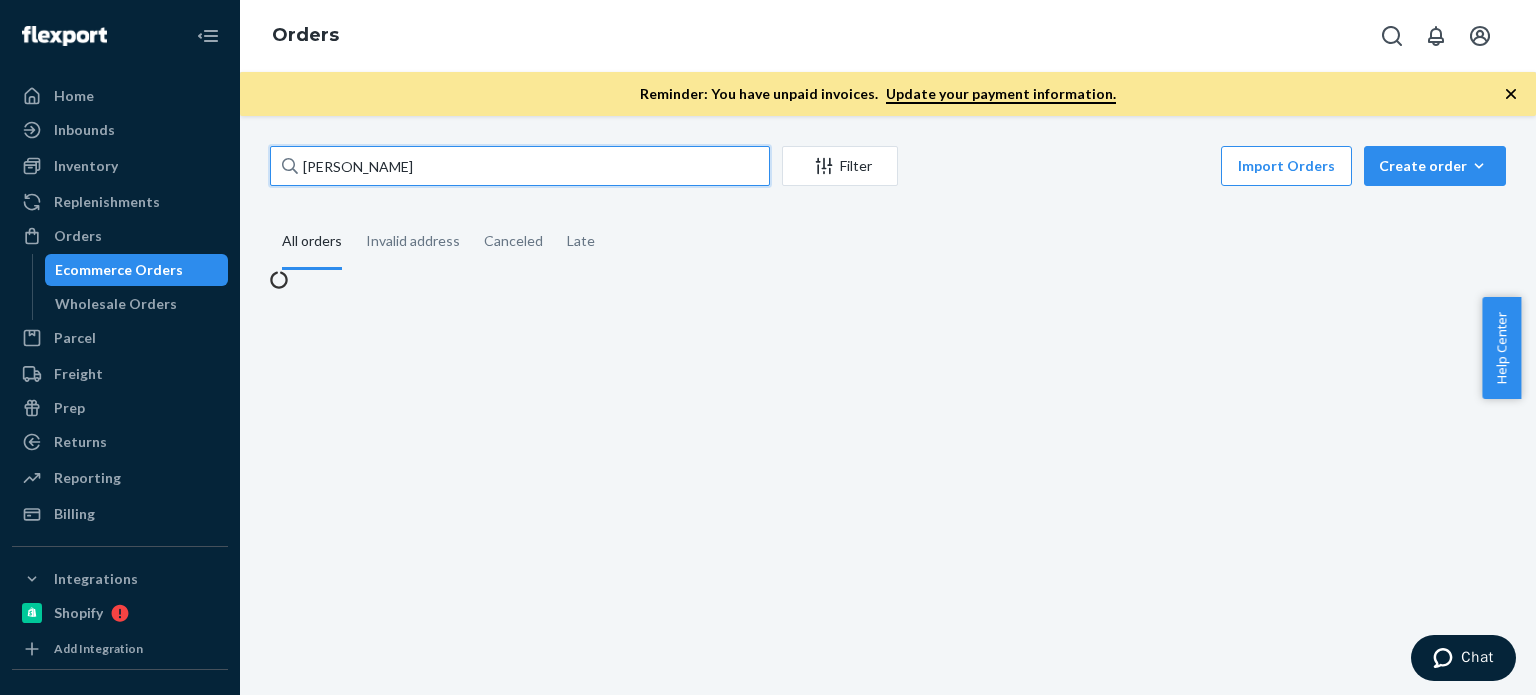 click on "Lori Boccato" at bounding box center [520, 166] 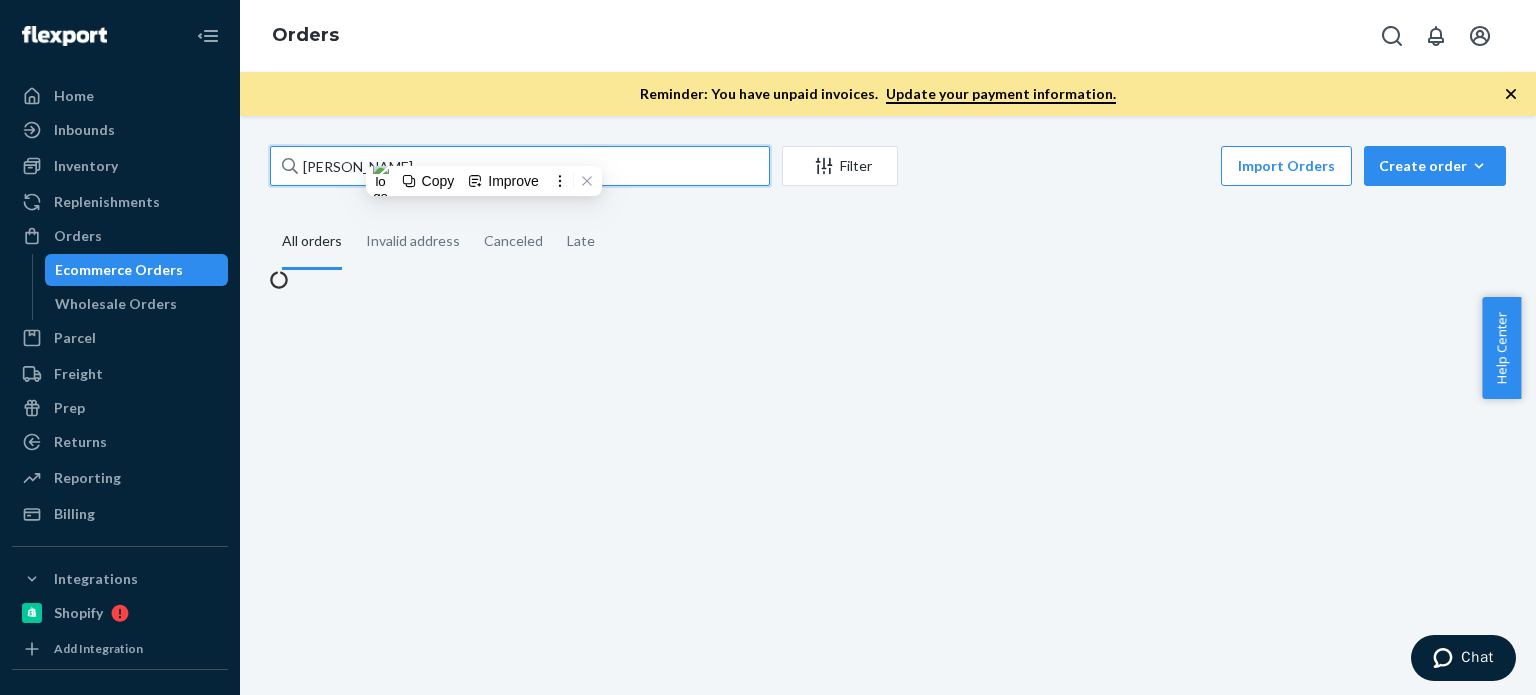 click on "Lori Boccato" at bounding box center (520, 166) 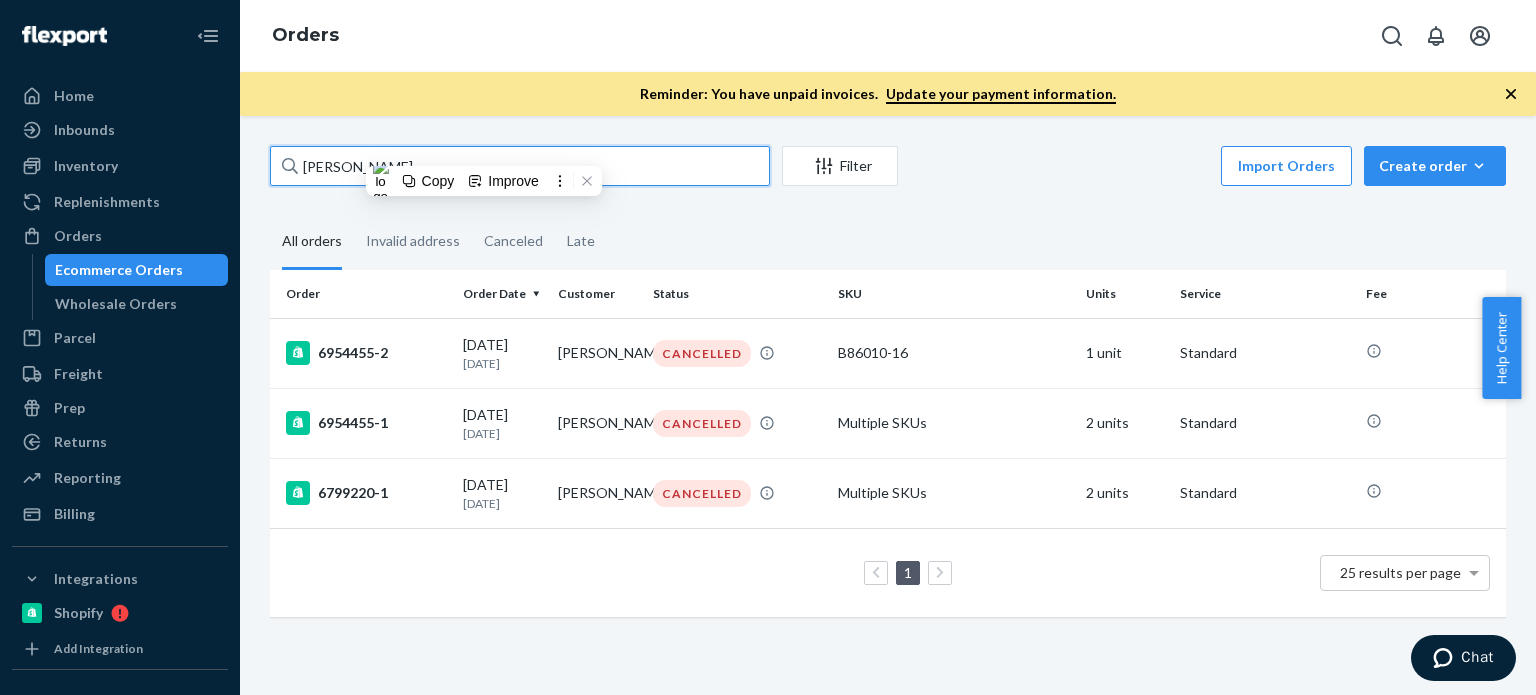 paste on "Jessica Peti" 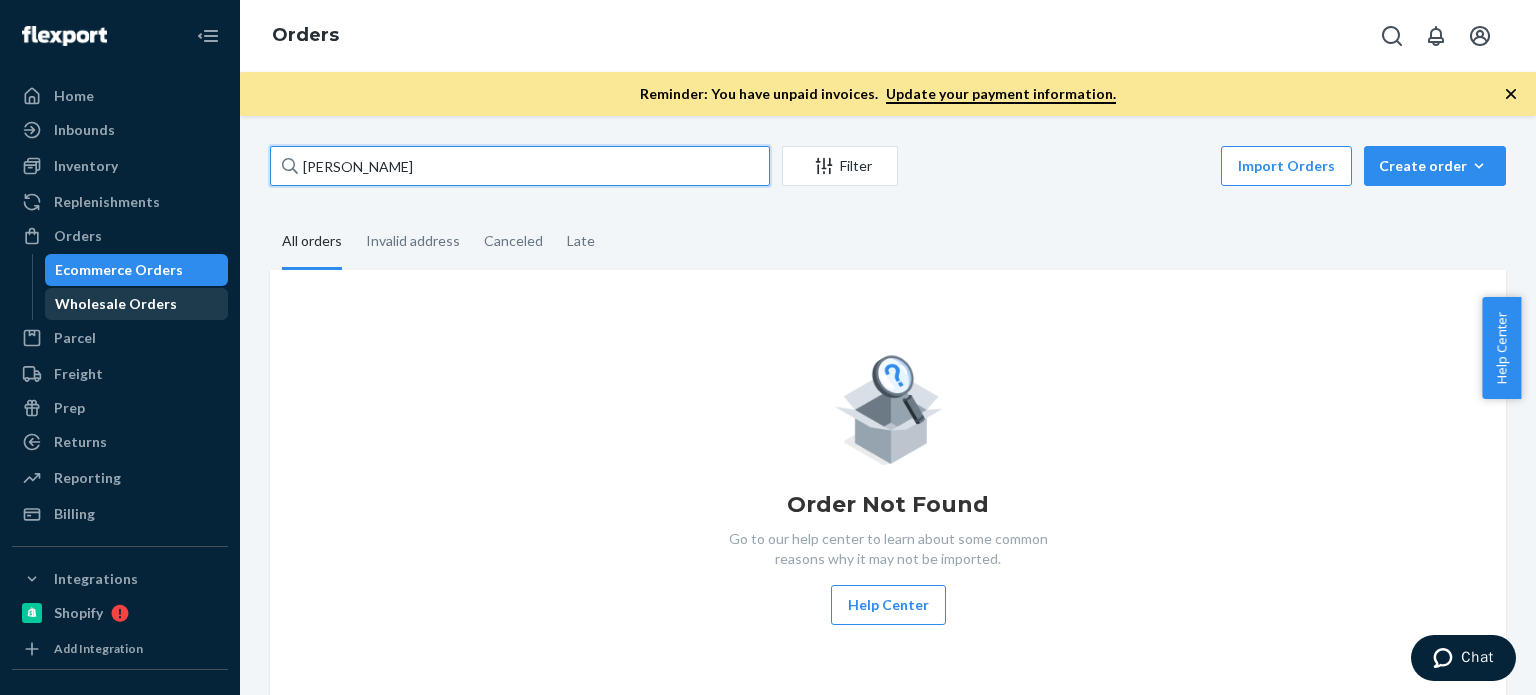 type on "Jessica Petito" 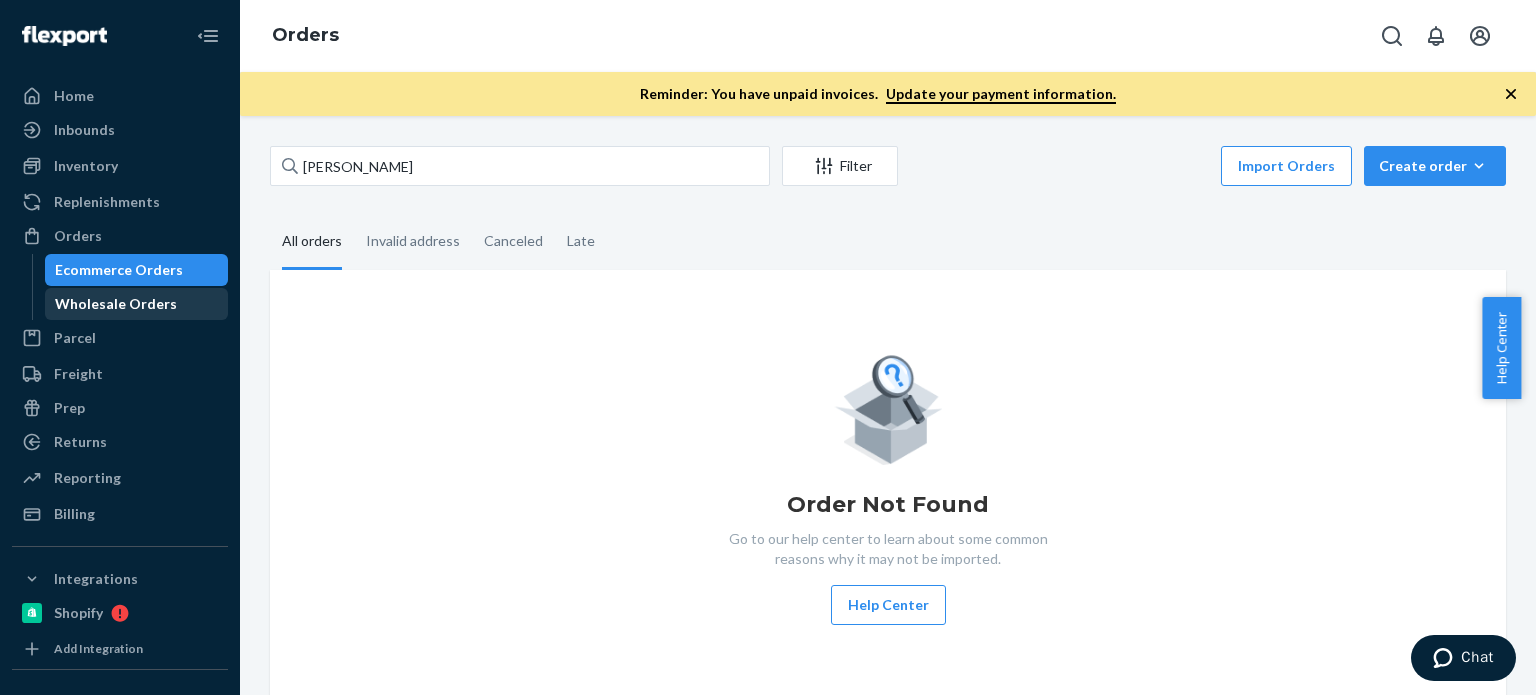 click on "Wholesale Orders" at bounding box center [116, 304] 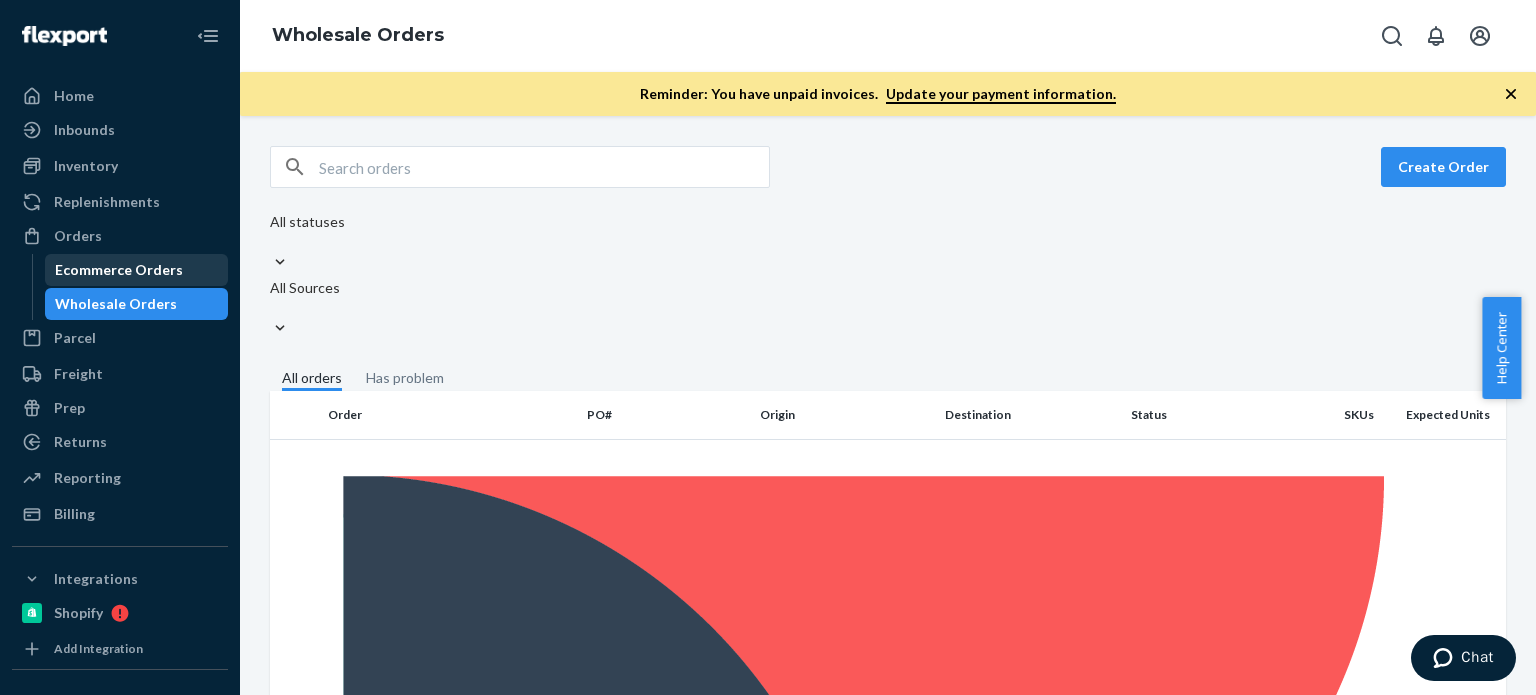 click on "Ecommerce Orders" at bounding box center [119, 270] 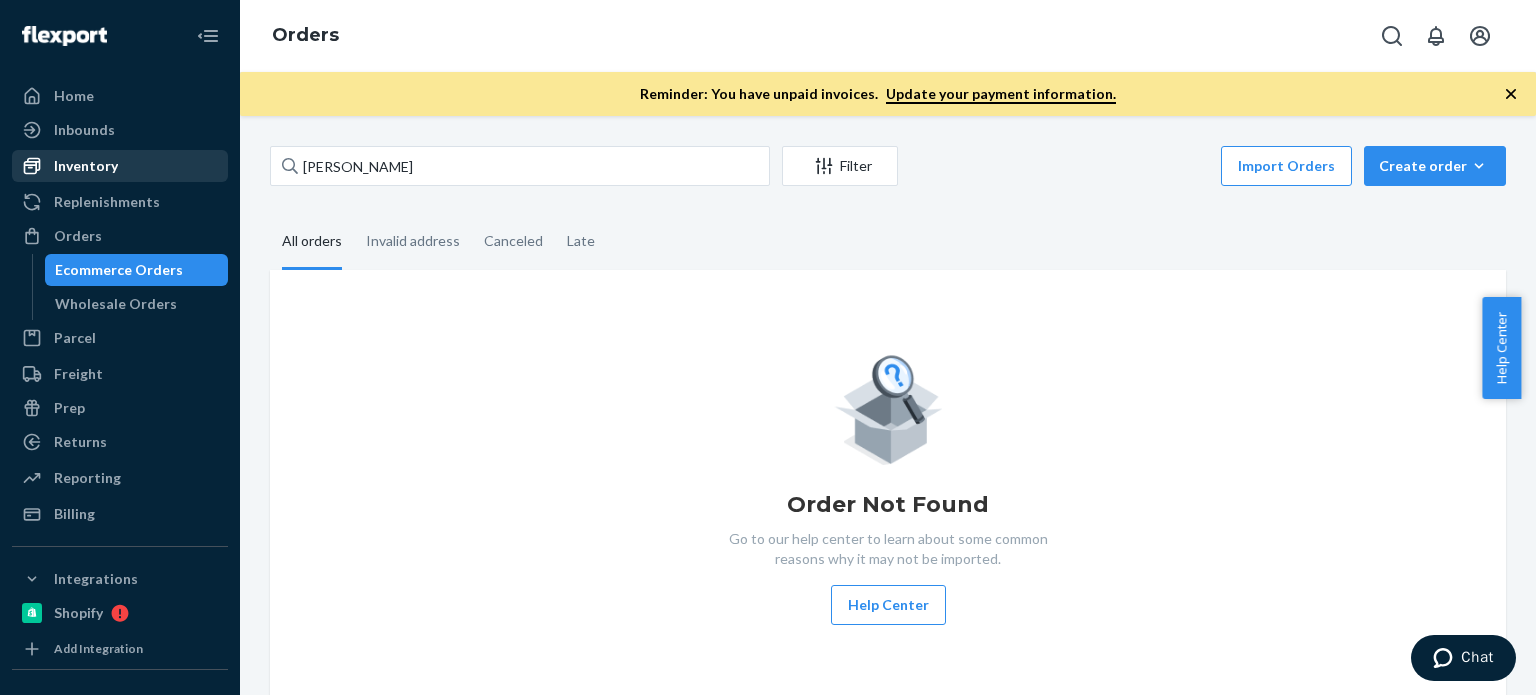 click on "Inventory" at bounding box center [120, 166] 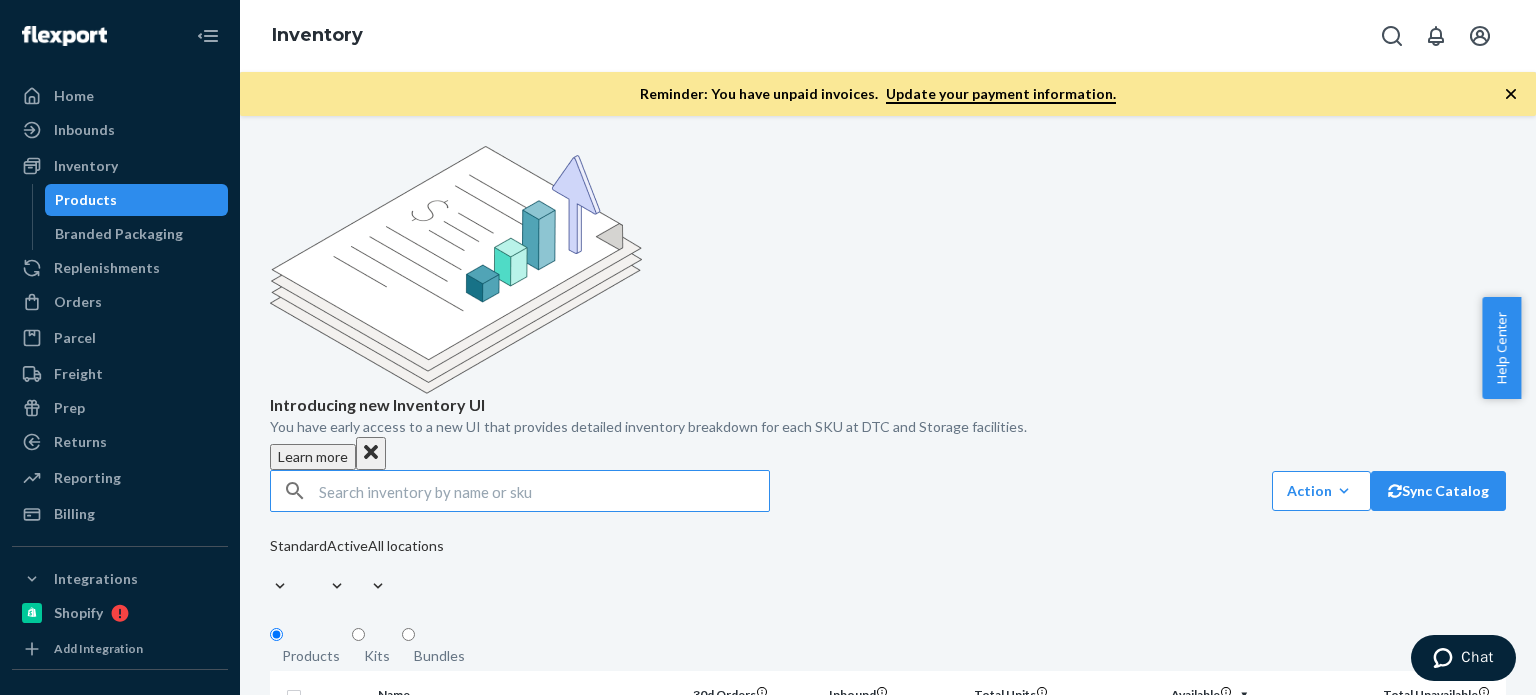 click at bounding box center (544, 491) 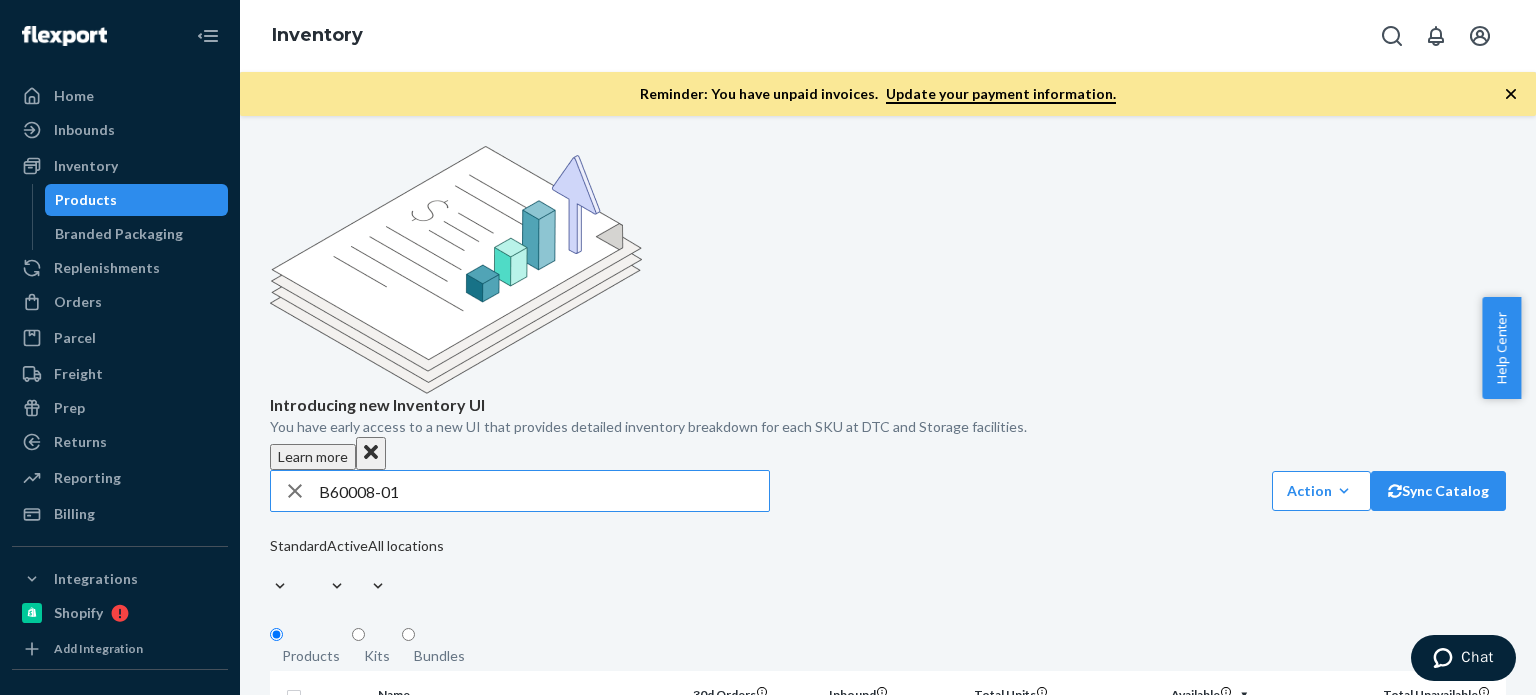 type on "B60008-01" 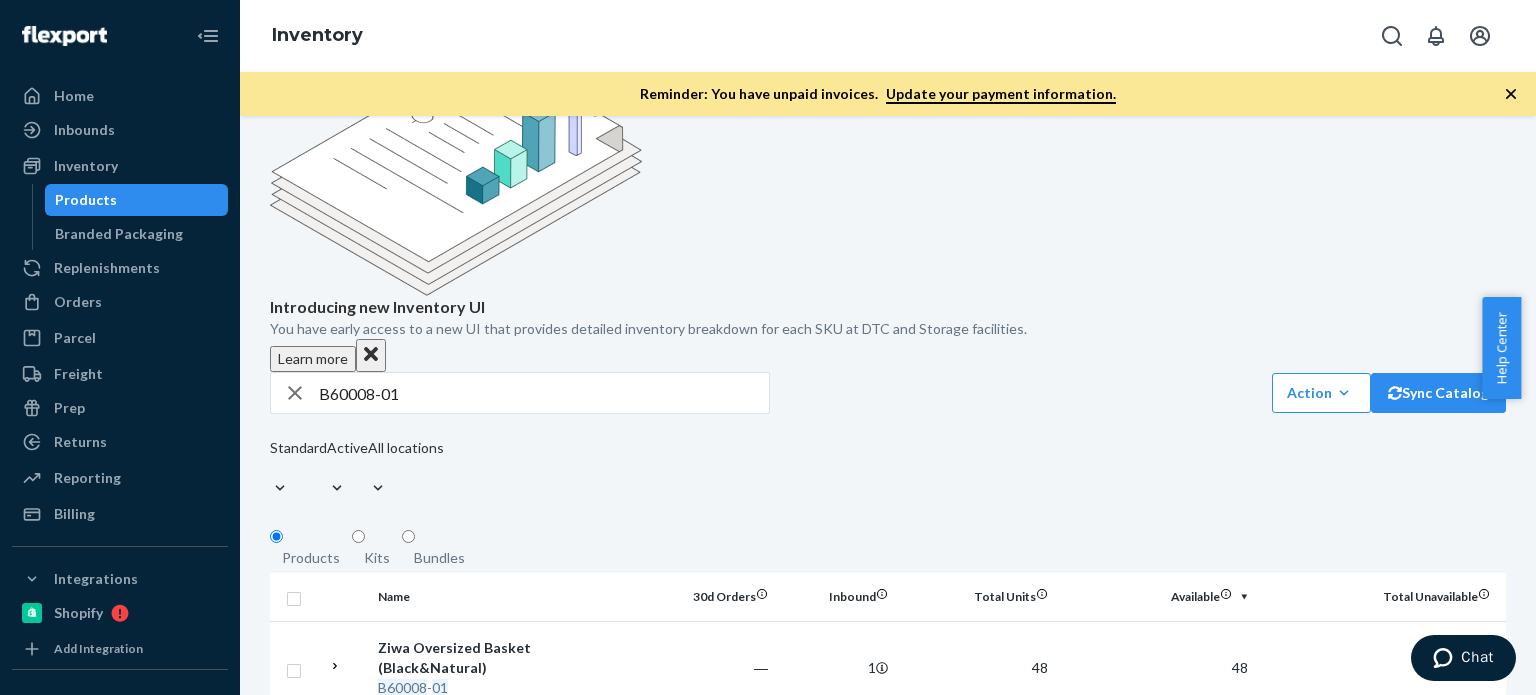 scroll, scrollTop: 200, scrollLeft: 0, axis: vertical 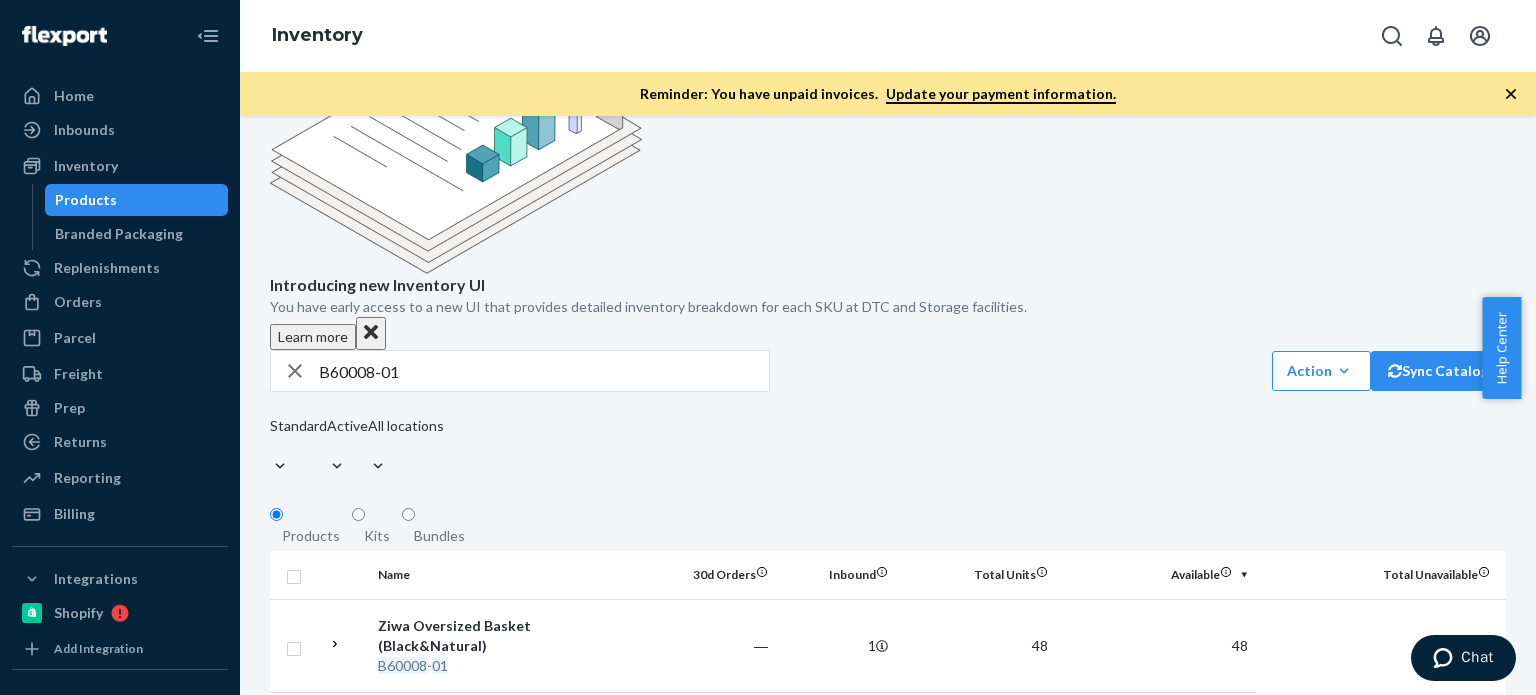 click on "Bundles" at bounding box center (439, 536) 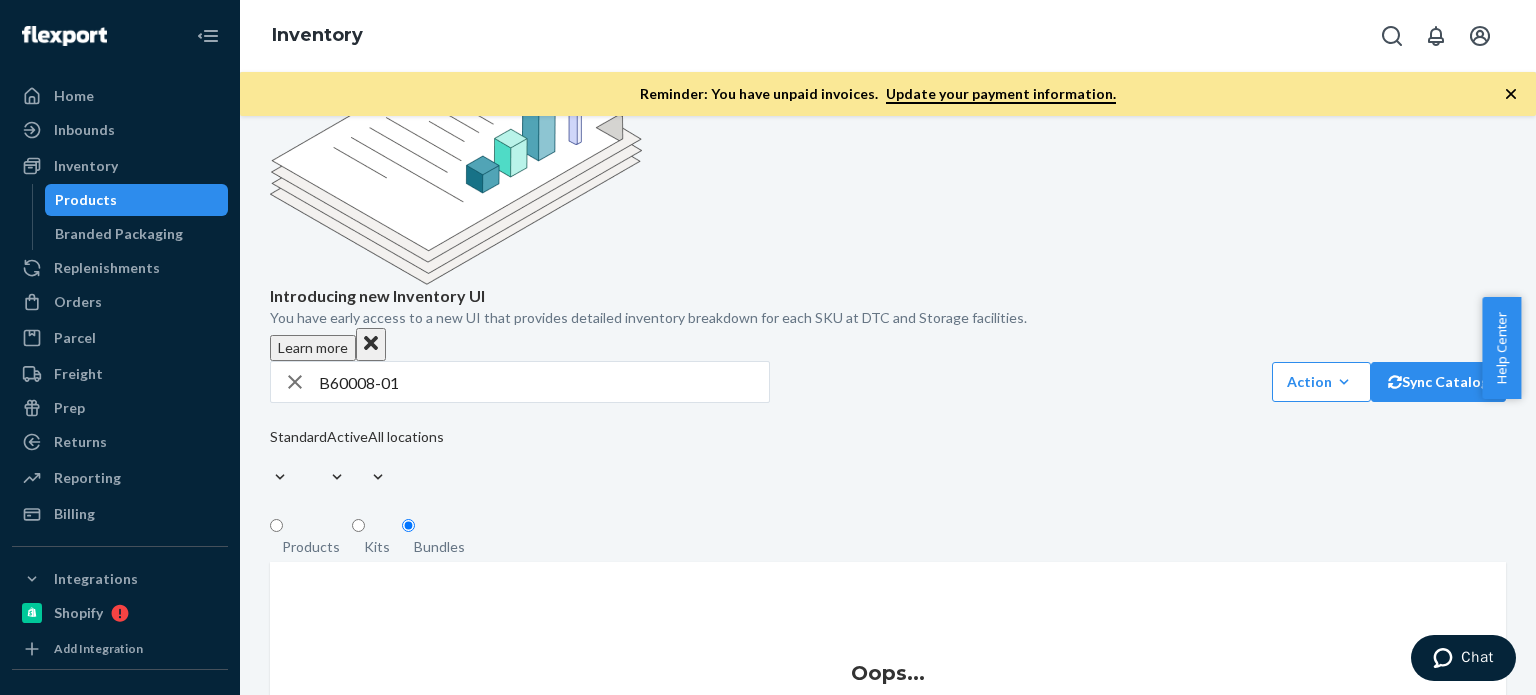 scroll, scrollTop: 198, scrollLeft: 0, axis: vertical 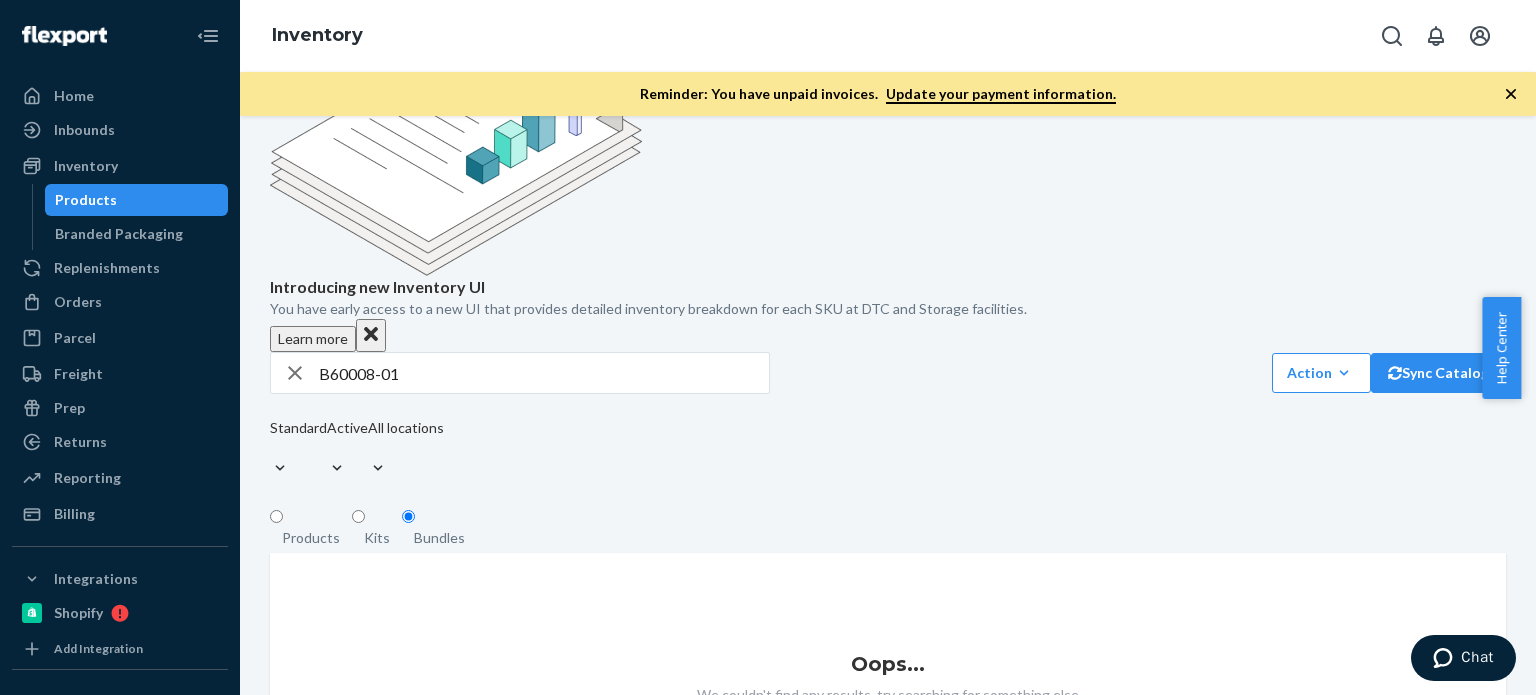 click on "Products" at bounding box center (311, 538) 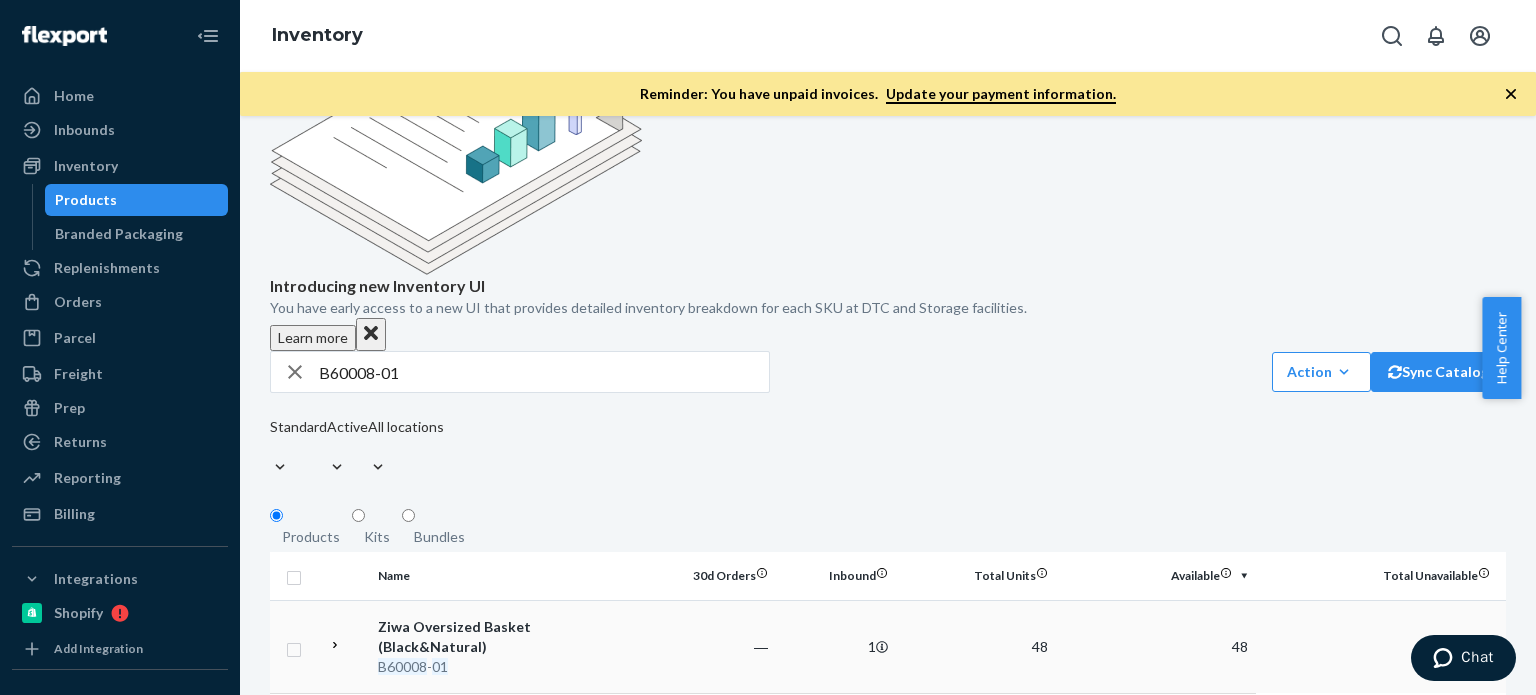 scroll, scrollTop: 200, scrollLeft: 0, axis: vertical 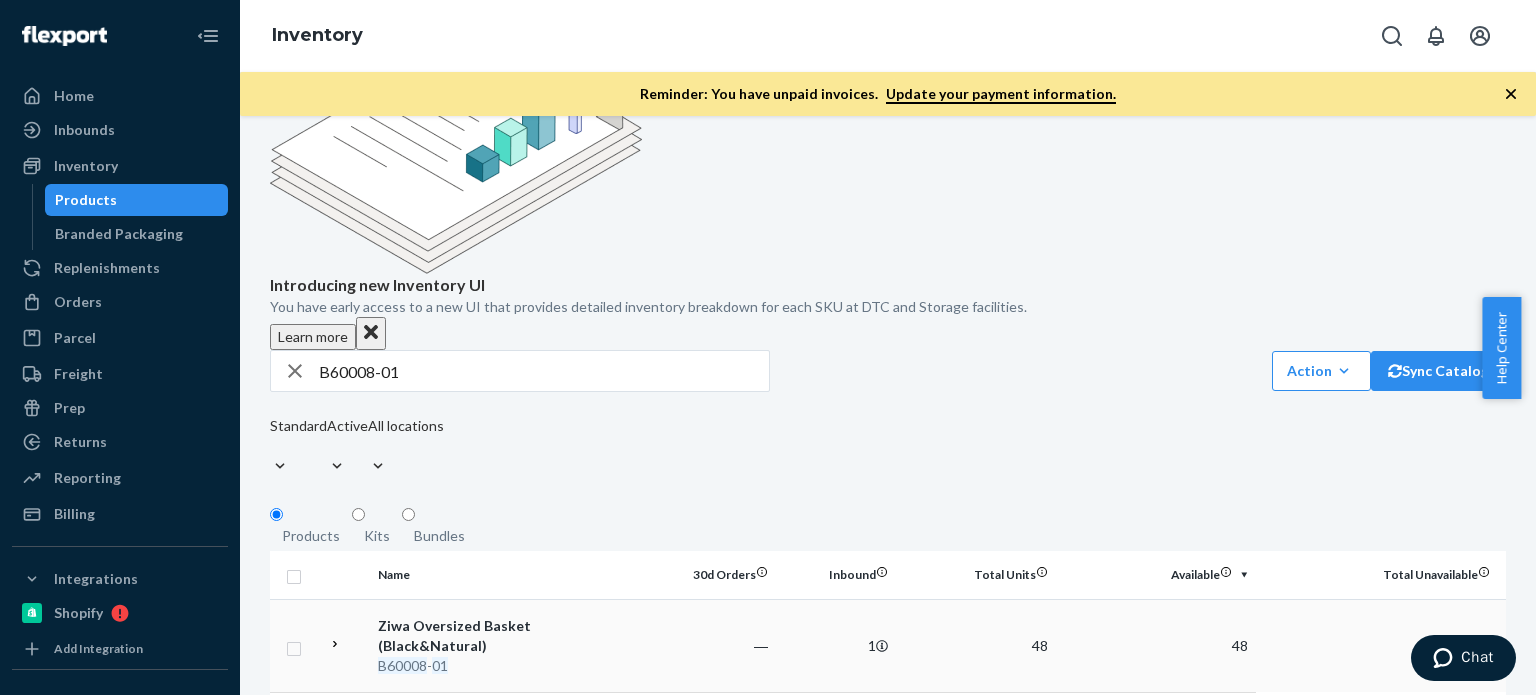 click on "Ziwa Oversized Basket (Black&Natural)" at bounding box center [482, 636] 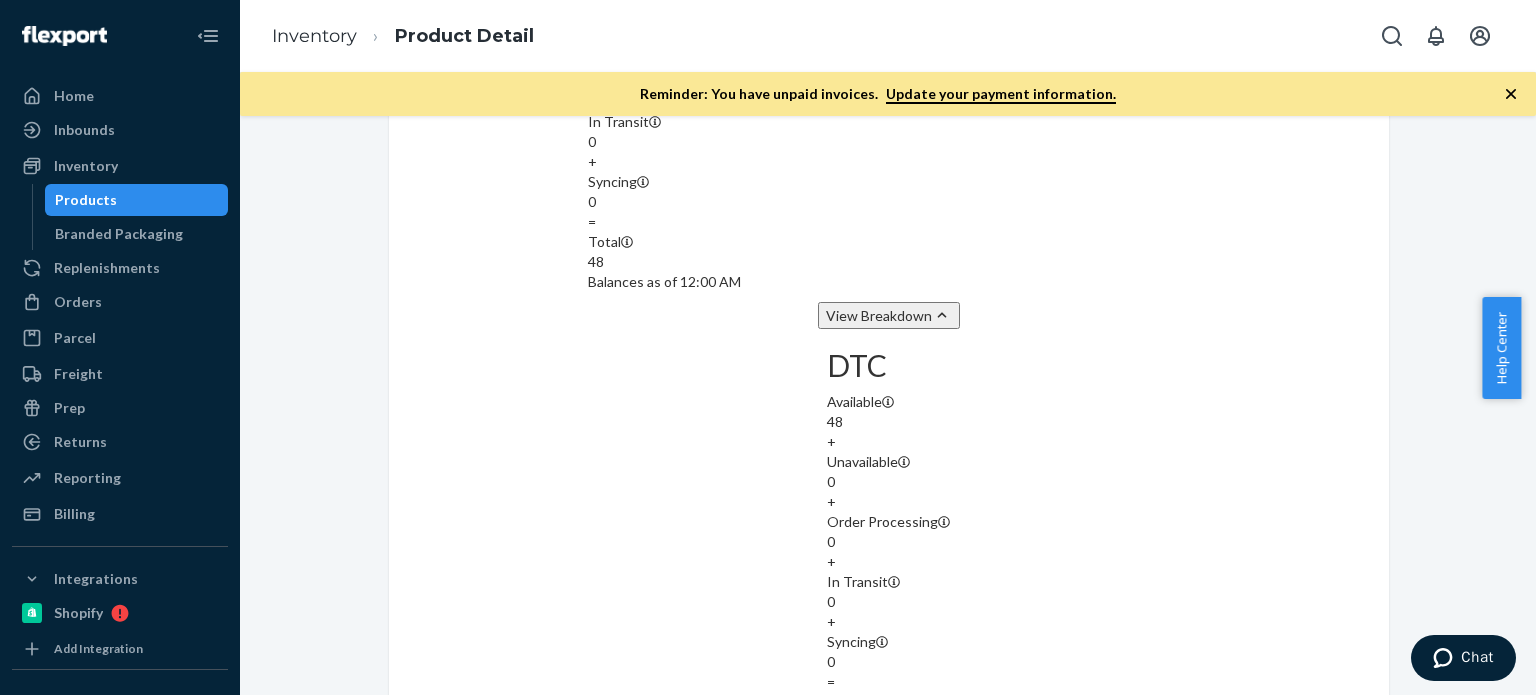 scroll, scrollTop: 1966, scrollLeft: 0, axis: vertical 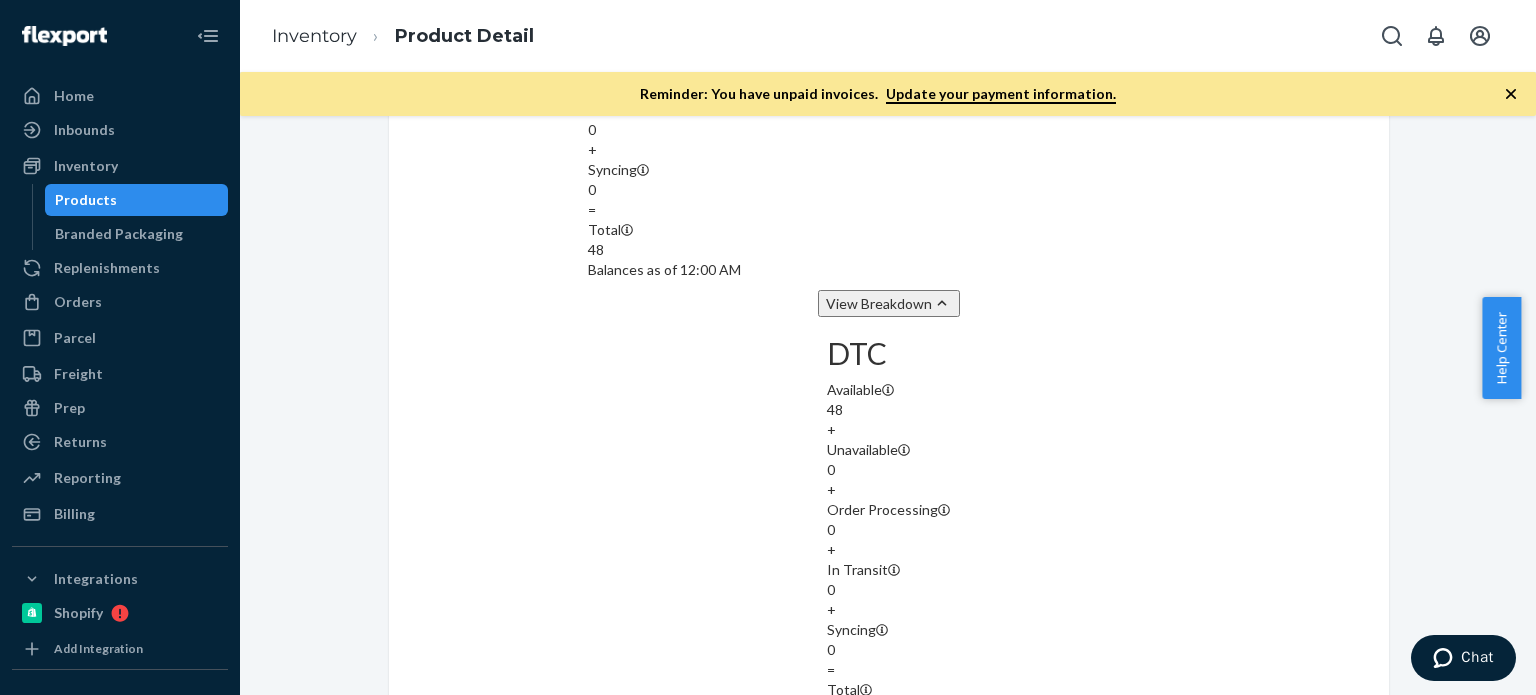 click on "You don't have any incoming shipments for this sku" at bounding box center (1142, 1271) 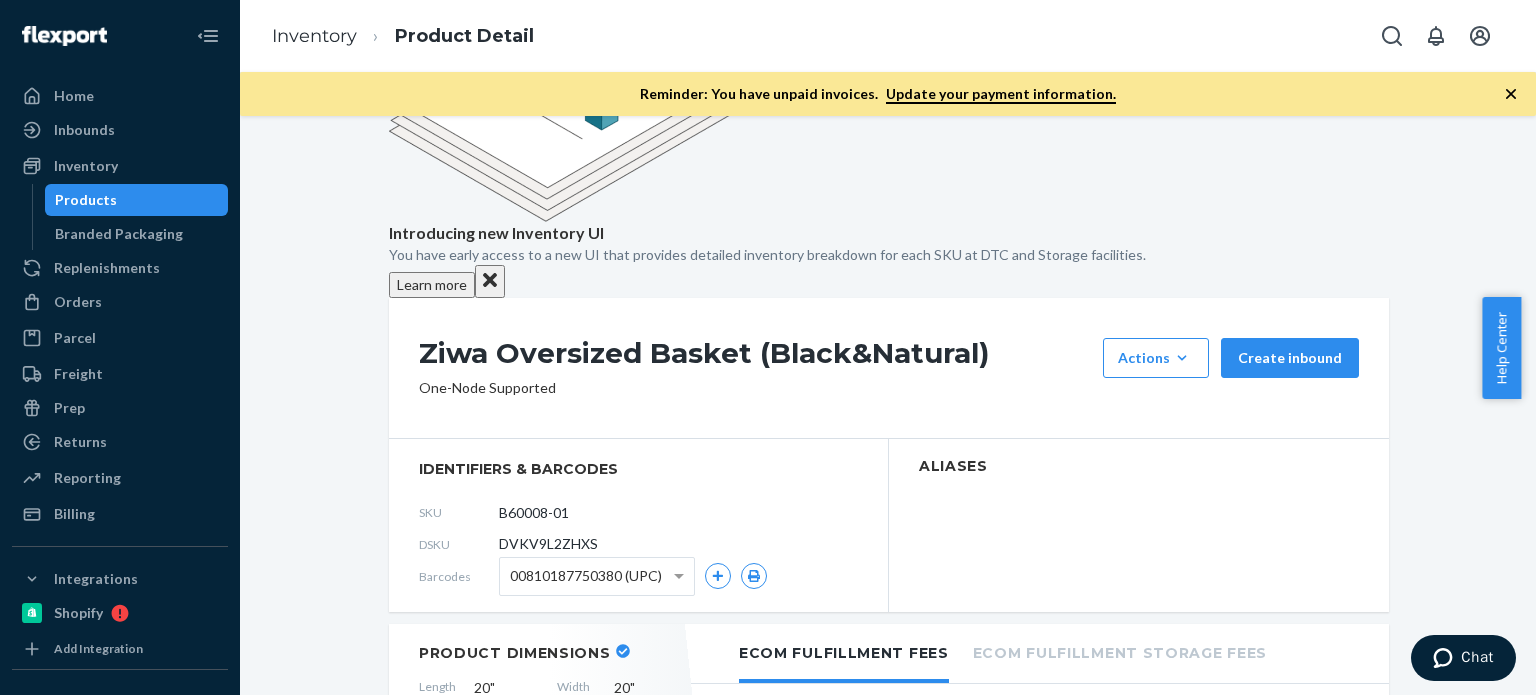 scroll, scrollTop: 152, scrollLeft: 0, axis: vertical 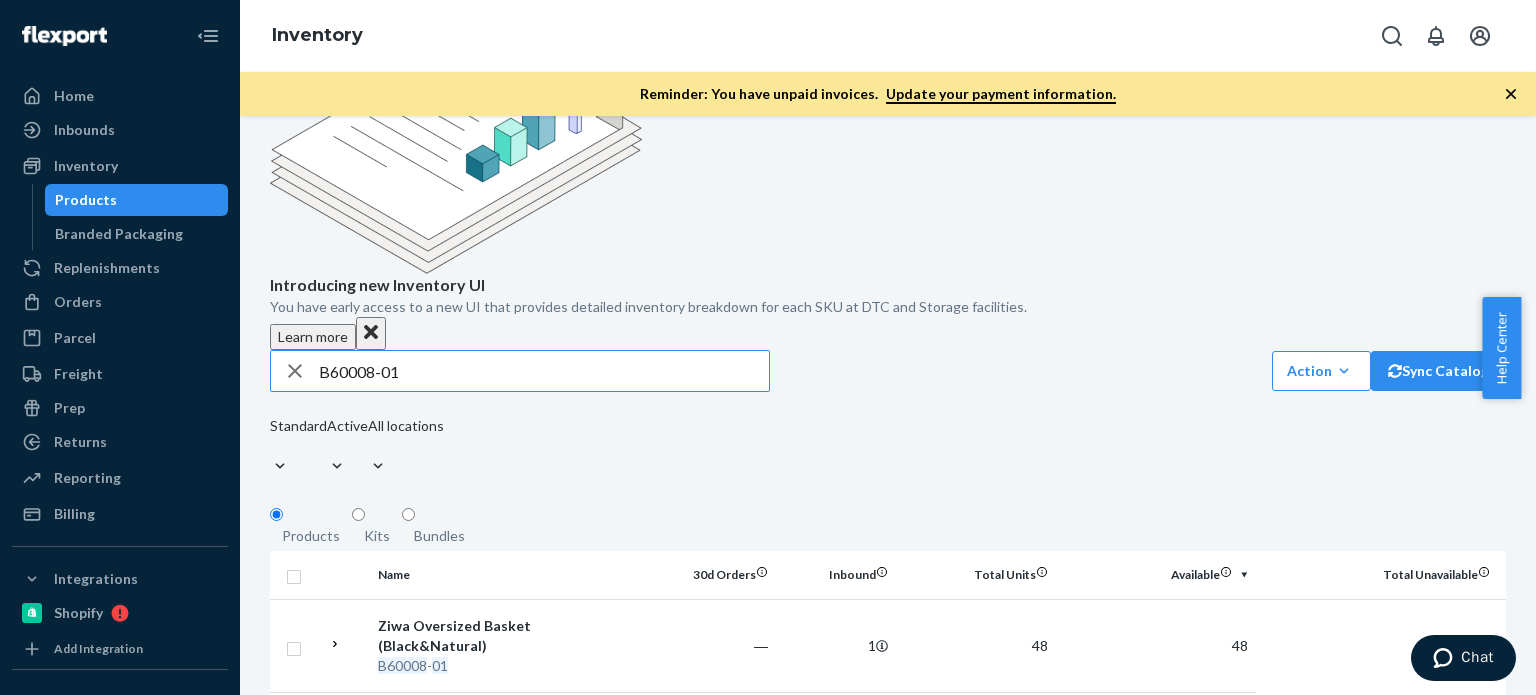 click on "B60008-01" at bounding box center (544, 371) 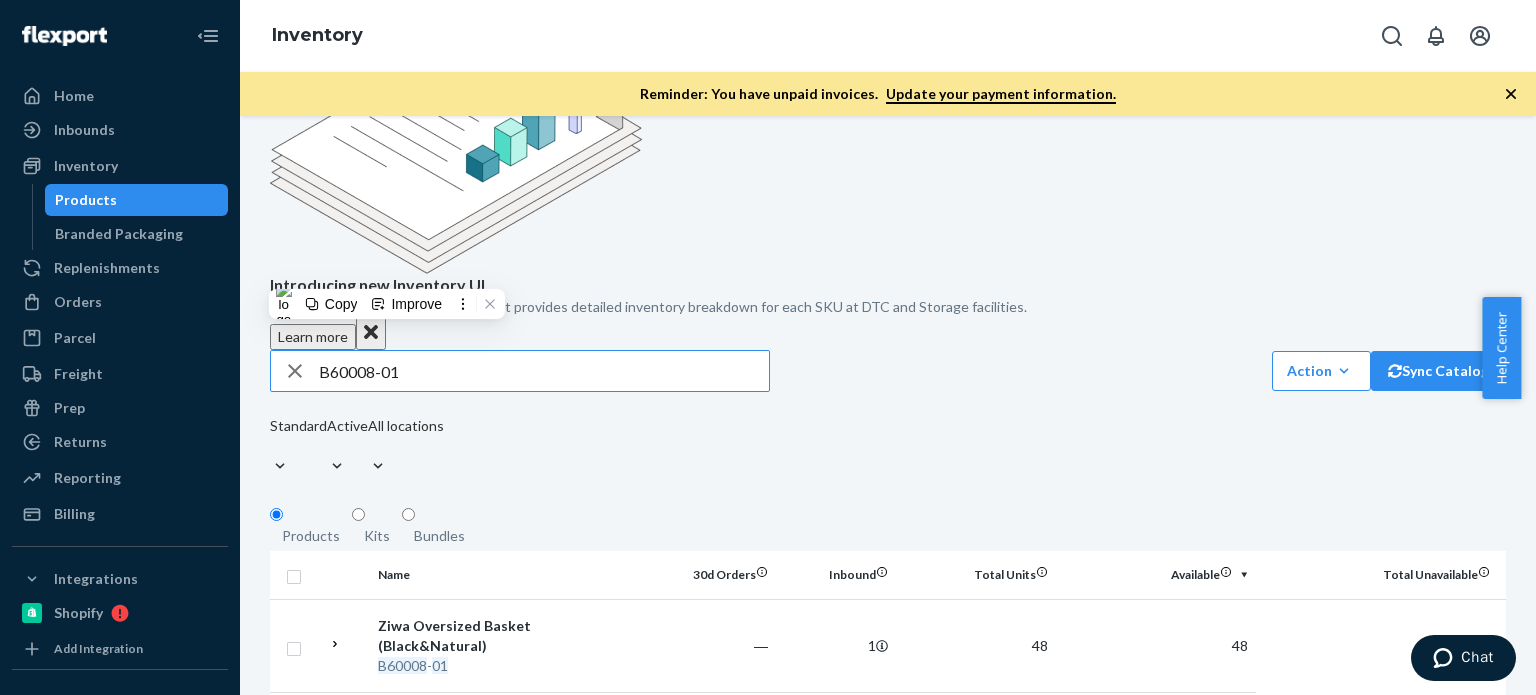 click on "B60008-01" at bounding box center [544, 371] 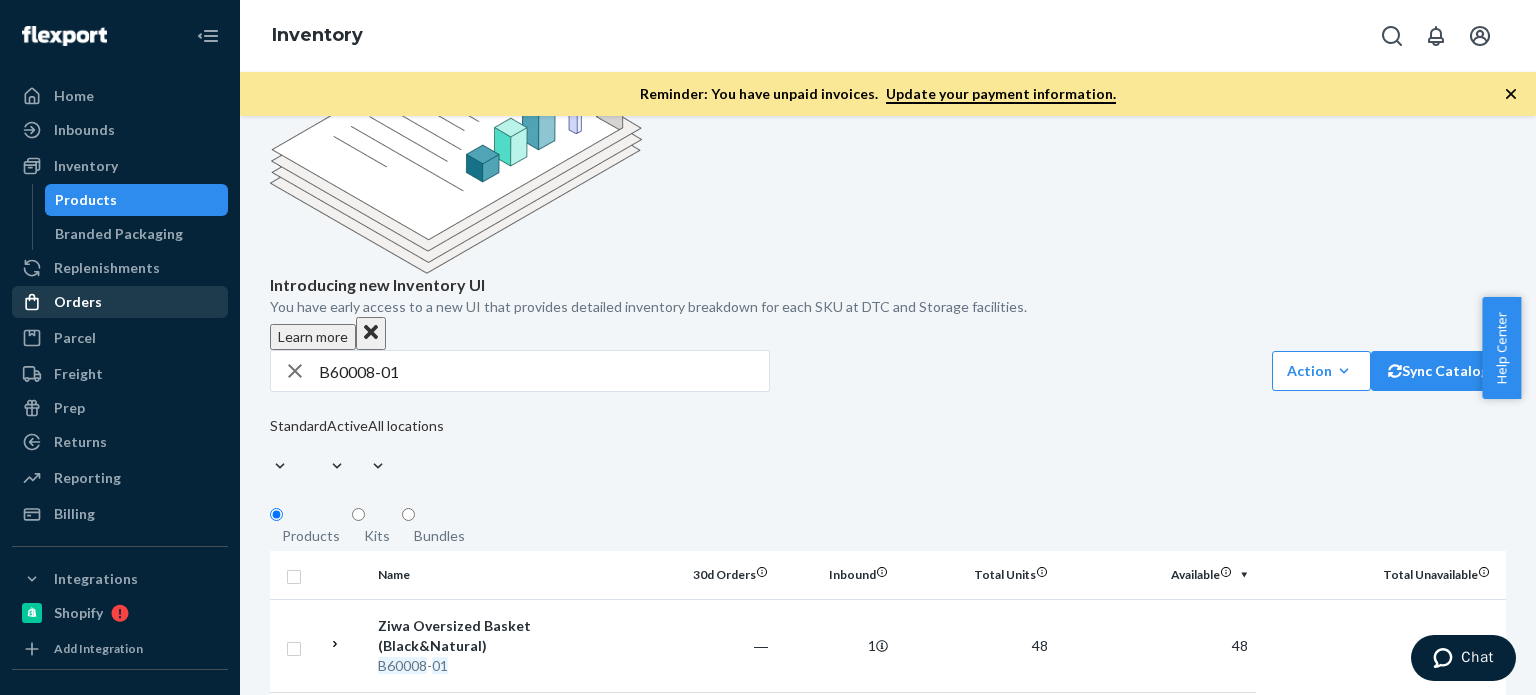 click on "Orders" at bounding box center [120, 302] 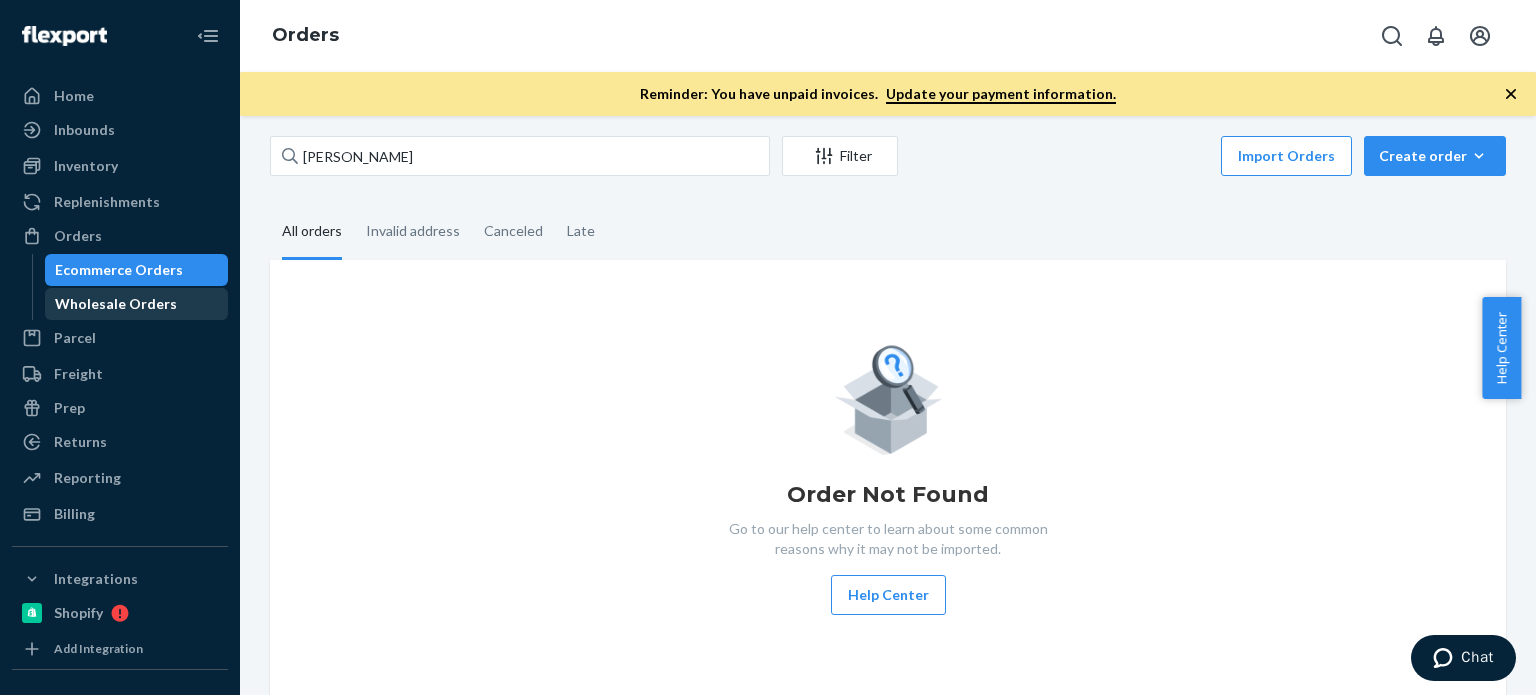 scroll, scrollTop: 0, scrollLeft: 0, axis: both 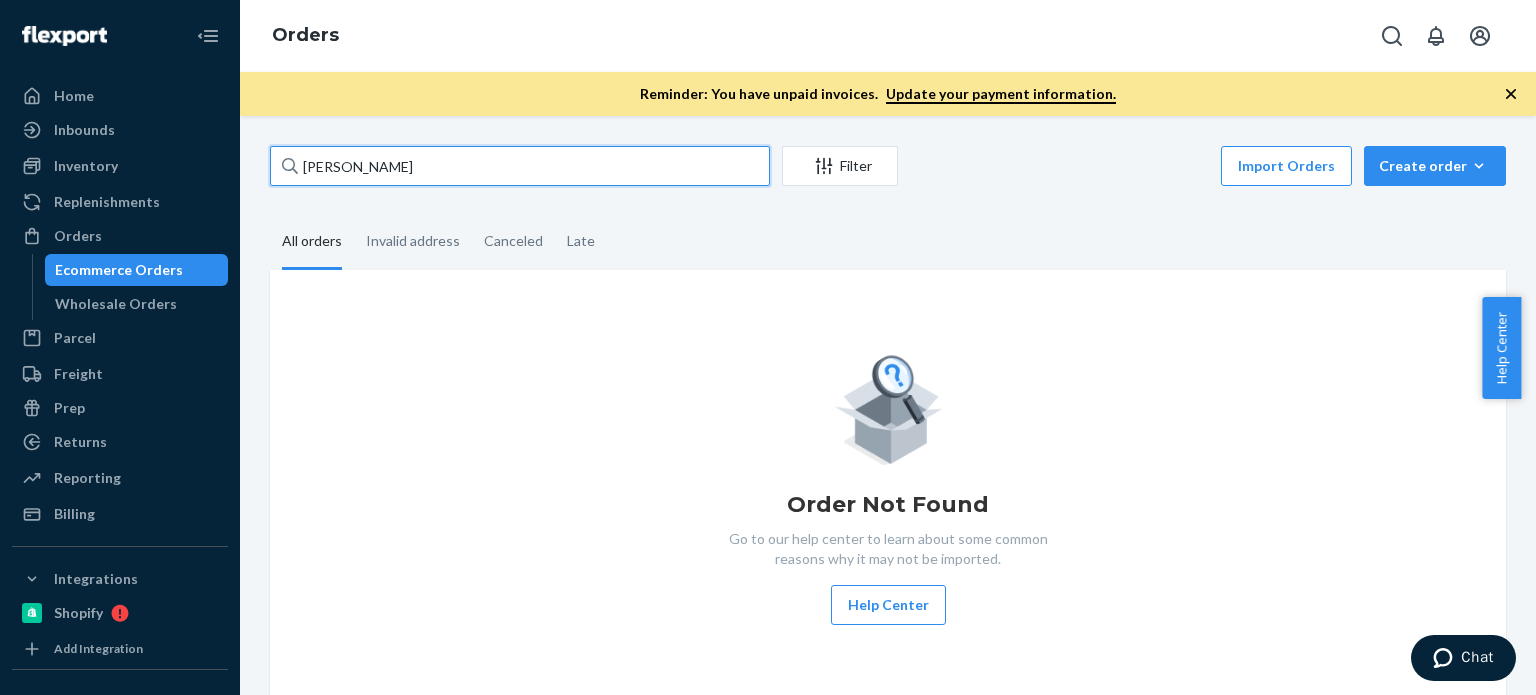 click on "Jessica Petito" at bounding box center (520, 166) 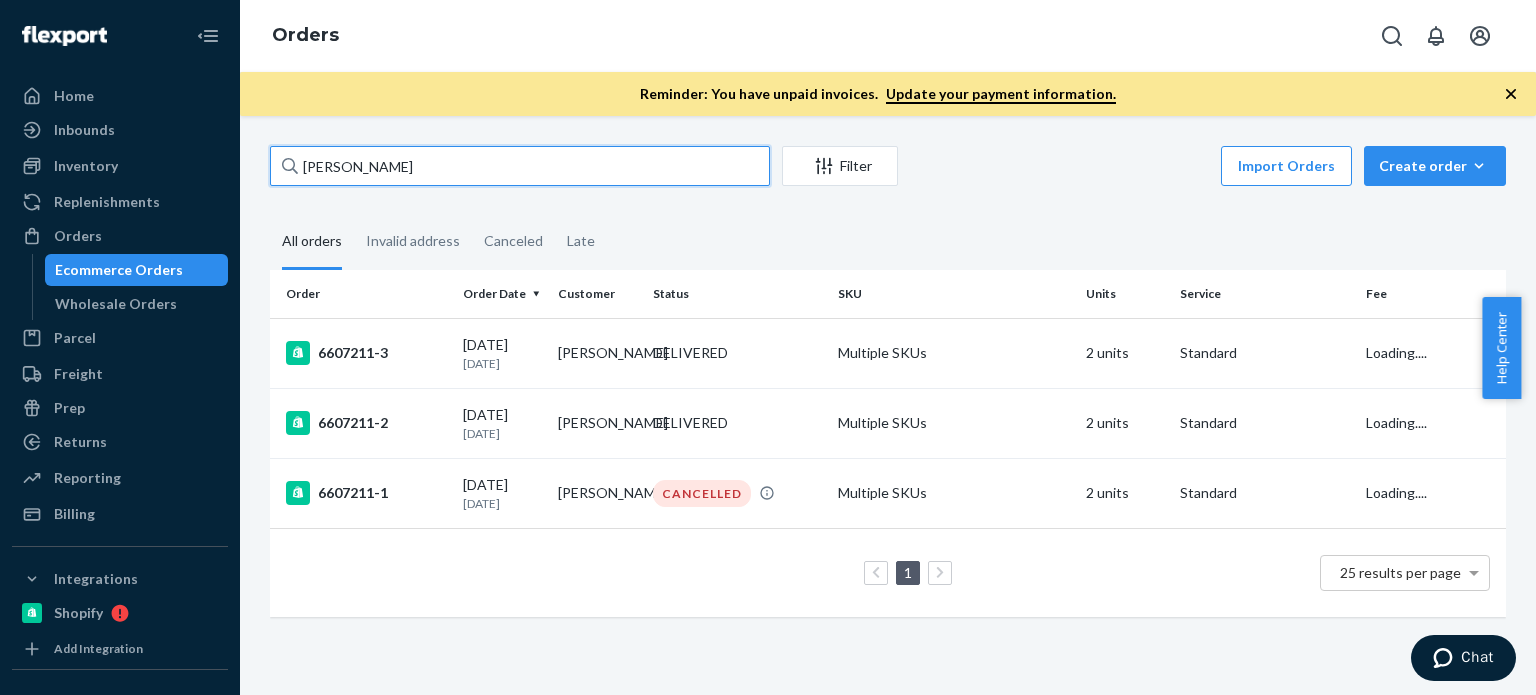 type on "Susan Lindstrom" 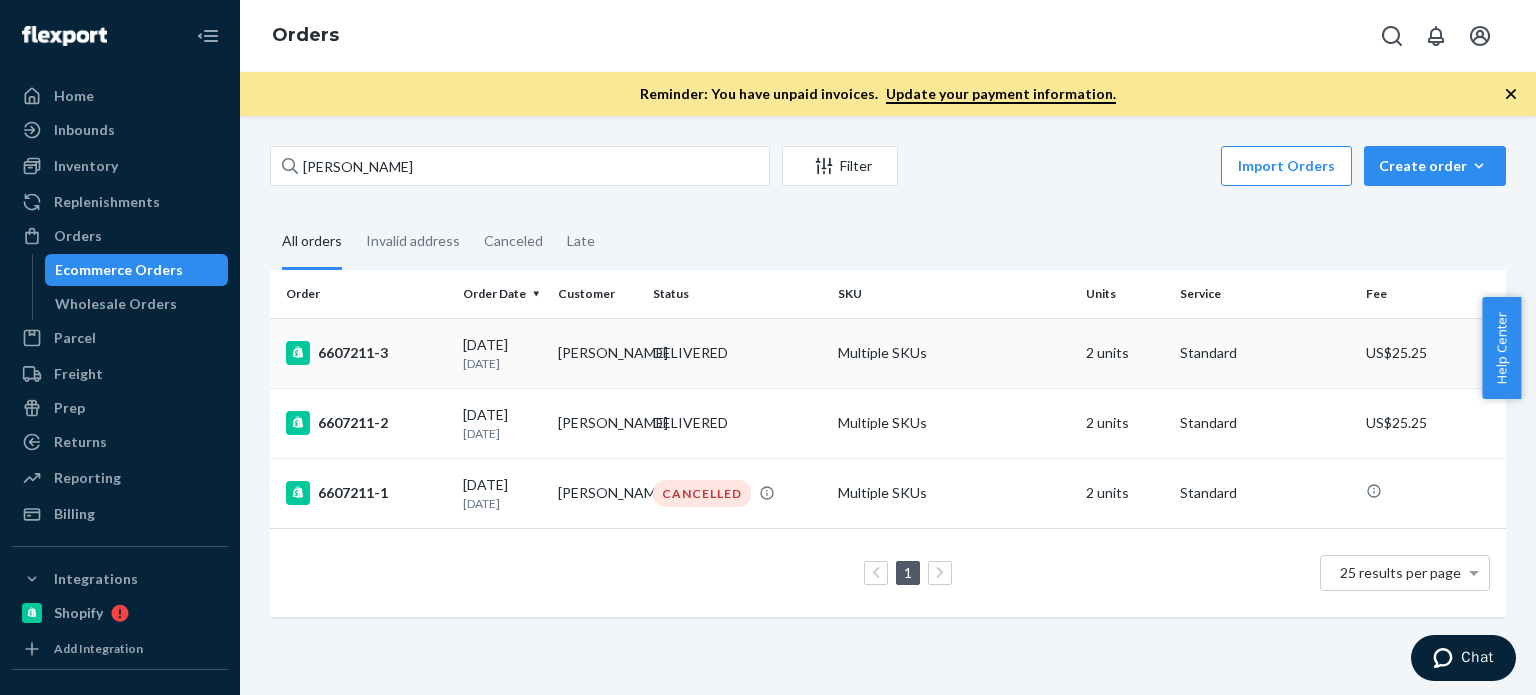click on "DELIVERED" at bounding box center (737, 353) 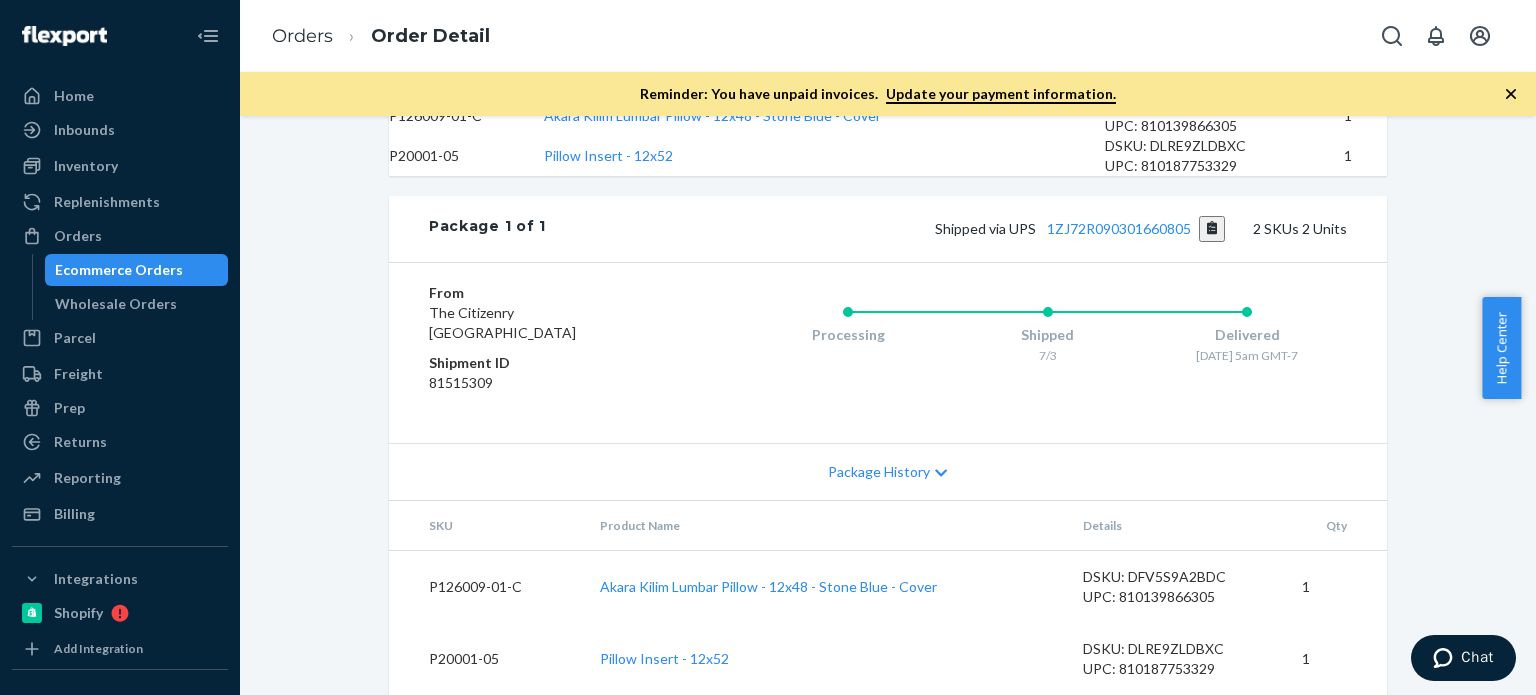 scroll, scrollTop: 856, scrollLeft: 0, axis: vertical 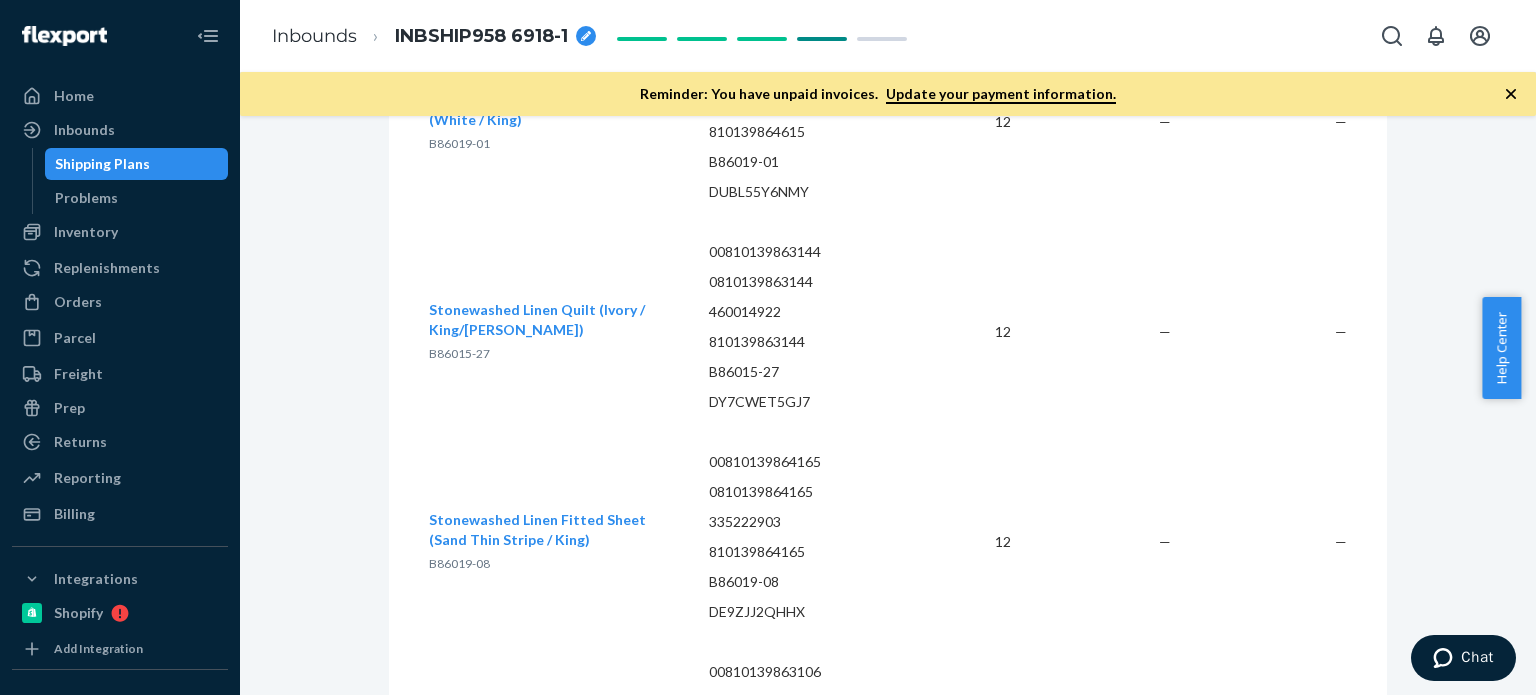 click on "Stonewashed Linen Quilt (Ivory / King/Cal King) B86015-27" at bounding box center [561, 332] 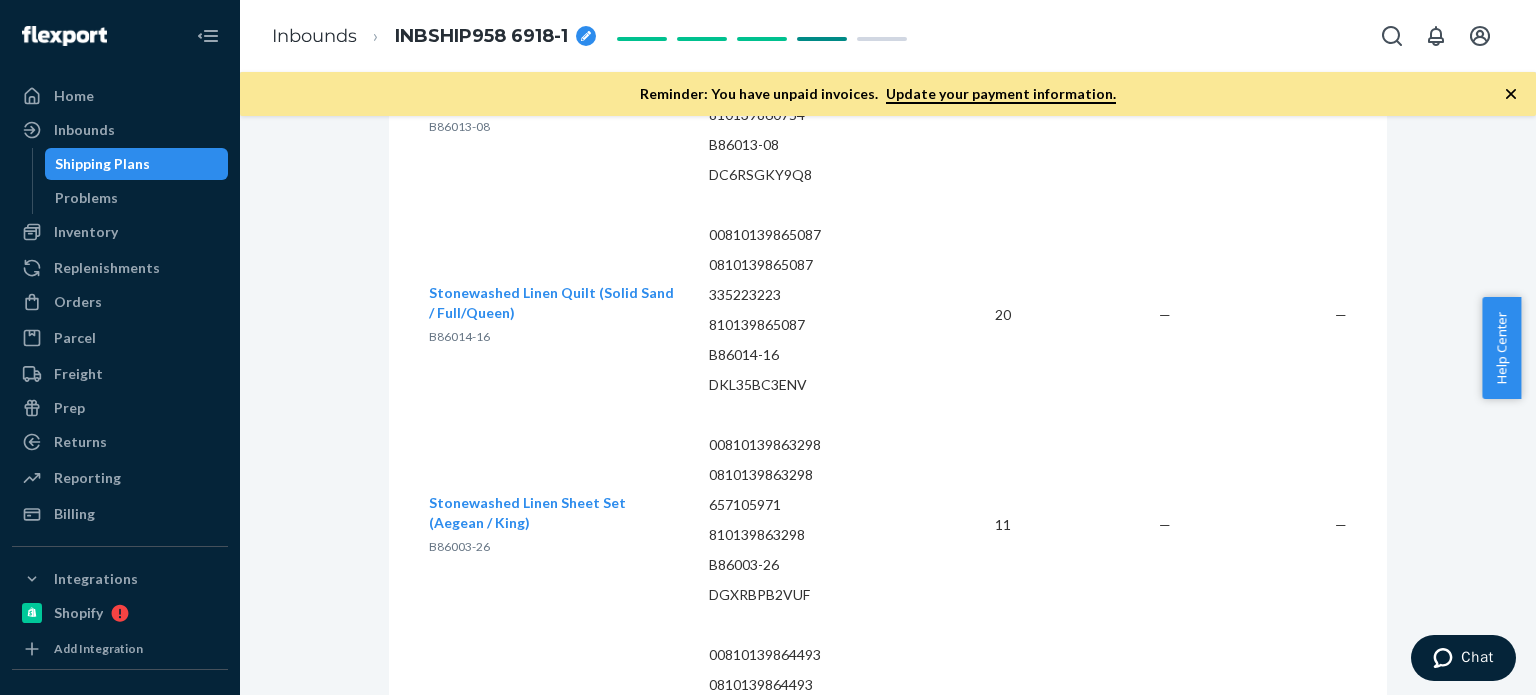 scroll, scrollTop: 5844, scrollLeft: 0, axis: vertical 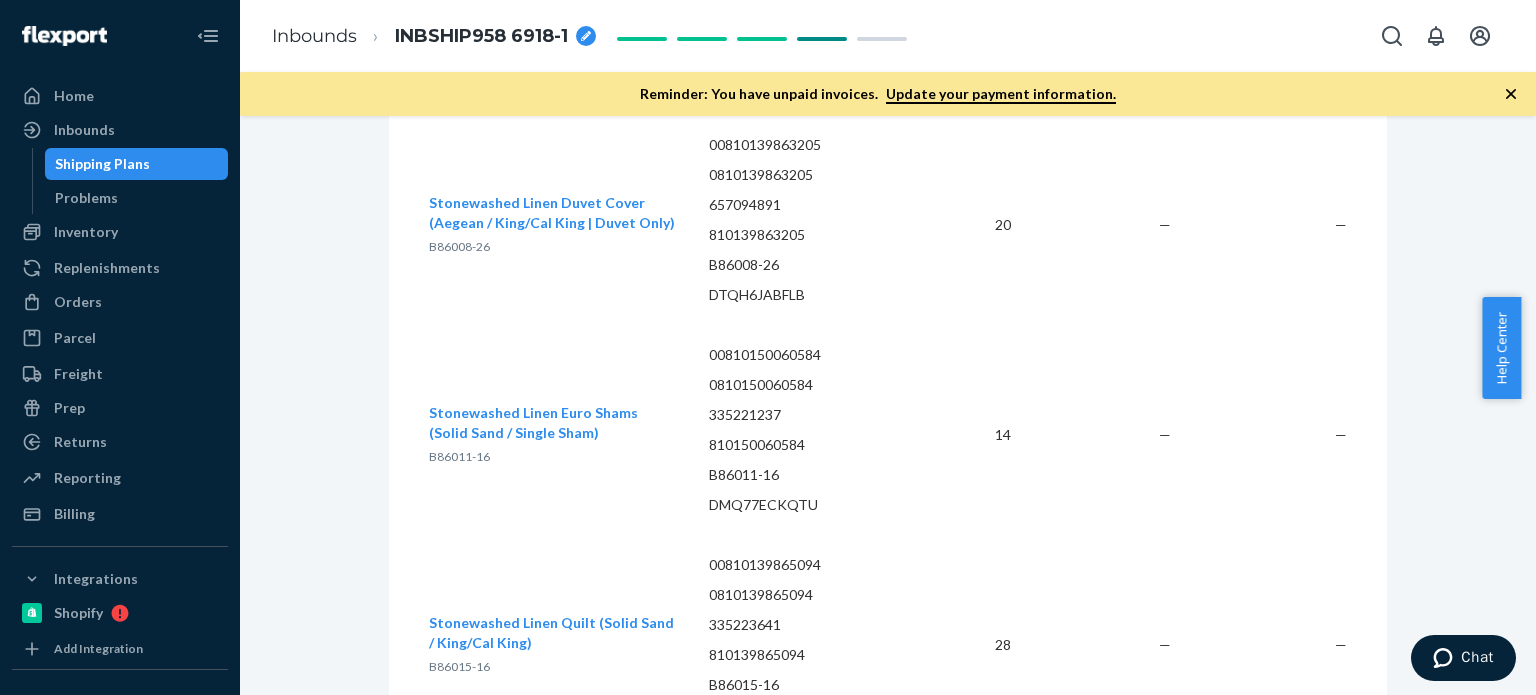 click on "Home Inbounds Shipping Plans Problems Inventory Products Branded Packaging Replenishments Orders Ecommerce Orders Wholesale Orders Parcel Parcel orders Integrations Freight Prep Returns All Returns Settings Packages Reporting Reports Analytics Billing Integrations Shopify Add Integration Fast Tags Add Fast Tag Settings Talk to Support Help Center Give Feedback Inbounds INBSHIP958 6918-1 Reminder: You have unpaid invoices.  Update your payment information. Shipment [GEOGRAPHIC_DATA] #1 Ready to ship Download Shipment ID 1206663 External Shipping Plan ID 958 Flexport PO# 9848846 Contains 100  SKUs  and 2171  Units Placed on [DATE] 11:09 am GMT+8 Ship from [PERSON_NAME] (EUR)
[PERSON_NAME] (EUR)
[STREET_ADDRESS][GEOGRAPHIC_DATA][PERSON_NAME] - 841 Ship to [GEOGRAPHIC_DATA] c/o Flexport [STREET_ADDRESS] Inbound Shipment Details 100   SKUs   2171   Units SKU Barcode Expected Received Discrepancy Stonewashed Linen Fitted Sheet (Aegean / Queen) B86018-26 00810150060898 0810150060898" at bounding box center (768, 347) 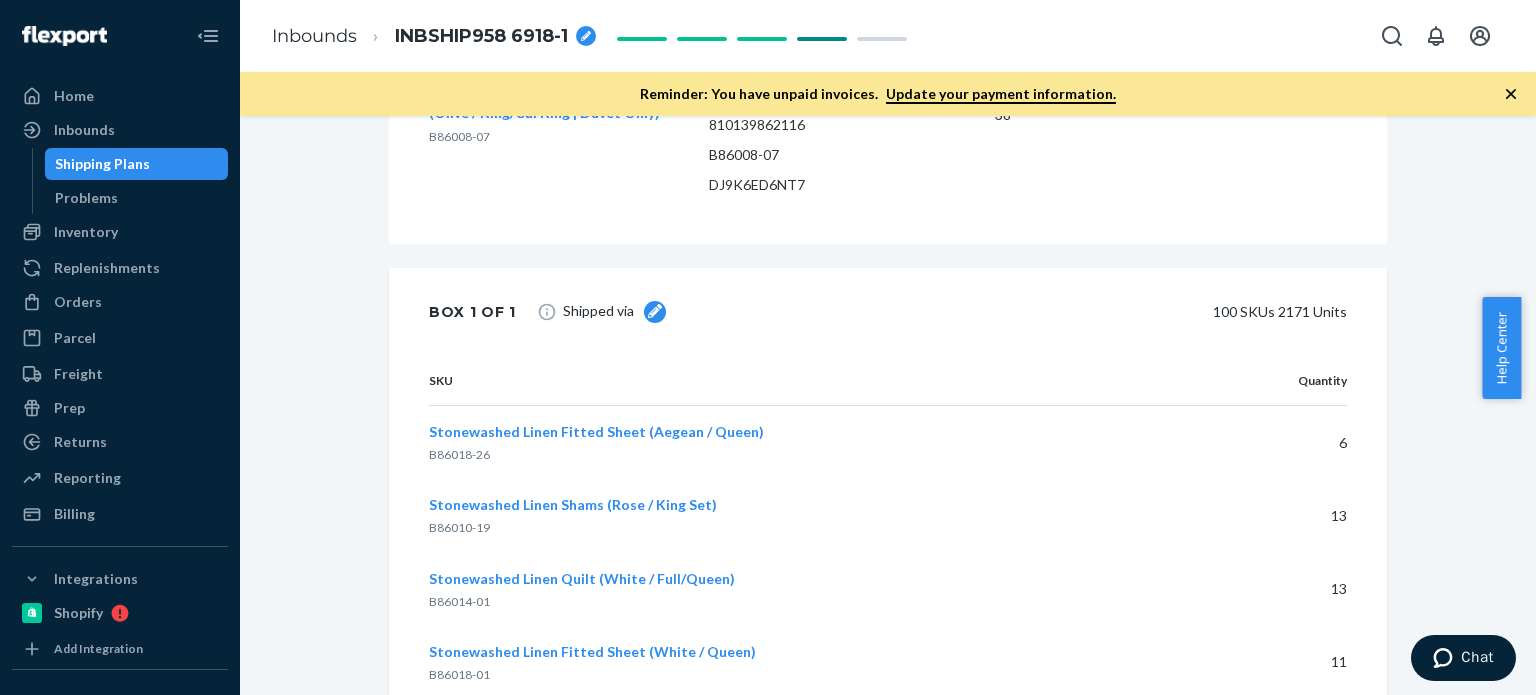 scroll, scrollTop: 21310, scrollLeft: 0, axis: vertical 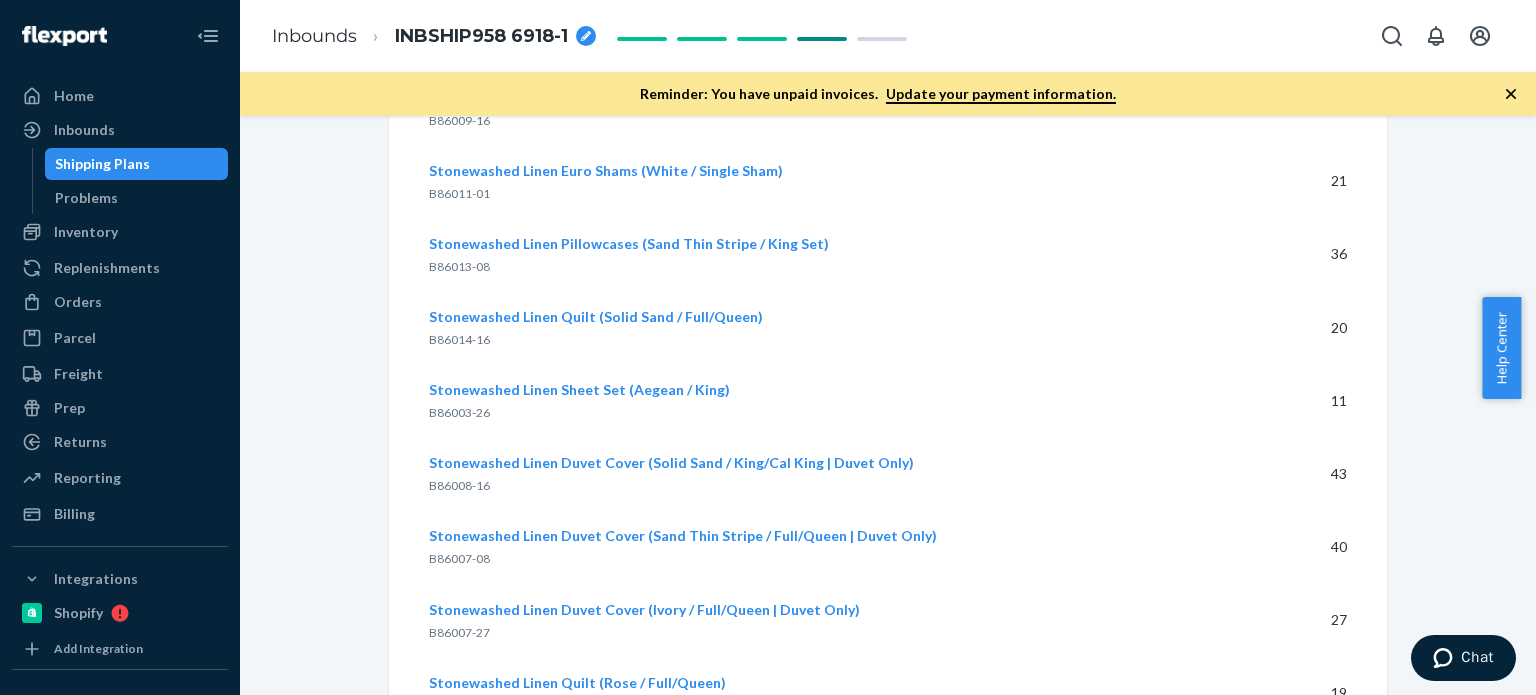 drag, startPoint x: 363, startPoint y: 279, endPoint x: 544, endPoint y: 19, distance: 316.79803 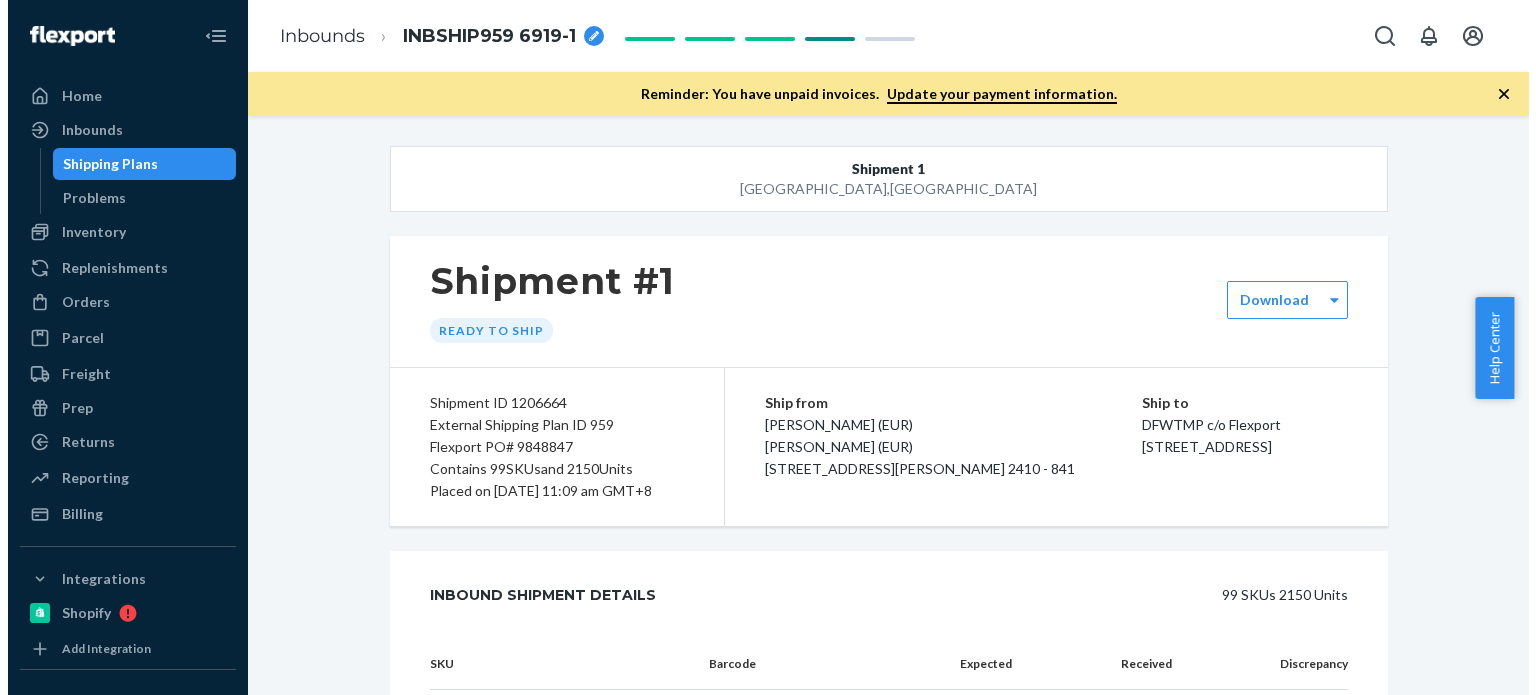 scroll, scrollTop: 0, scrollLeft: 0, axis: both 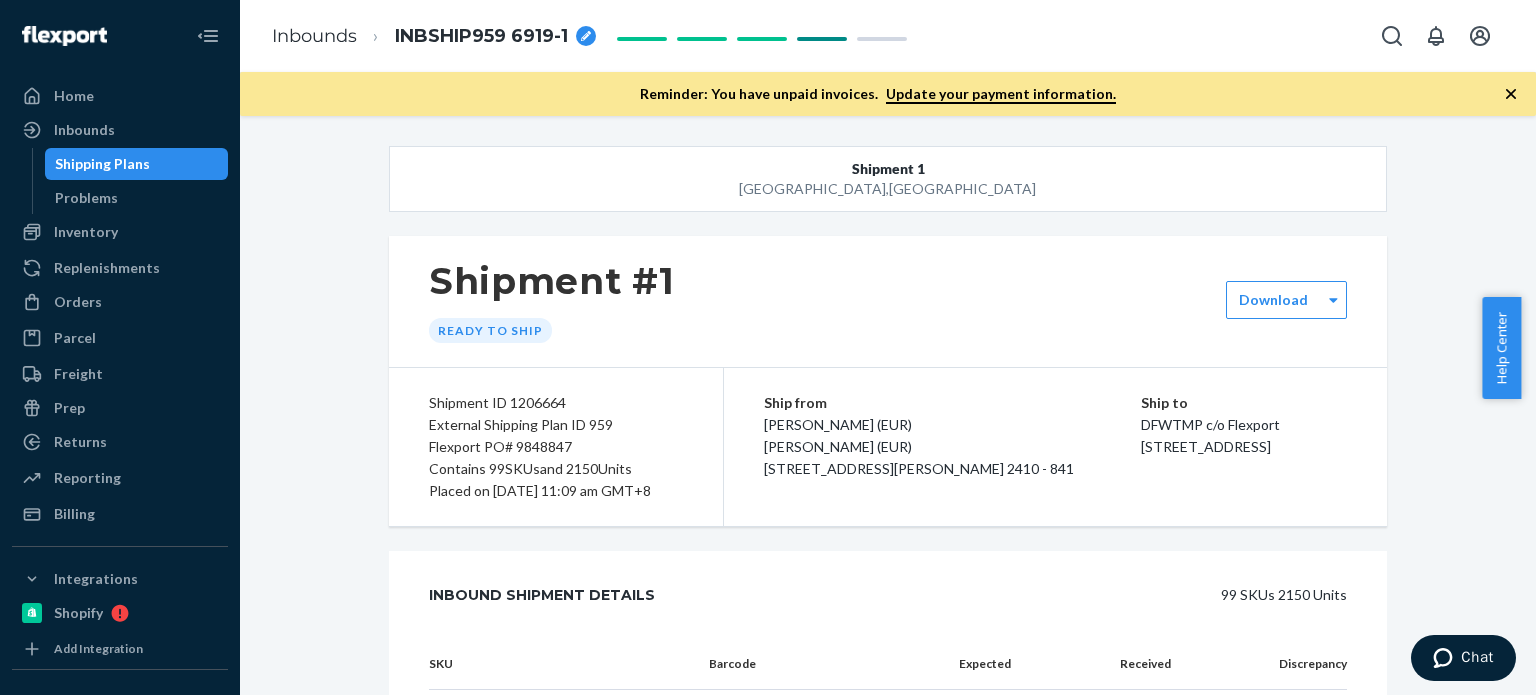 click on "INBSHIP959 6919-1" at bounding box center (481, 37) 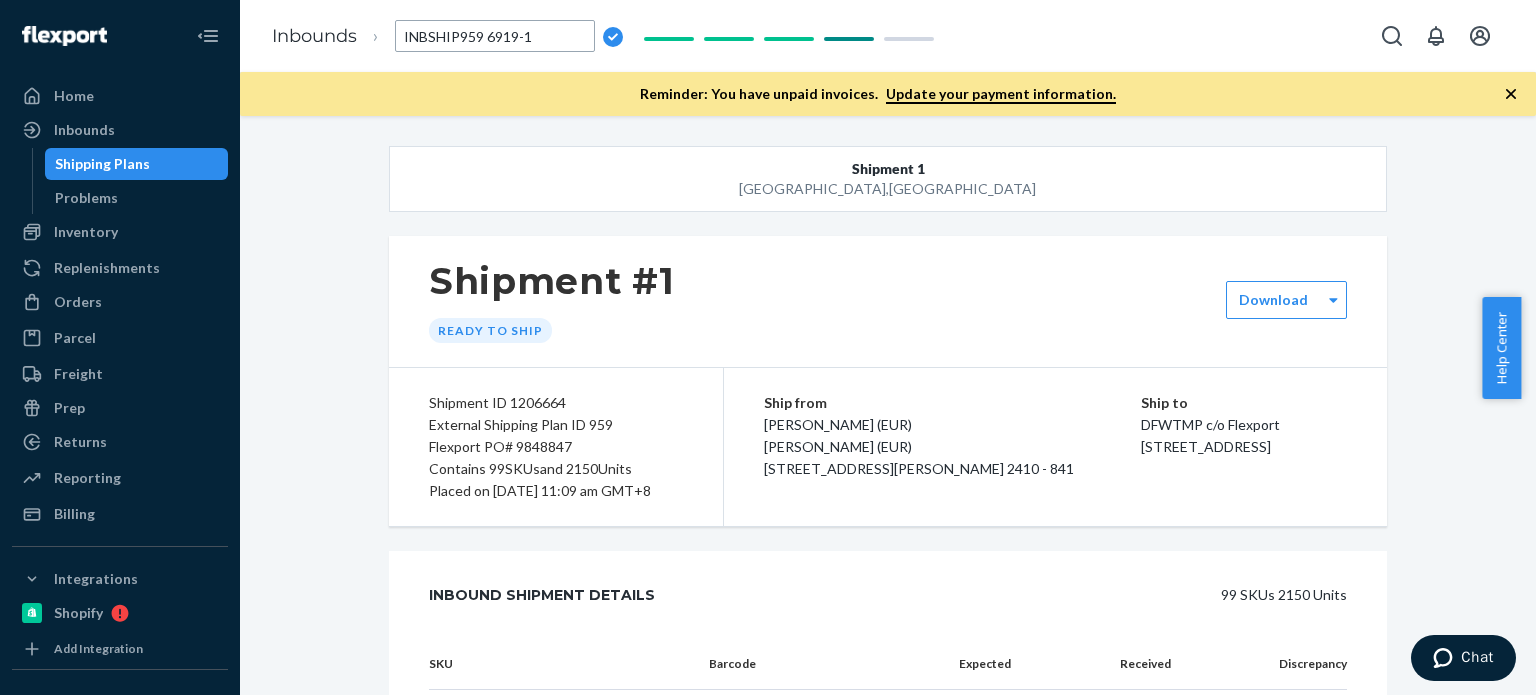 click on "INBSHIP959 6919-1" at bounding box center [495, 36] 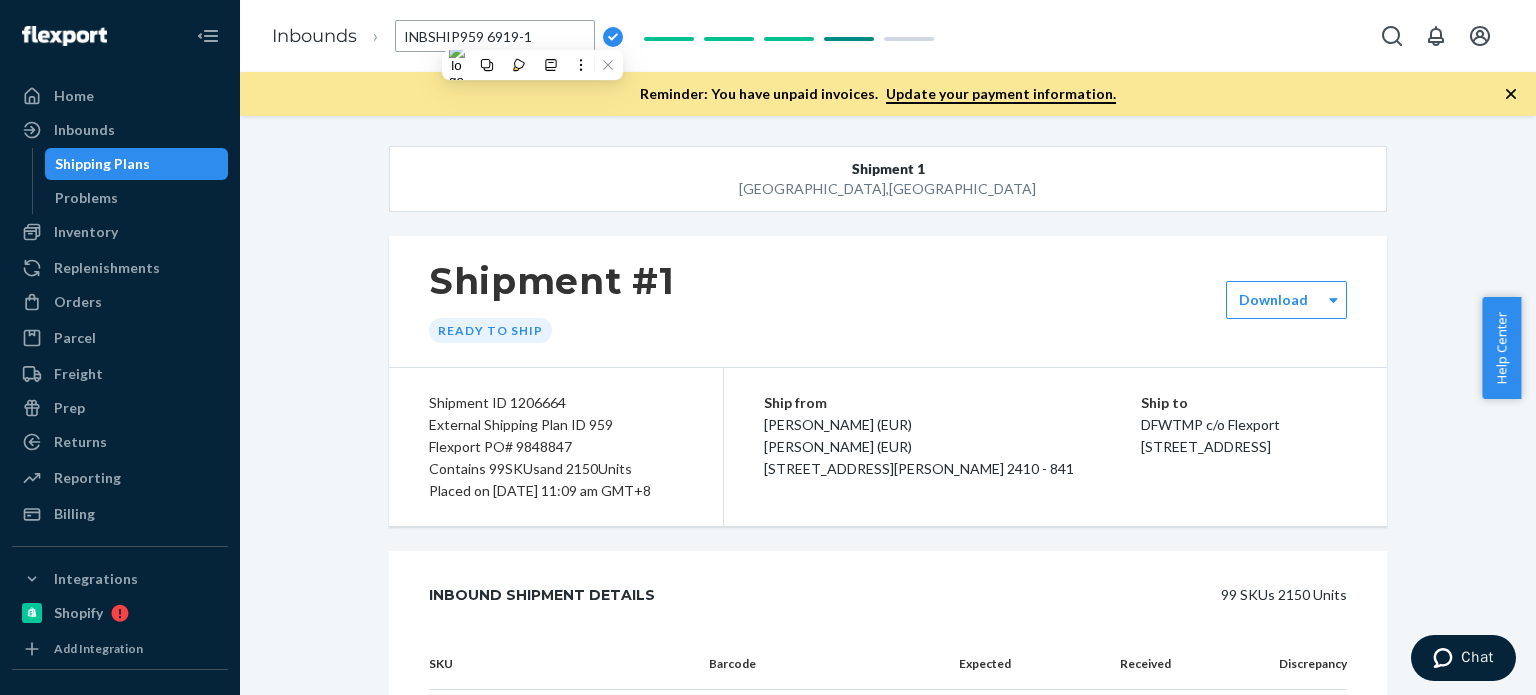 click on "INBSHIP959 6919-1" at bounding box center [495, 36] 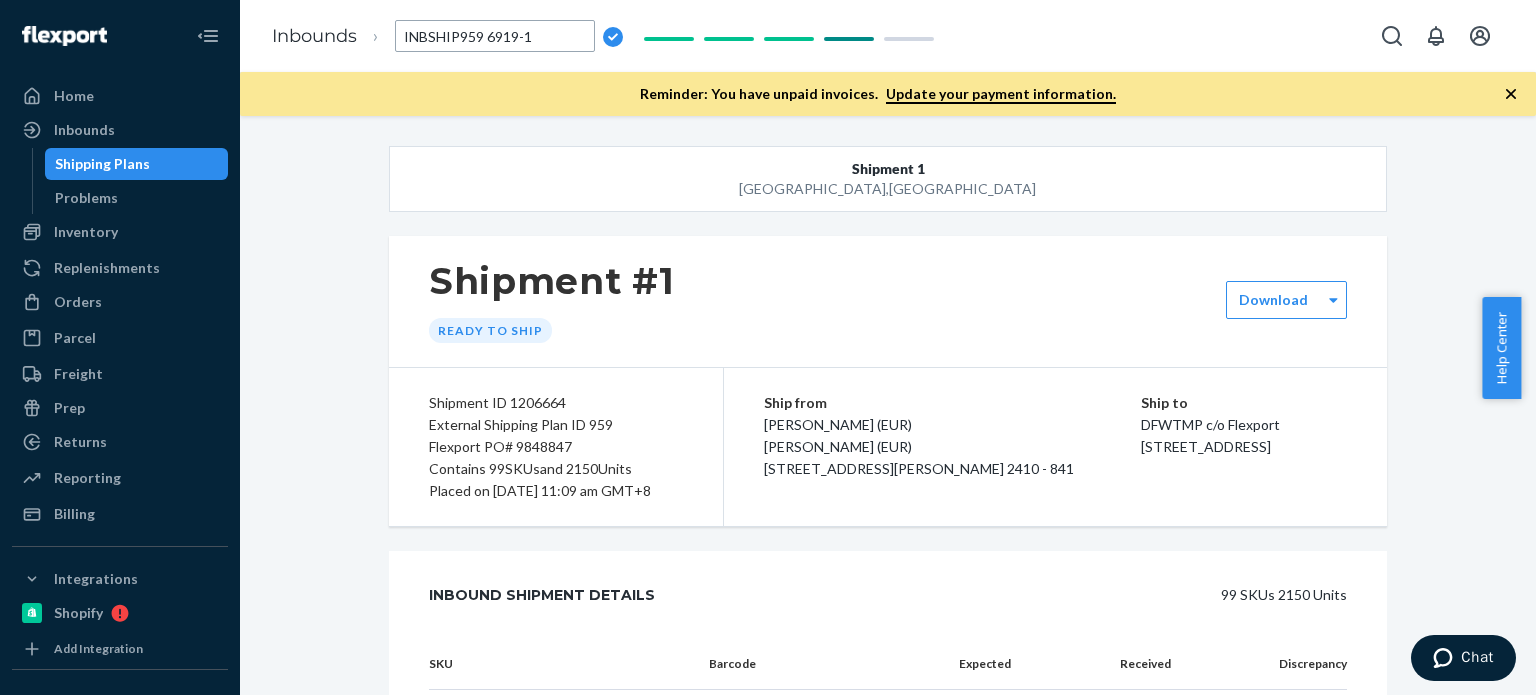 click on "INBSHIP959 6919-1" at bounding box center [495, 36] 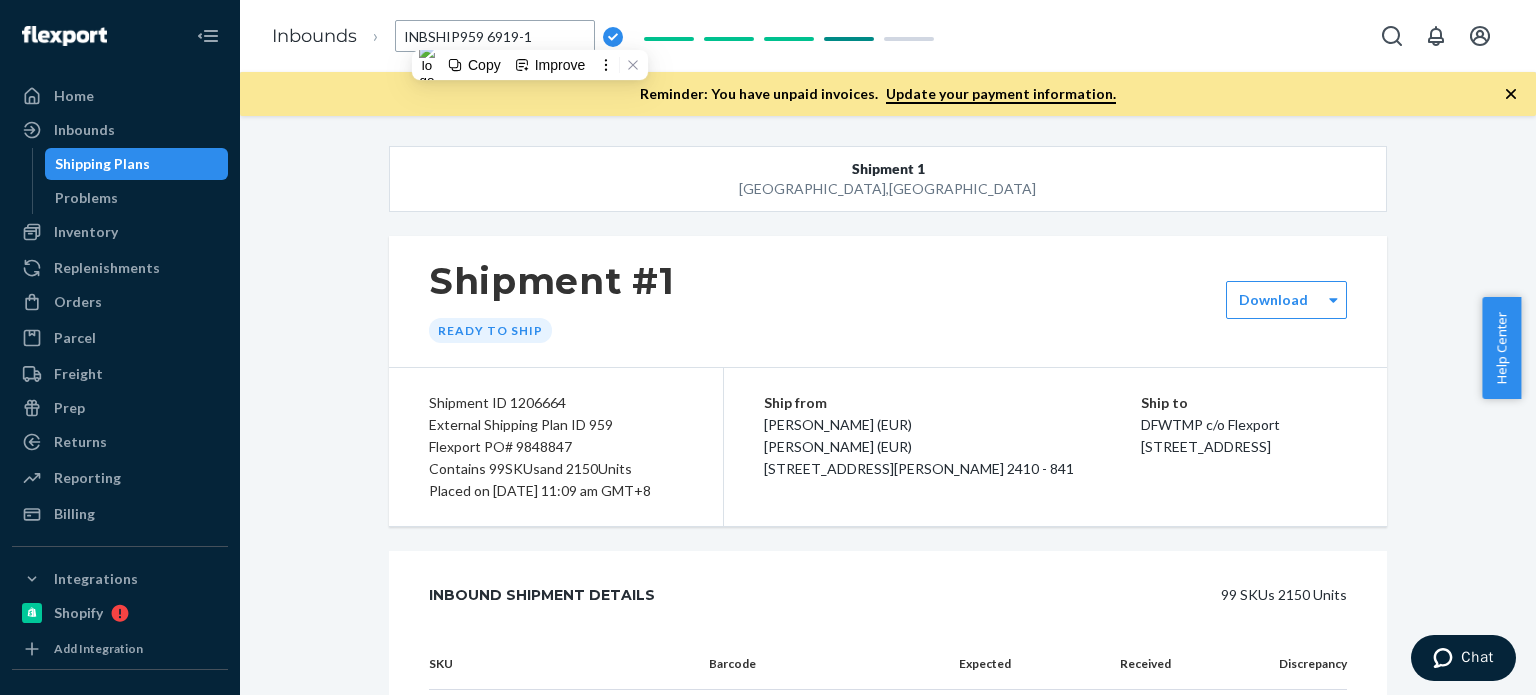 click on "INBSHIP959 6919-1" at bounding box center (495, 36) 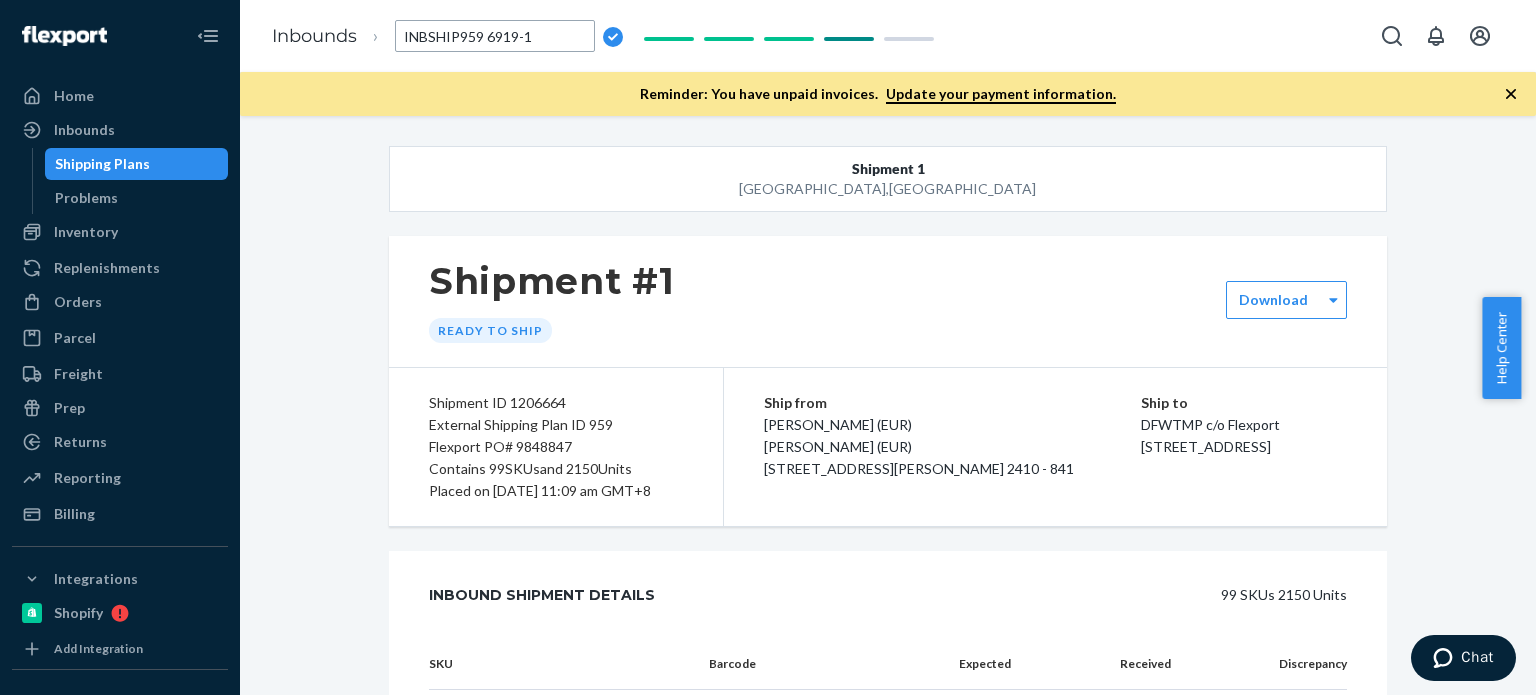 drag, startPoint x: 553, startPoint y: 32, endPoint x: 488, endPoint y: 30, distance: 65.03076 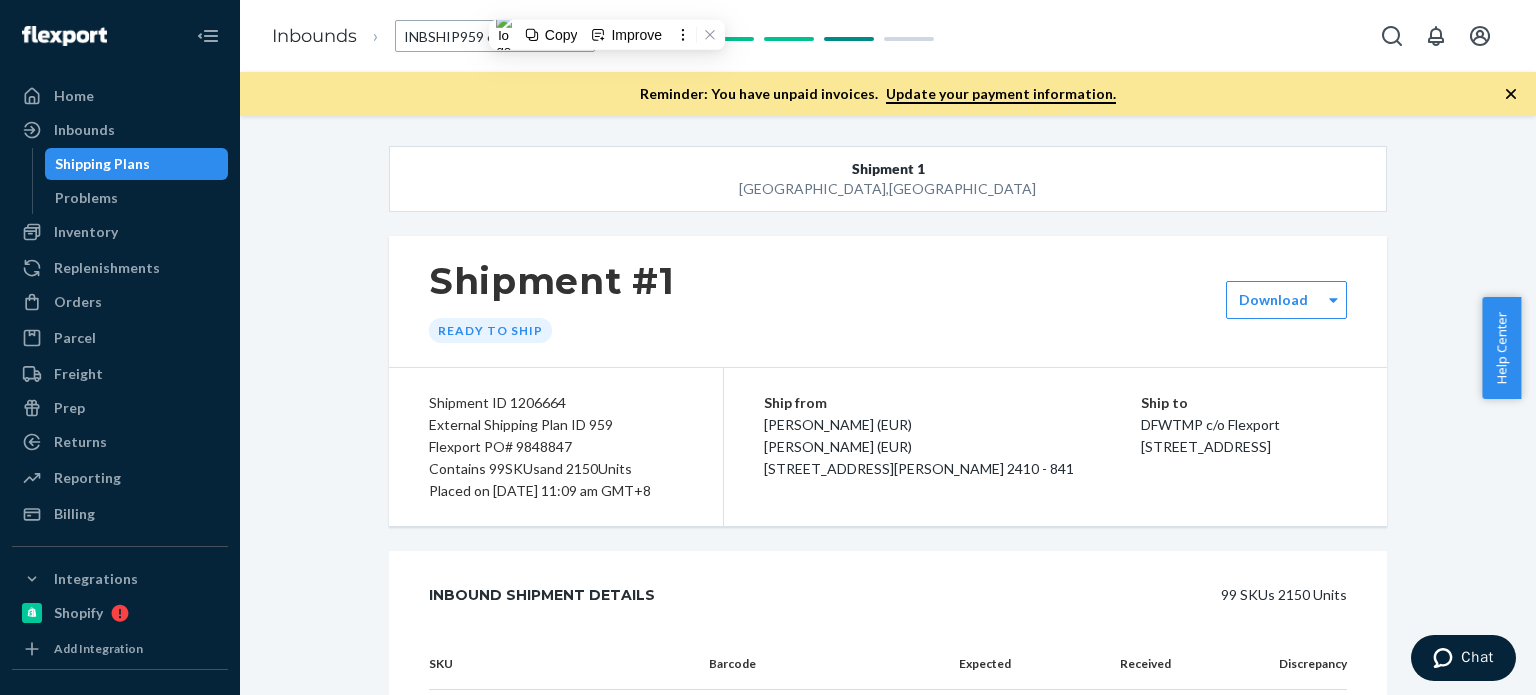 click on "Shipment 1 Lewisville ,  TX" at bounding box center (888, 179) 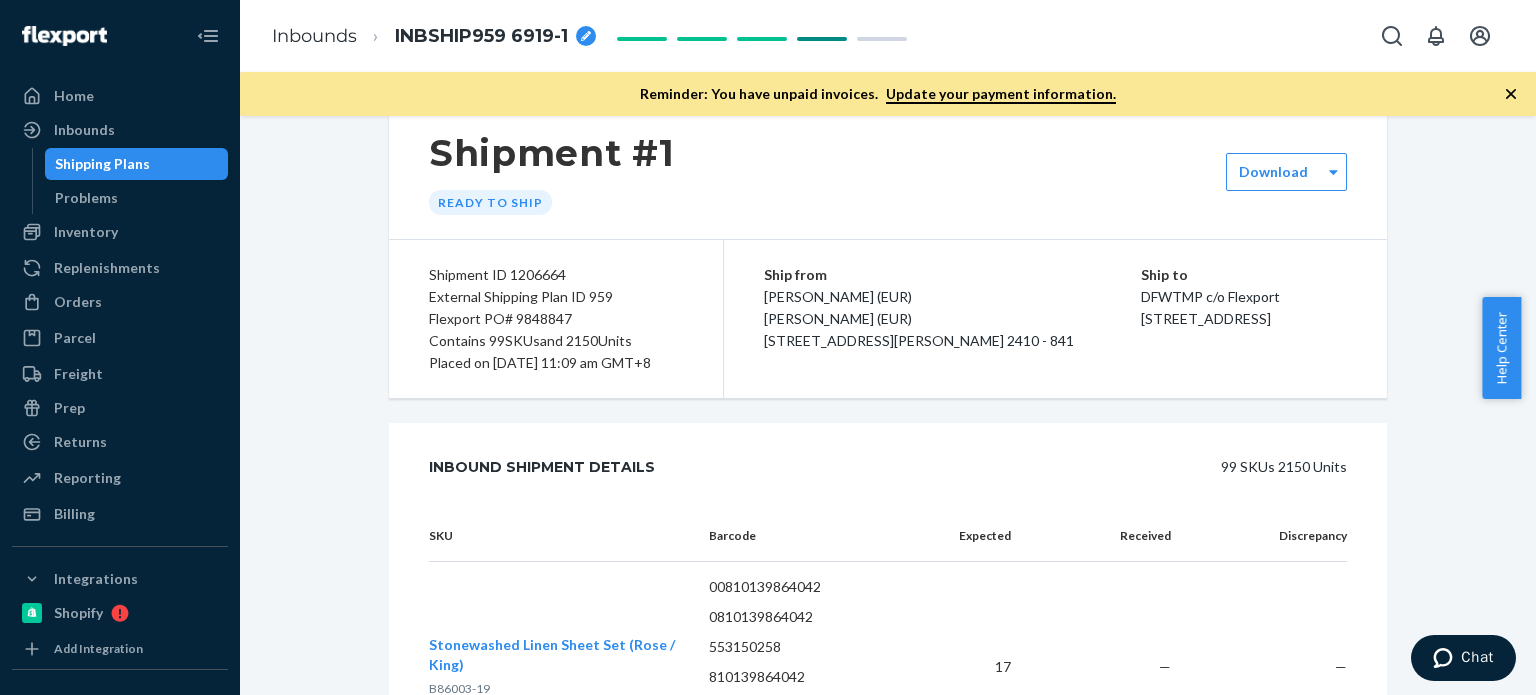 scroll, scrollTop: 133, scrollLeft: 0, axis: vertical 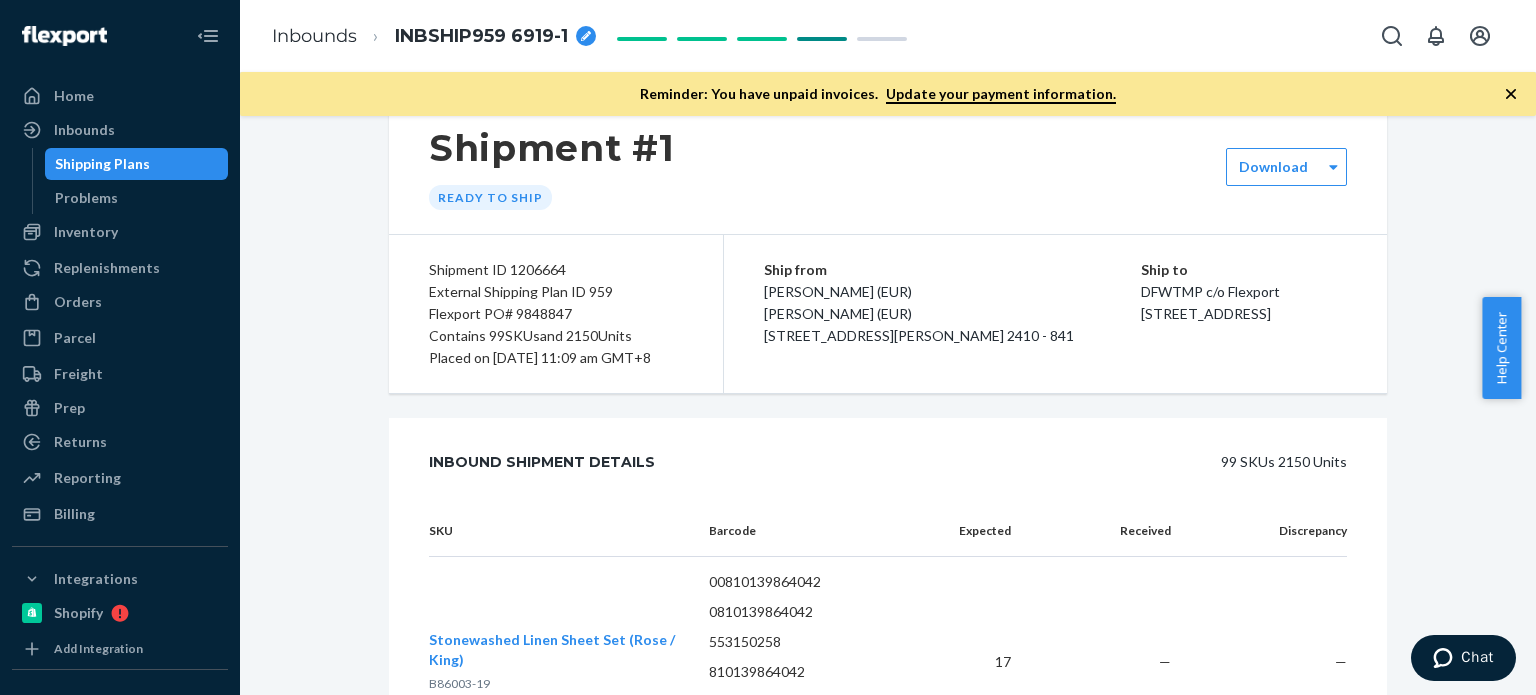 type 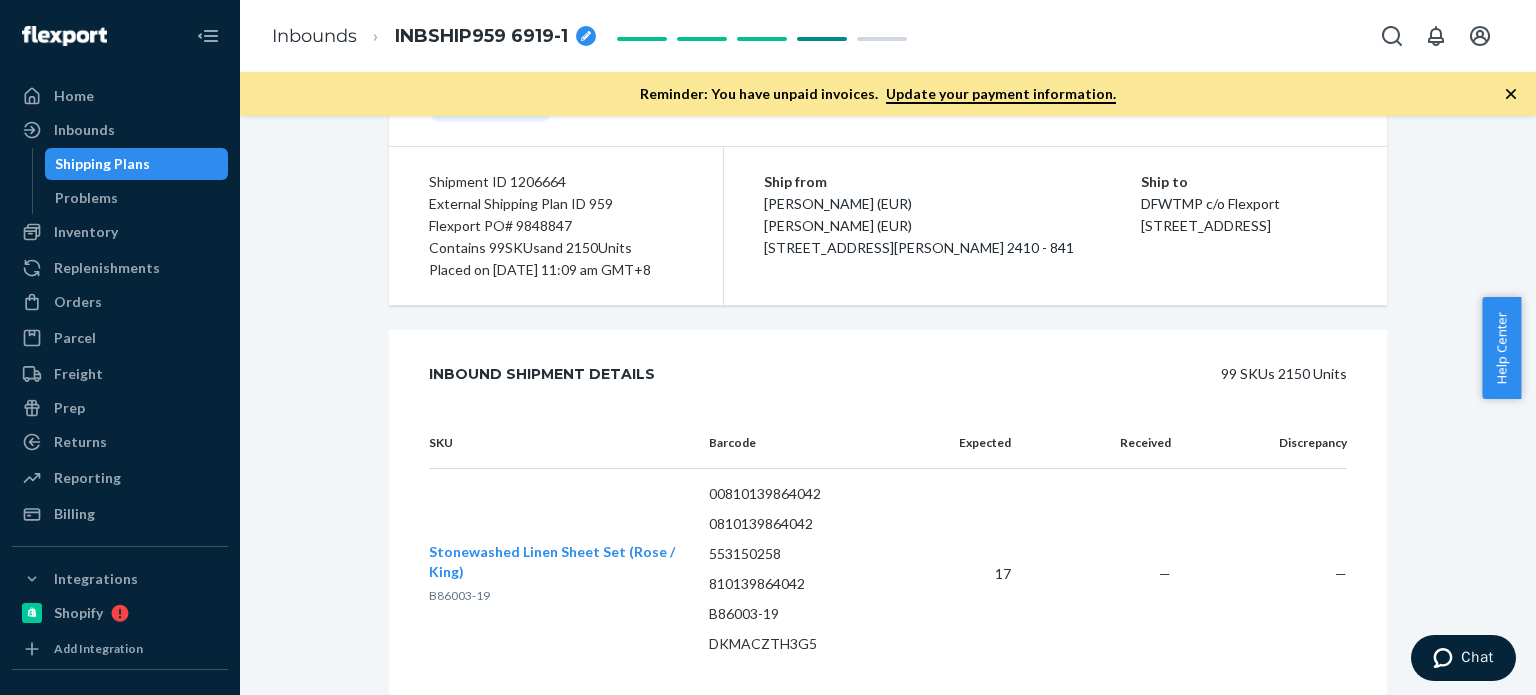 scroll, scrollTop: 233, scrollLeft: 0, axis: vertical 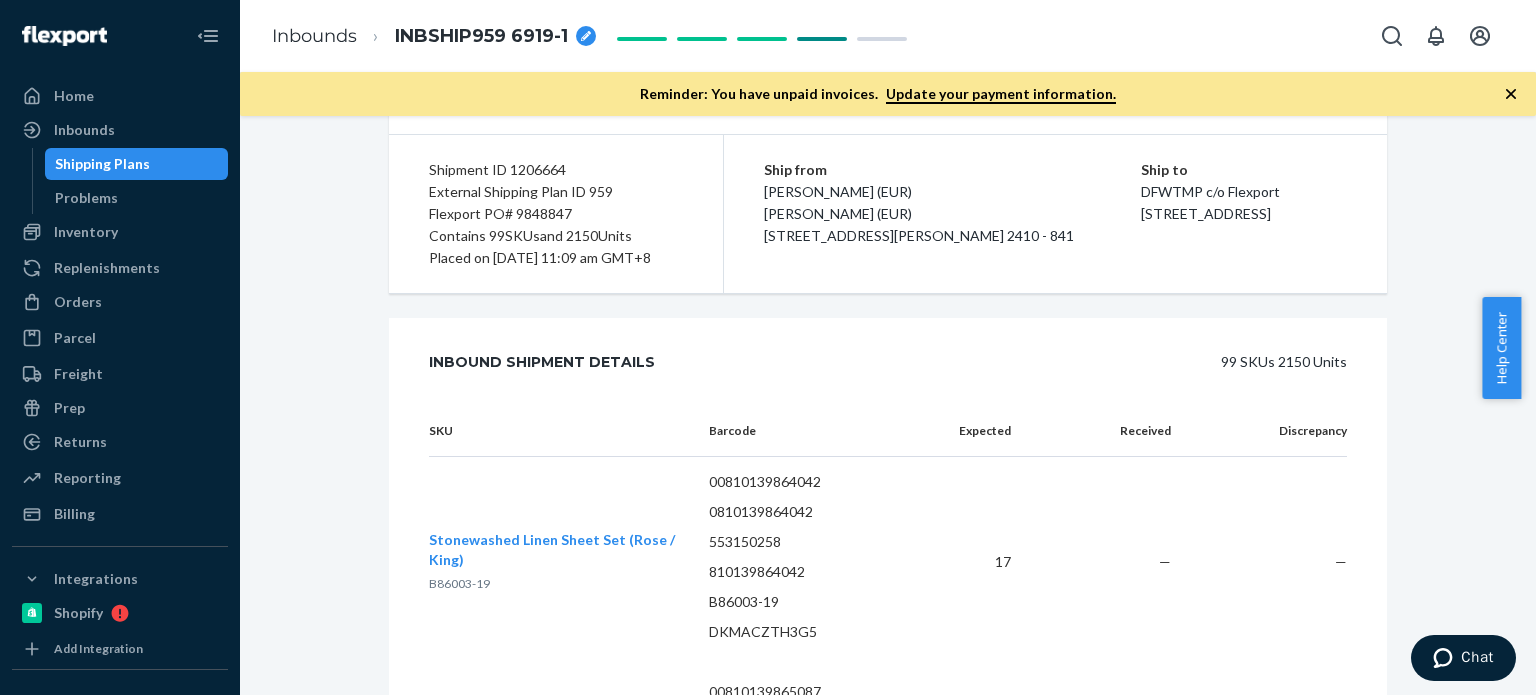 click on "Shipment 1 Lewisville ,  TX Shipment #1 Ready to ship Download Shipment ID 1206664 External Shipping Plan ID 959 Flexport PO# 9848847 Contains 99  SKUs  and 2150  Units Placed on 07/09/2025 at 11:09 am GMT+8 Ship from Sampedro (EUR)
Sampedro (EUR)
R. de São Pedro 104,
Marinha Grande, Leiria 2410 - 841 Ship to DFWTMP c/o Flexport 2900 S Valley Pkwy, Suite 100
Lewisville, TX 75067 Inbound Shipment Details 99   SKUs   2150   Units SKU Barcode Expected Received Discrepancy Stonewashed Linen Sheet Set (Rose / King) B86003-19 00810139864042 0810139864042 553150258 810139864042 B86003-19 DKMACZTH3G5 17 — — Stonewashed Linen Quilt (Solid Sand / Full/Queen) B86014-16 00810139865087 0810139865087 335223223 810139865087 B86014-16 DKL35BC3ENV 17 — — Stonewashed Linen Shams (Slate Blue / Standard Set) B86009-04 00810139864424 0810139864424 259006852 810139864424 B86009-04 D8RPBYWYEDA 17 — — Stonewashed Linen Shams (Espresso / Standard Set) B86009-30 00810150066005 0810150066005 810150066005 B86009-30 16 —" at bounding box center [888, 14187] 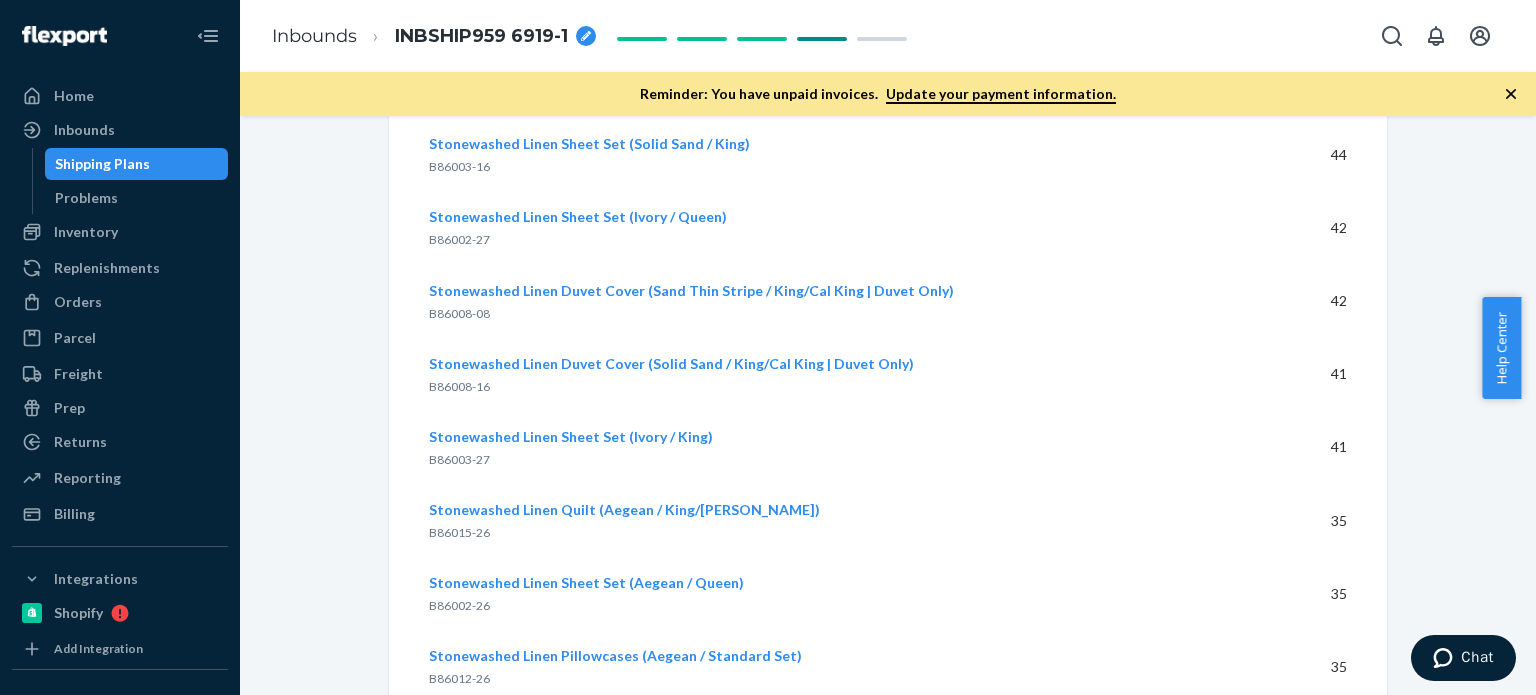 scroll, scrollTop: 8442, scrollLeft: 0, axis: vertical 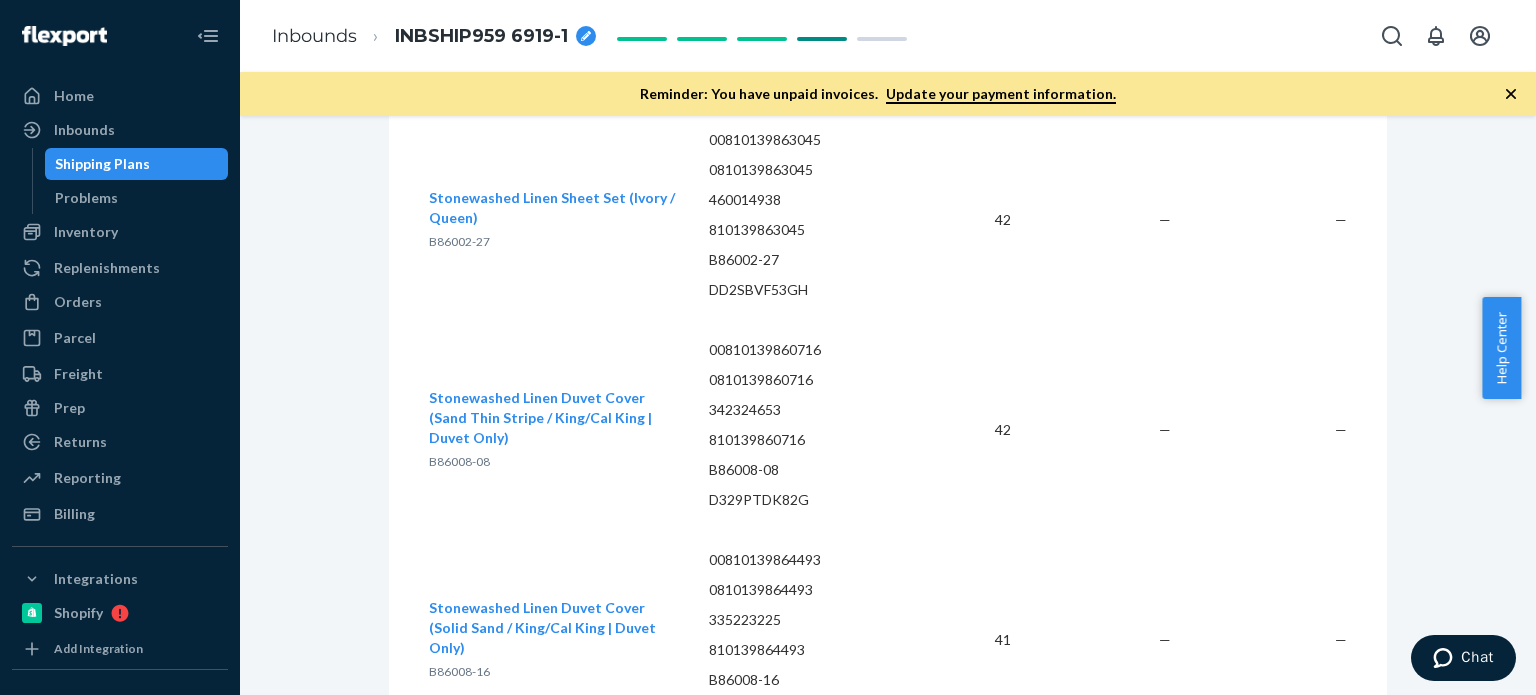 drag, startPoint x: 1531, startPoint y: 296, endPoint x: 1535, endPoint y: 126, distance: 170.04706 